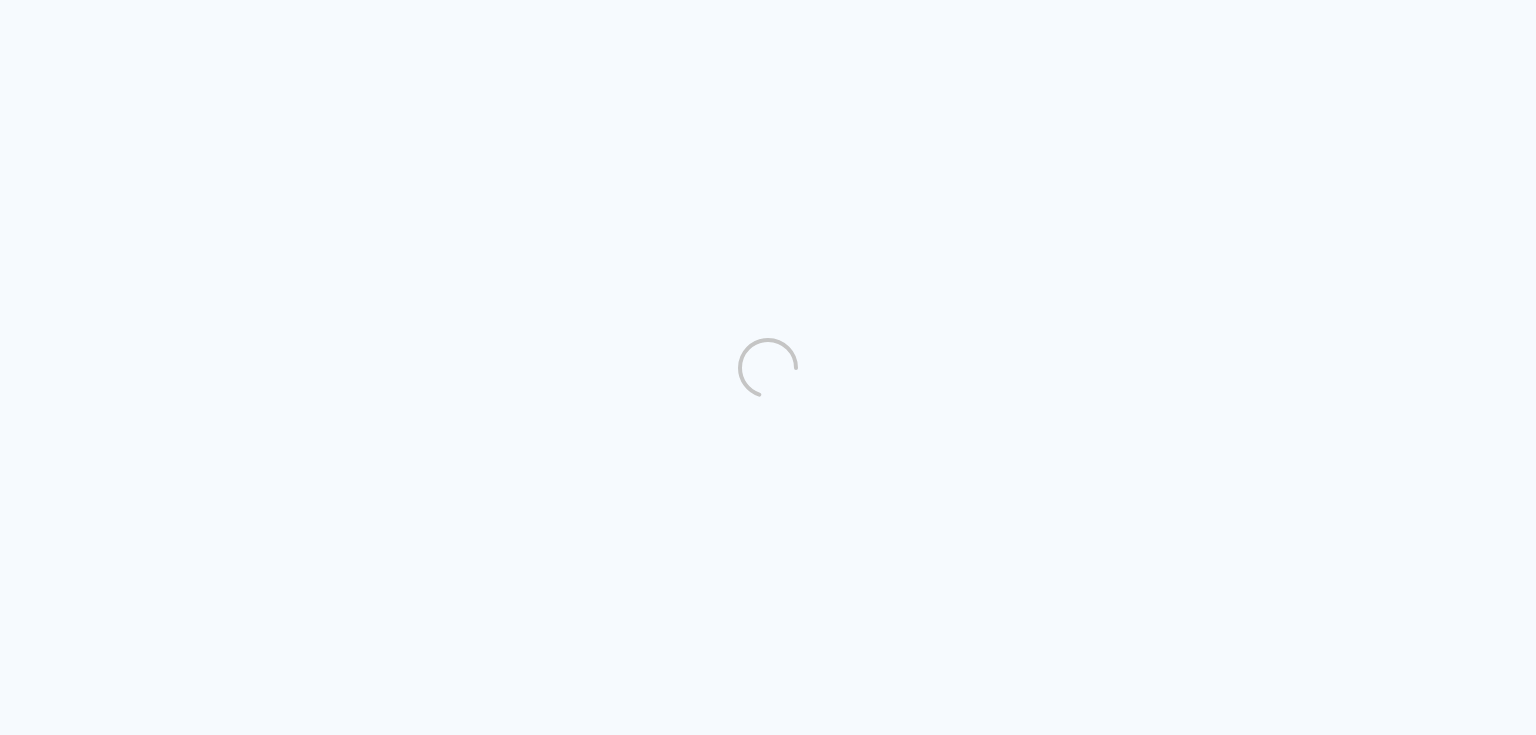 scroll, scrollTop: 0, scrollLeft: 0, axis: both 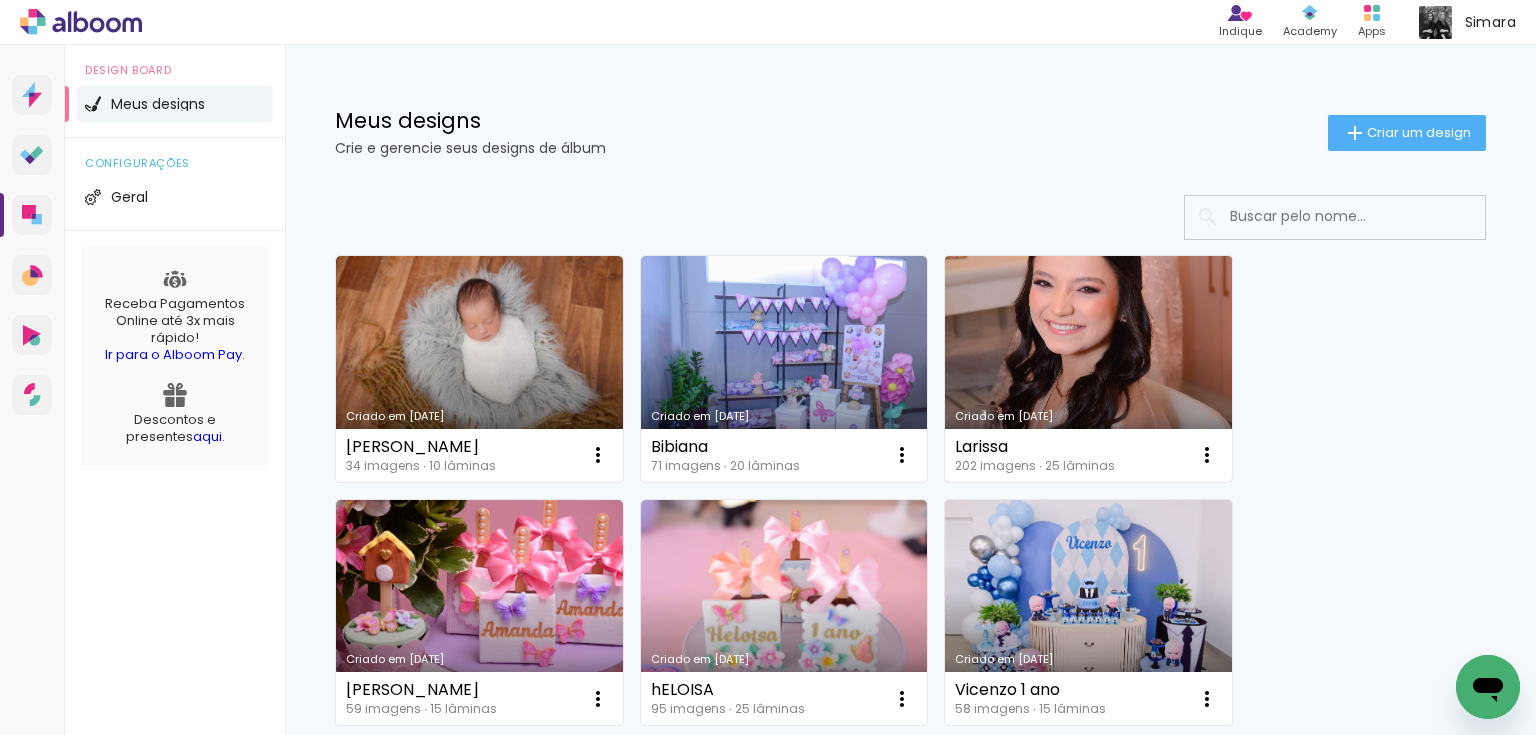click on "Criar um design" 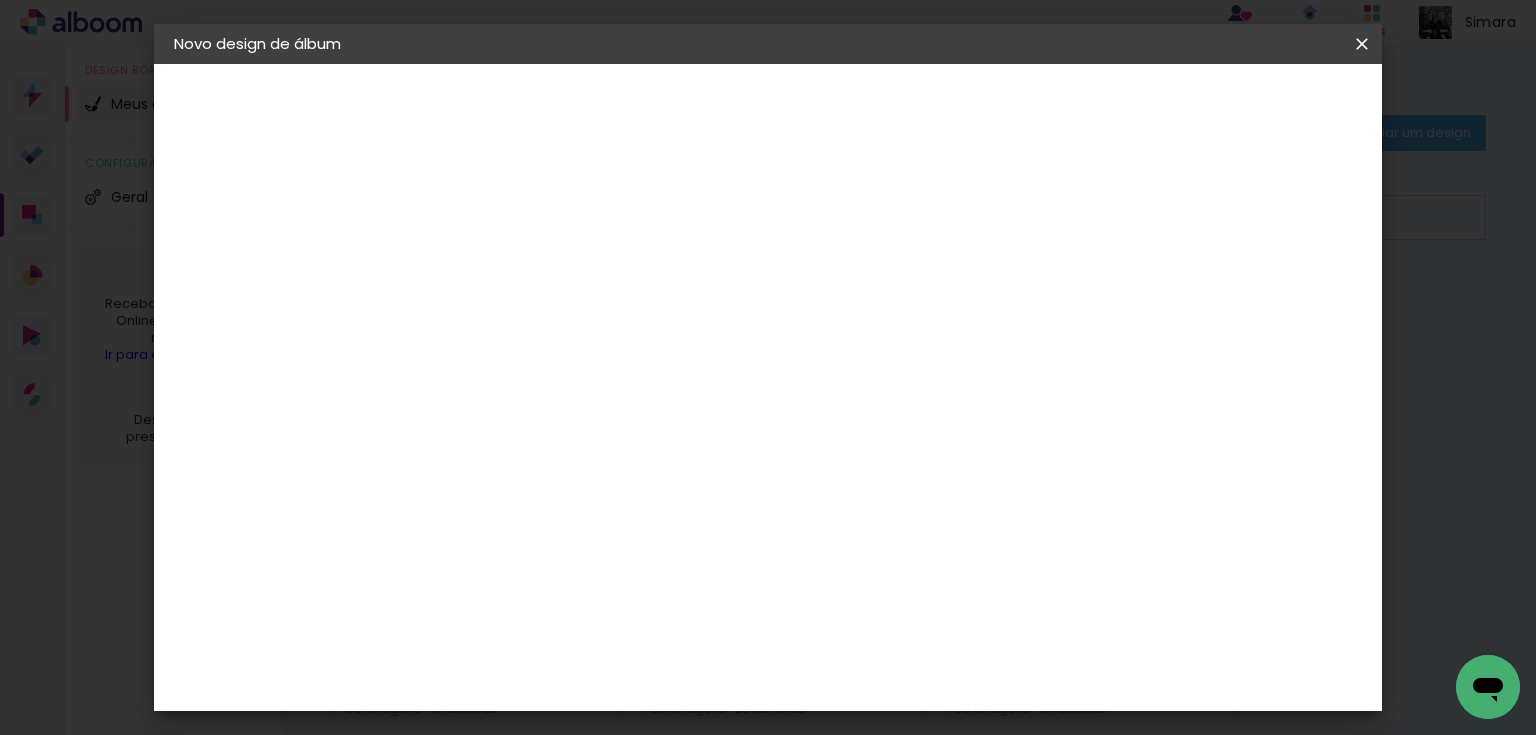click at bounding box center [501, 268] 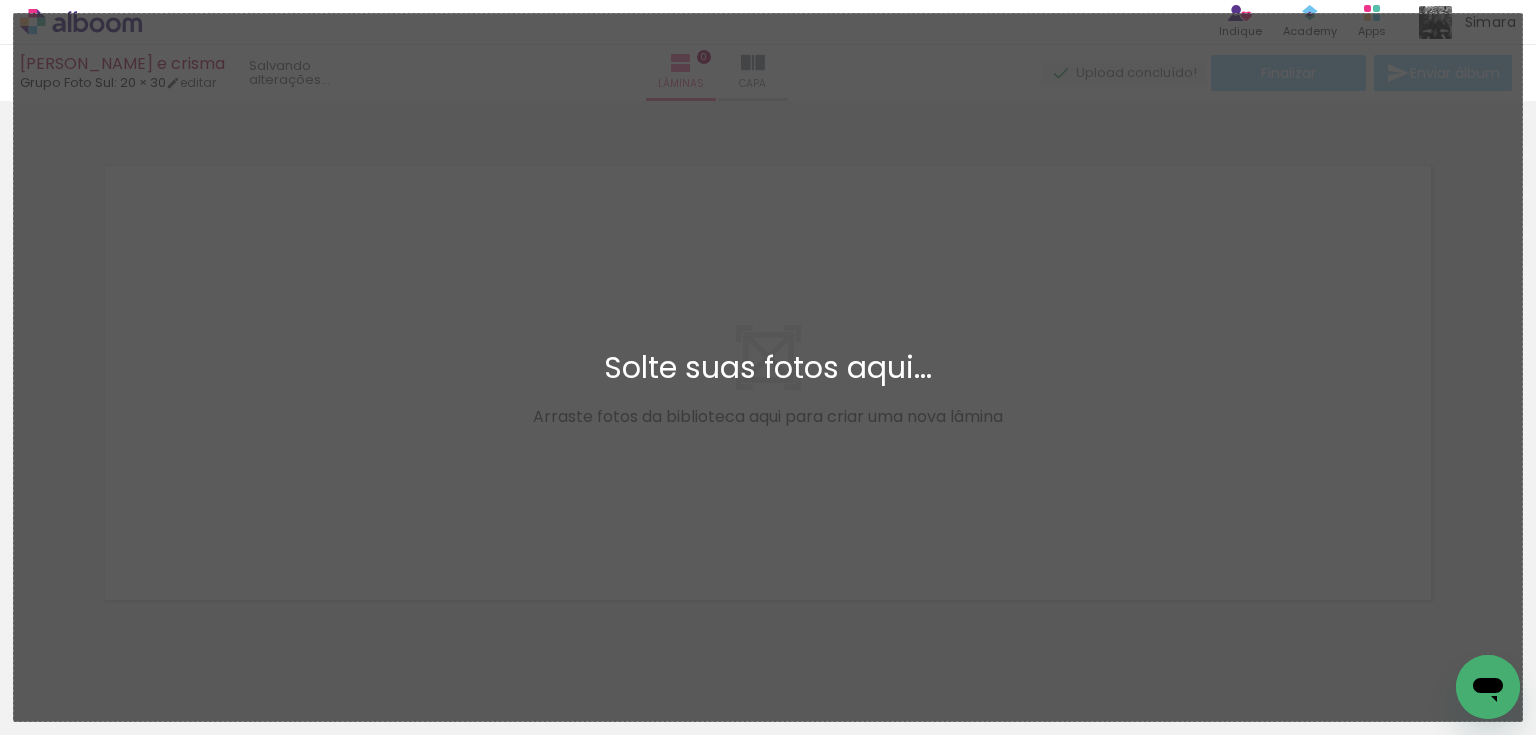 scroll, scrollTop: 27, scrollLeft: 0, axis: vertical 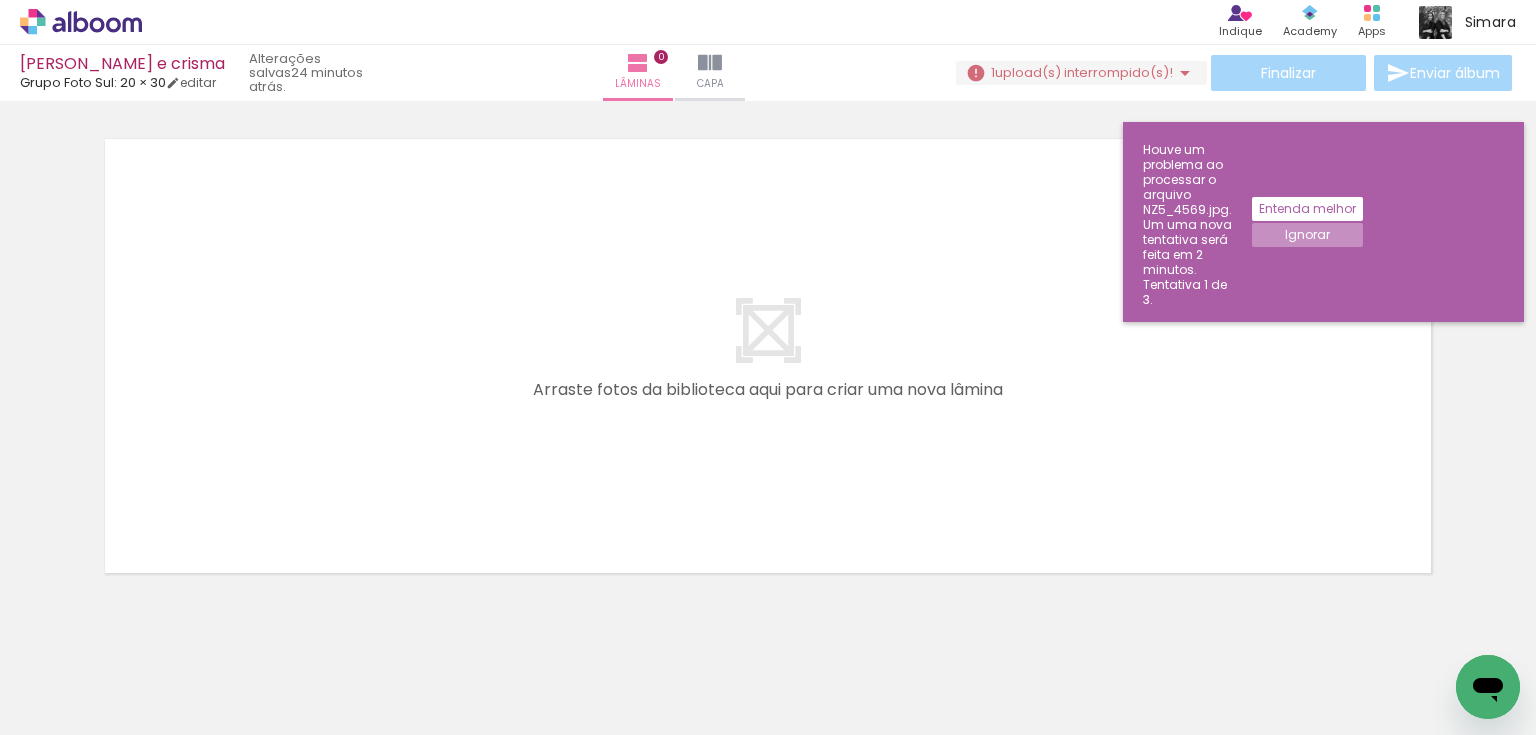 click at bounding box center (144, 672) 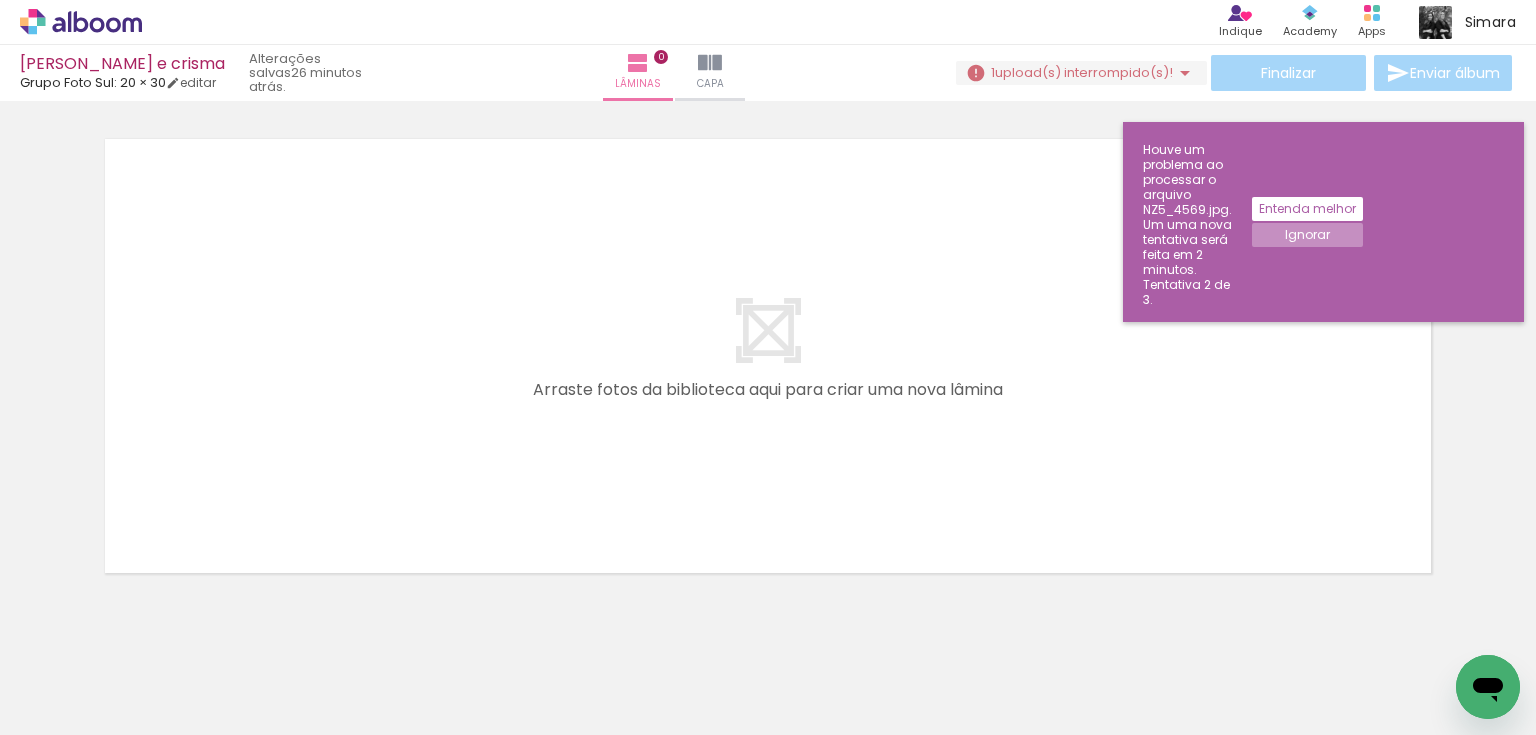 scroll, scrollTop: 0, scrollLeft: 3561, axis: horizontal 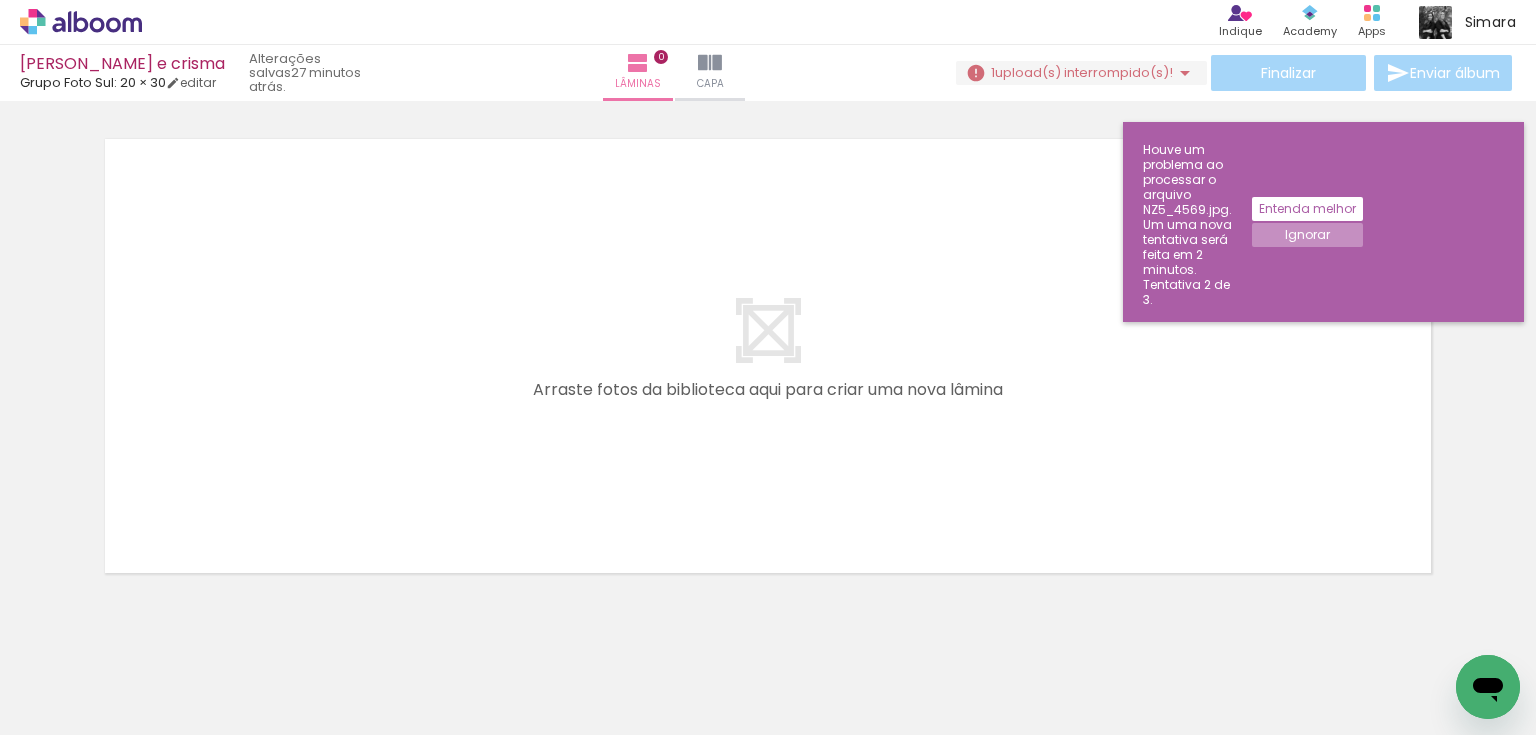 drag, startPoint x: 538, startPoint y: 650, endPoint x: 619, endPoint y: 464, distance: 202.87189 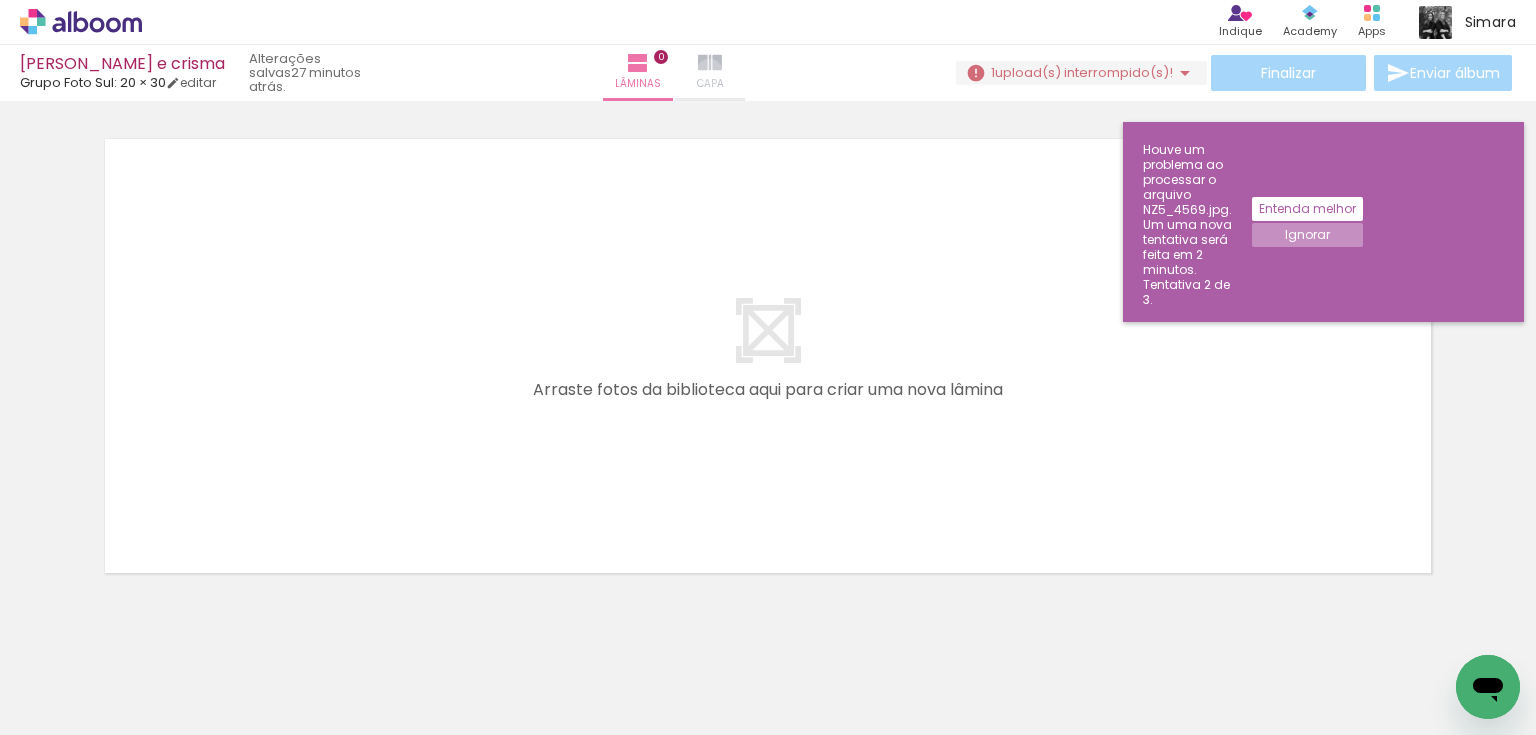 click at bounding box center [710, 63] 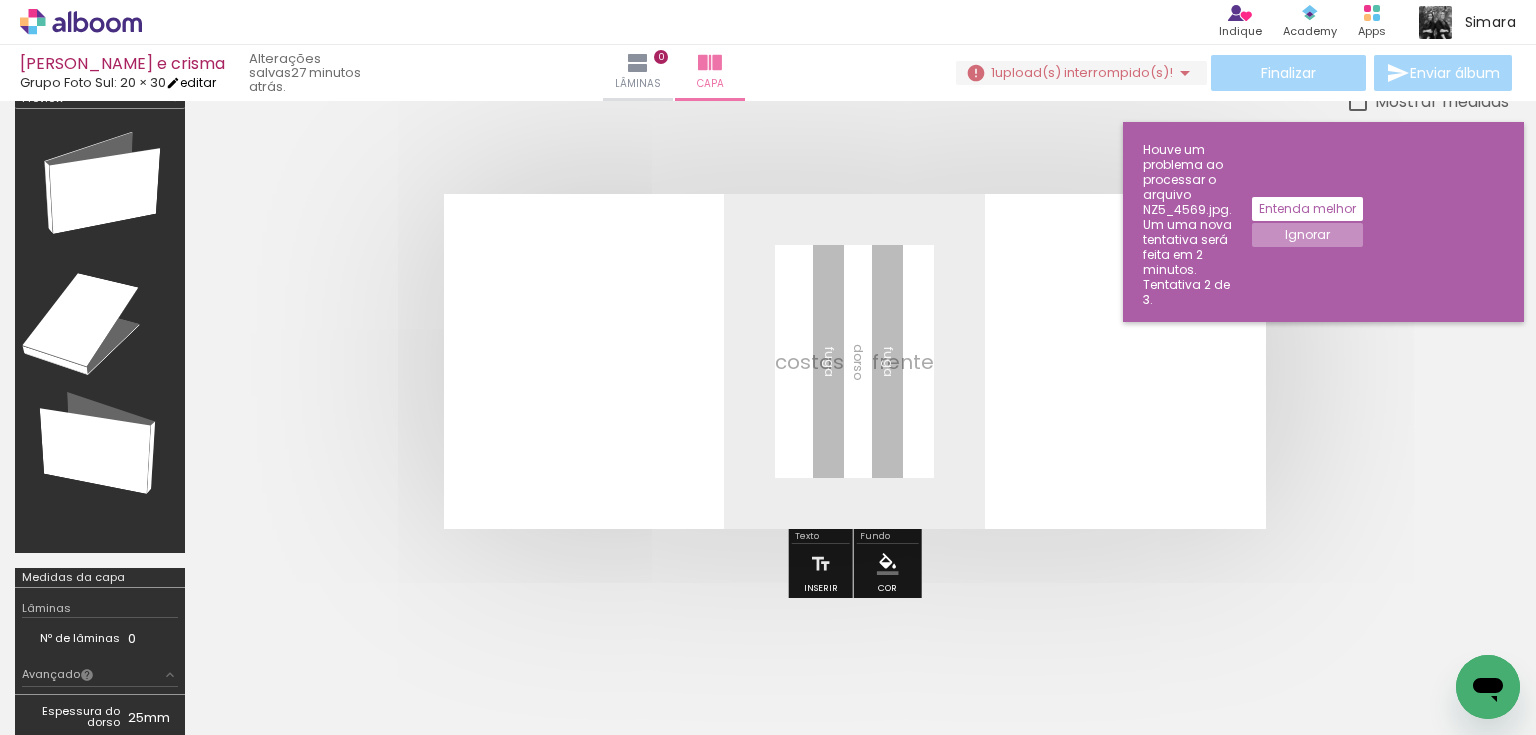 click on "editar" at bounding box center [191, 82] 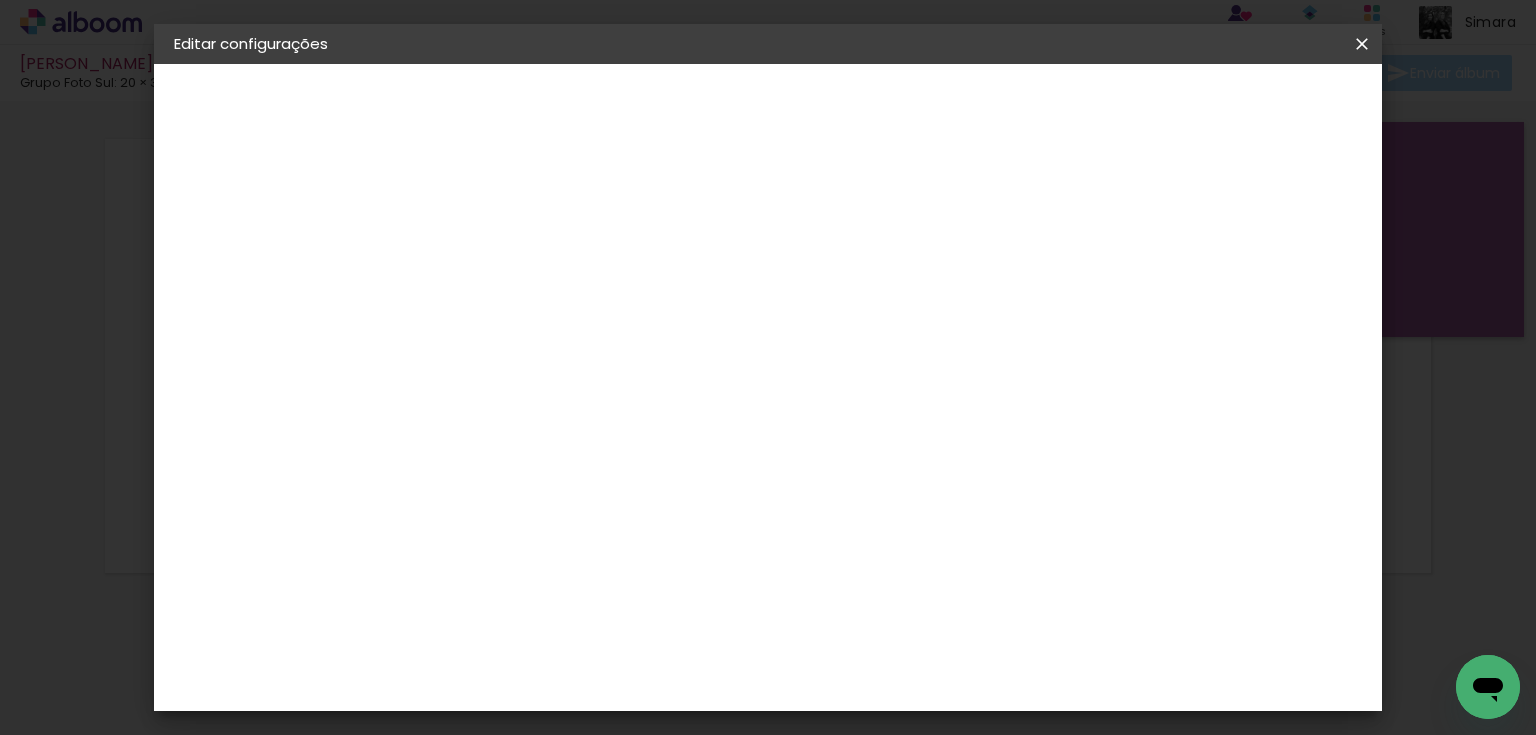 click at bounding box center (1362, 44) 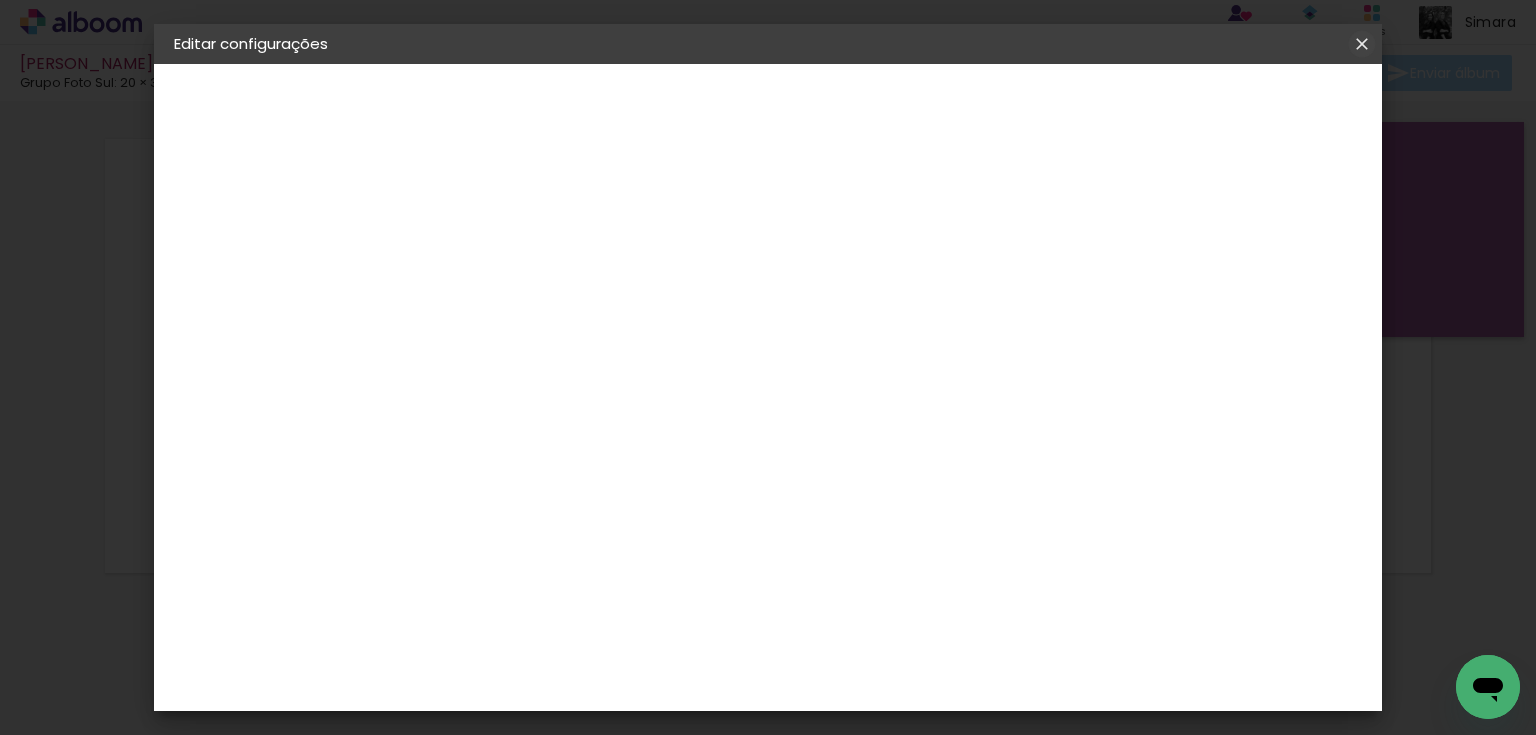 click at bounding box center (1362, 44) 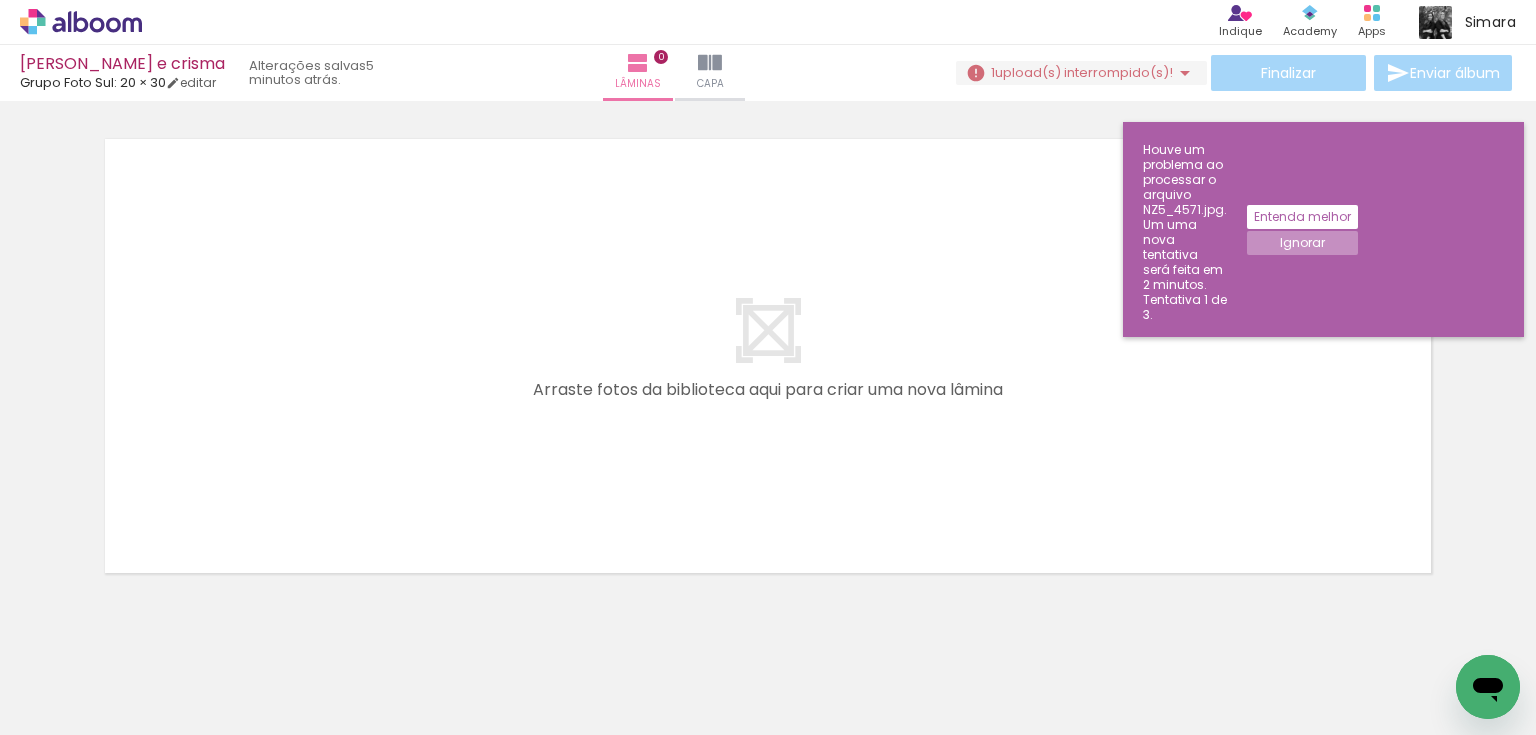 click at bounding box center (144, 672) 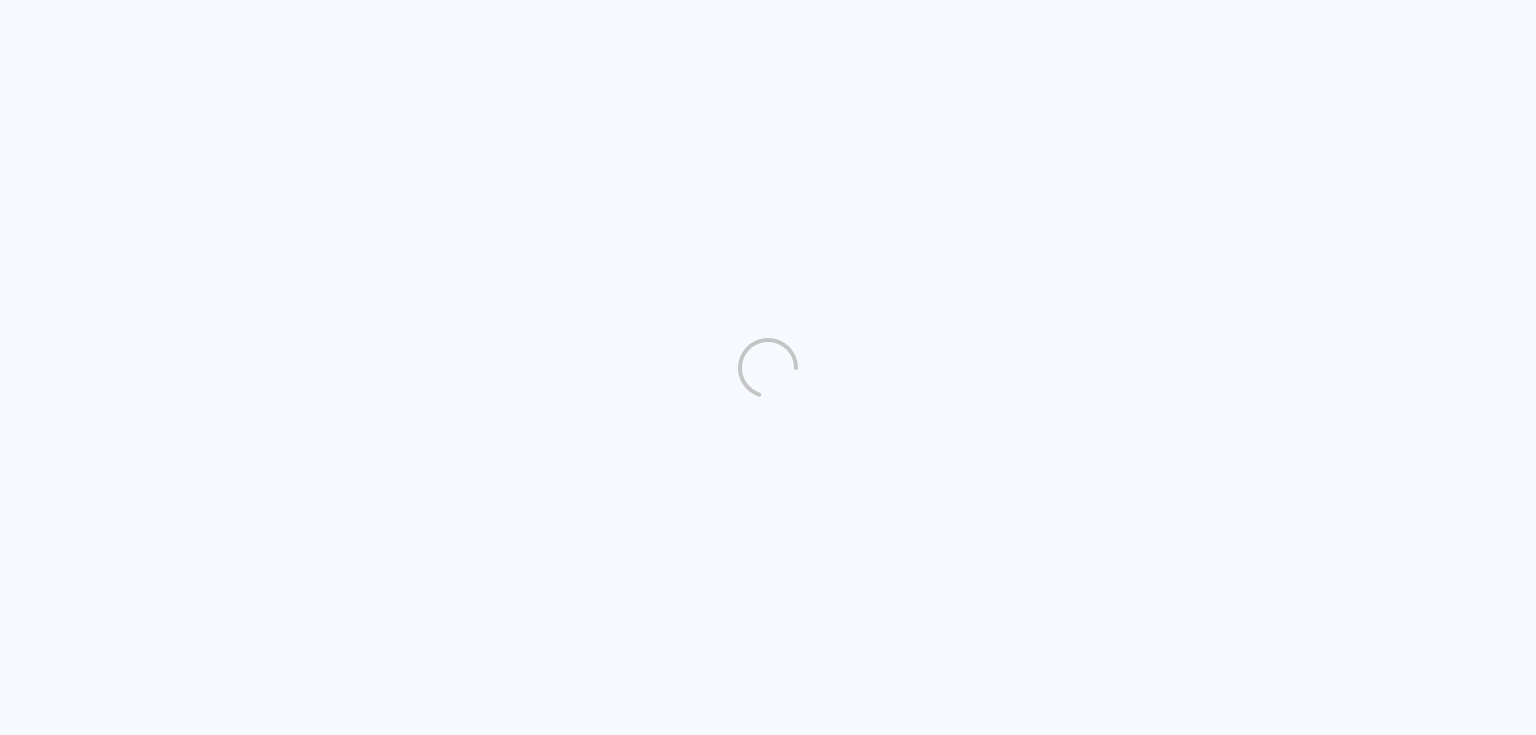 scroll, scrollTop: 0, scrollLeft: 0, axis: both 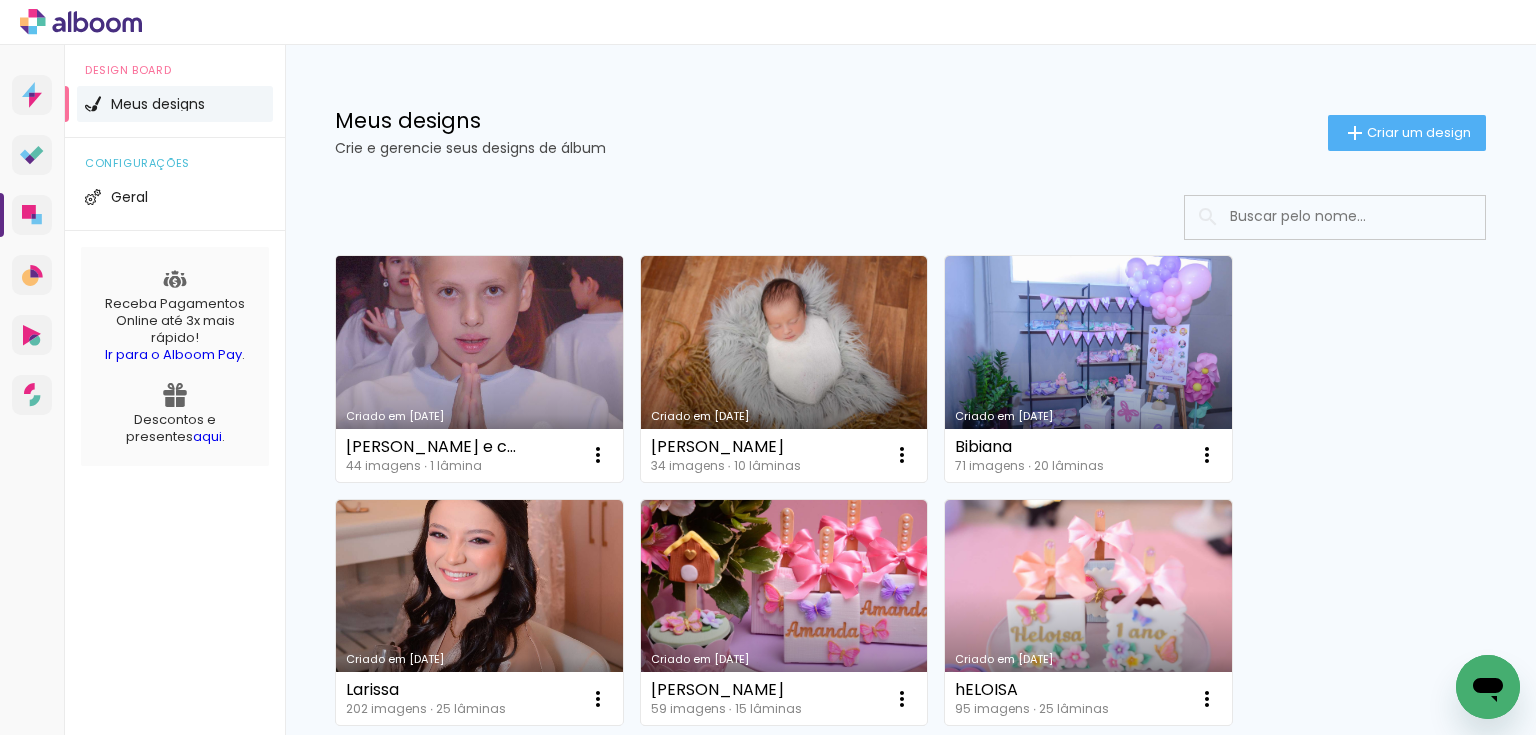 click on "Criado em [DATE]" at bounding box center (479, 369) 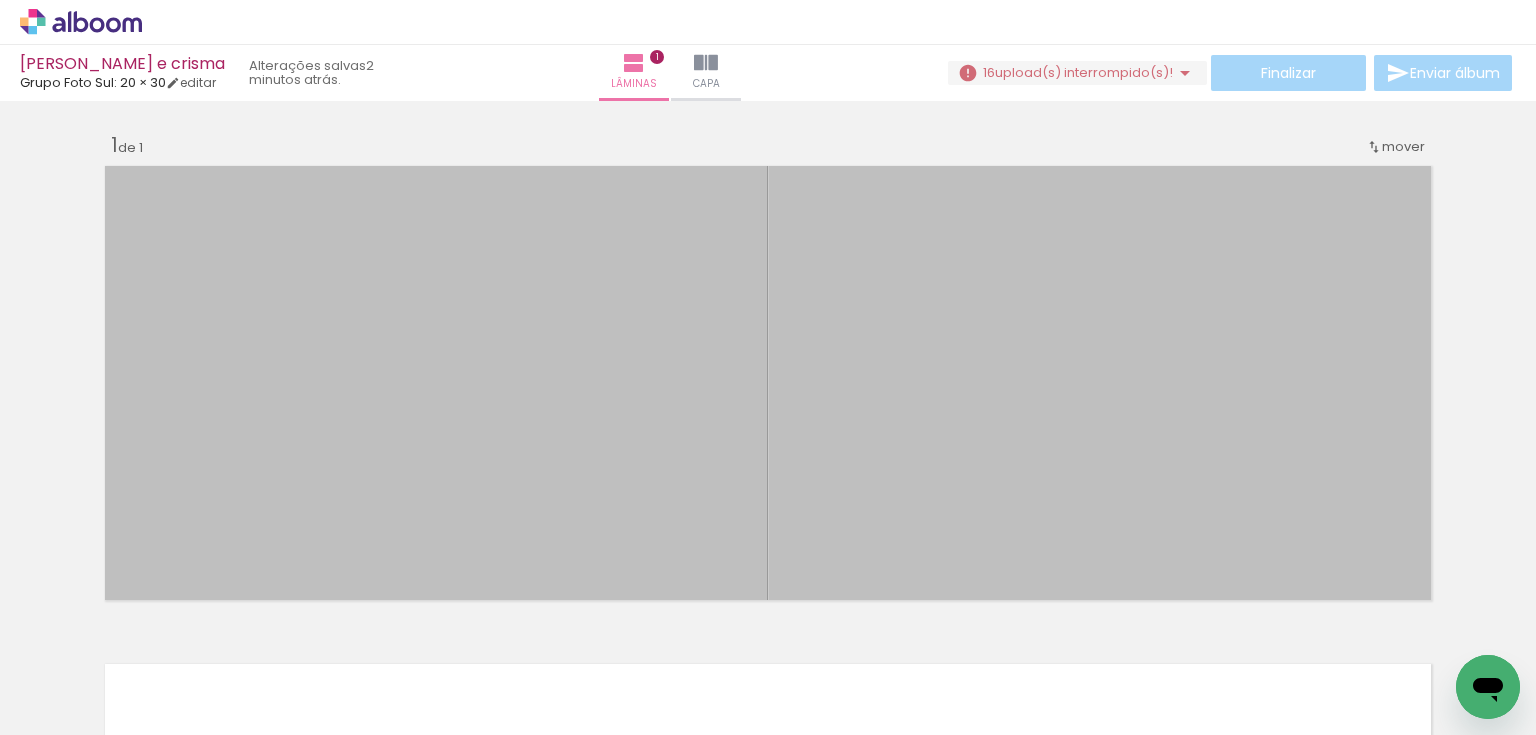 scroll, scrollTop: 0, scrollLeft: 2627, axis: horizontal 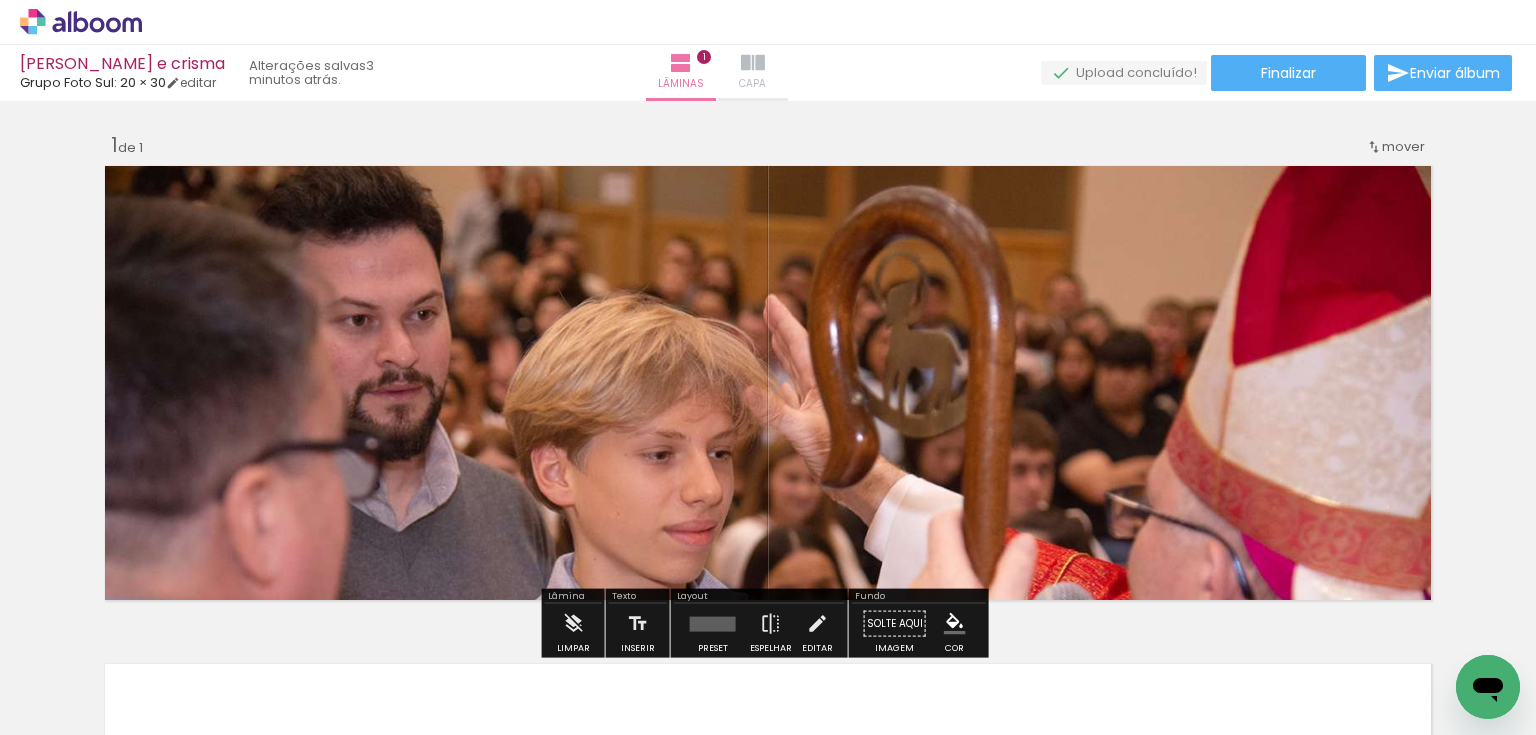 click on "Capa" at bounding box center [752, 84] 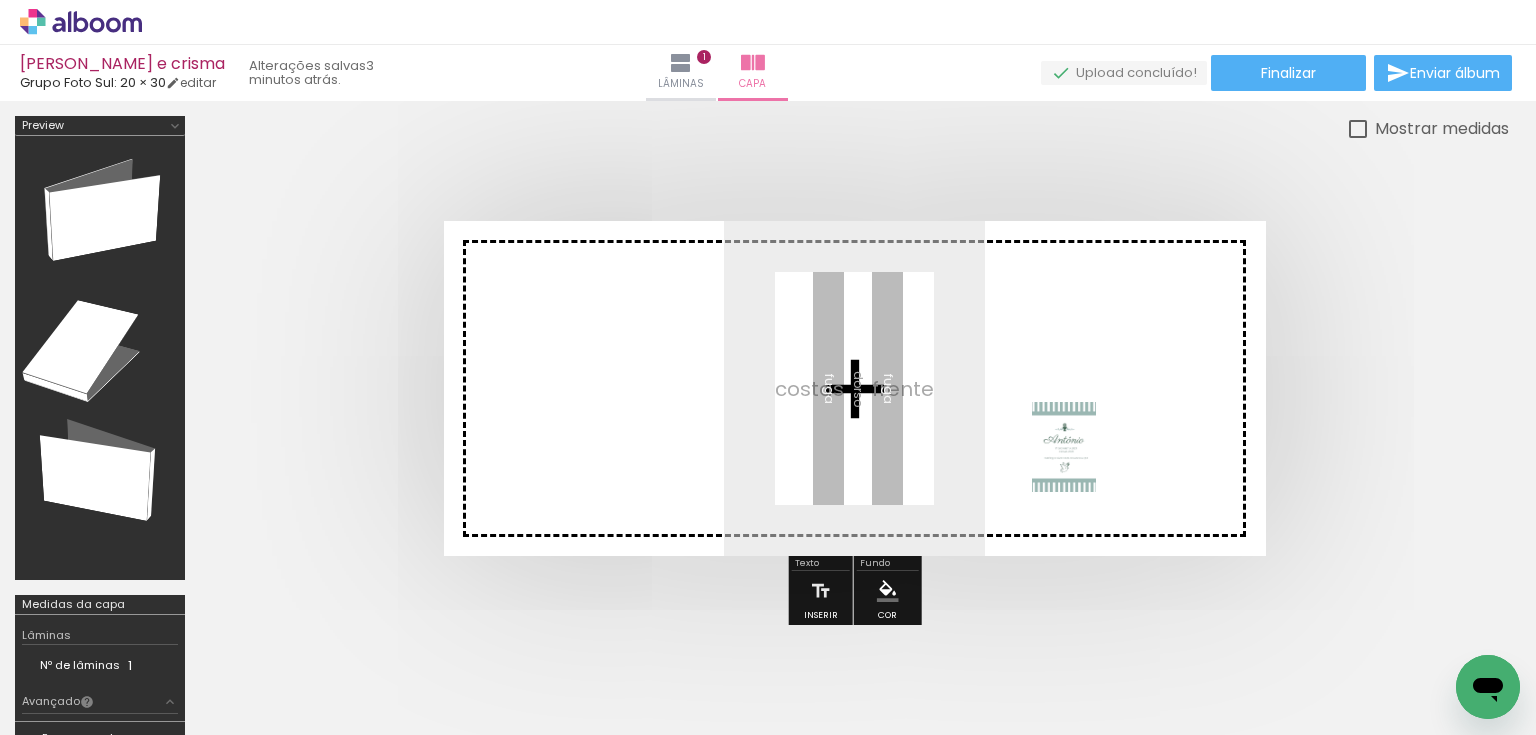 drag, startPoint x: 1438, startPoint y: 657, endPoint x: 1092, endPoint y: 461, distance: 397.65814 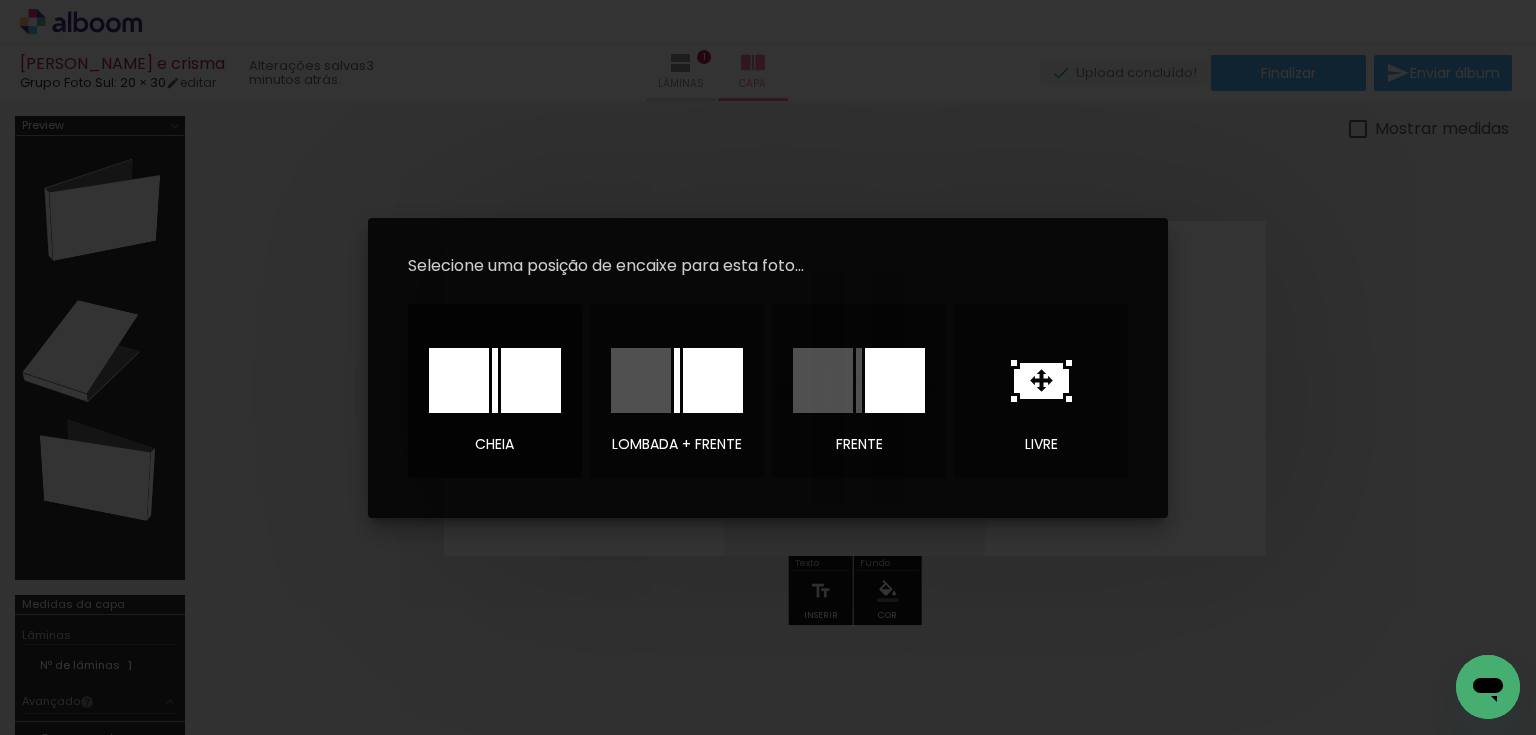 click at bounding box center (531, 380) 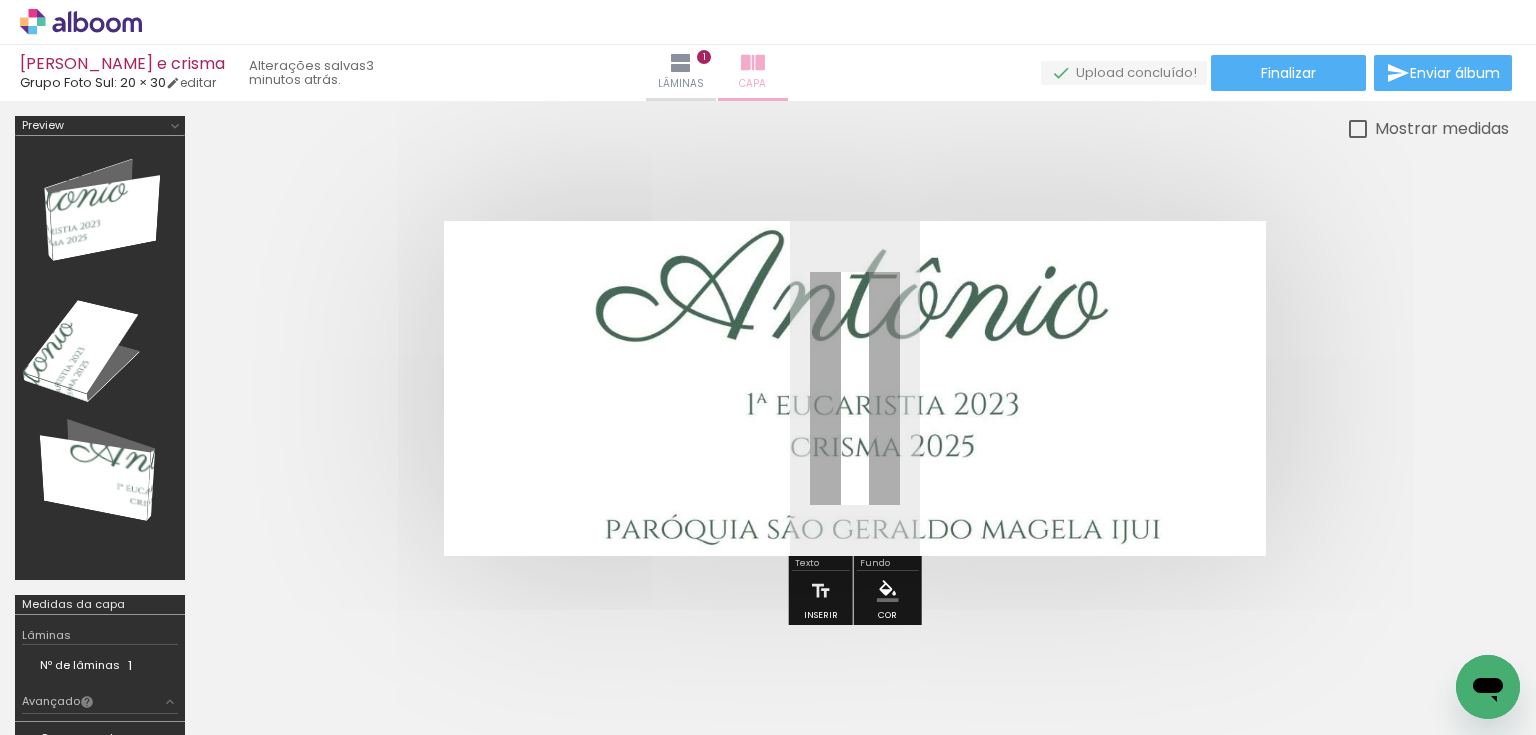 click on "Capa" at bounding box center (753, 73) 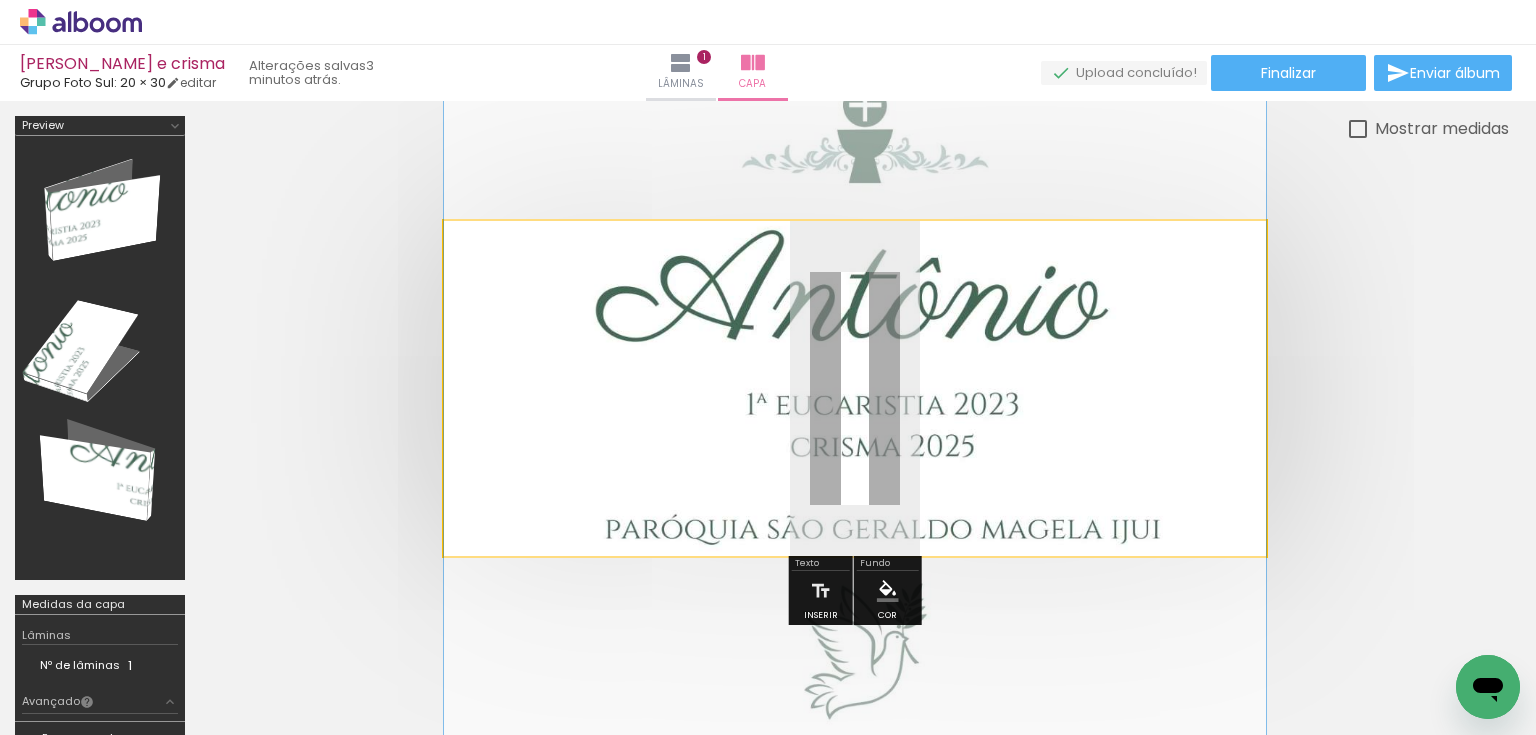 click at bounding box center (855, 388) 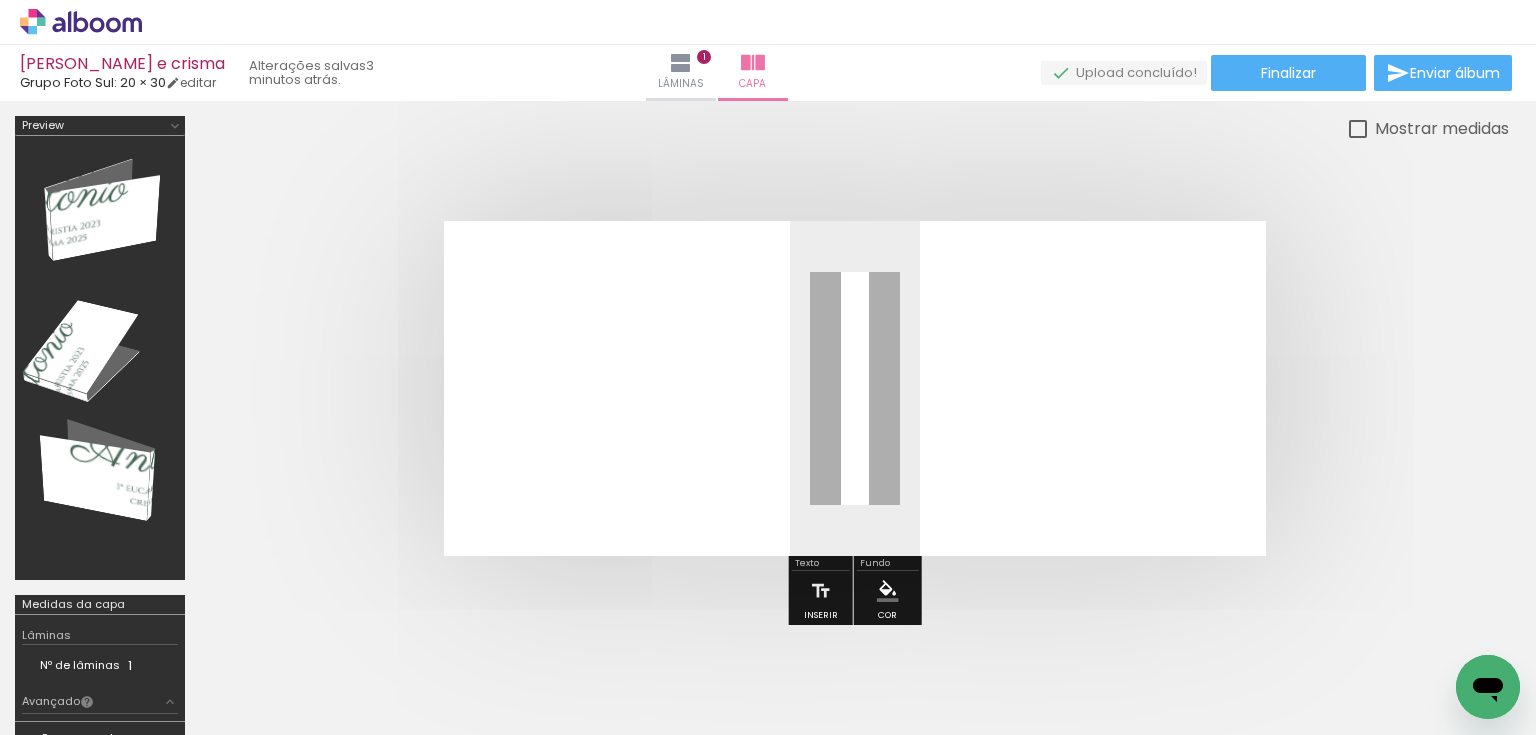 drag, startPoint x: 727, startPoint y: 269, endPoint x: 644, endPoint y: 278, distance: 83.48653 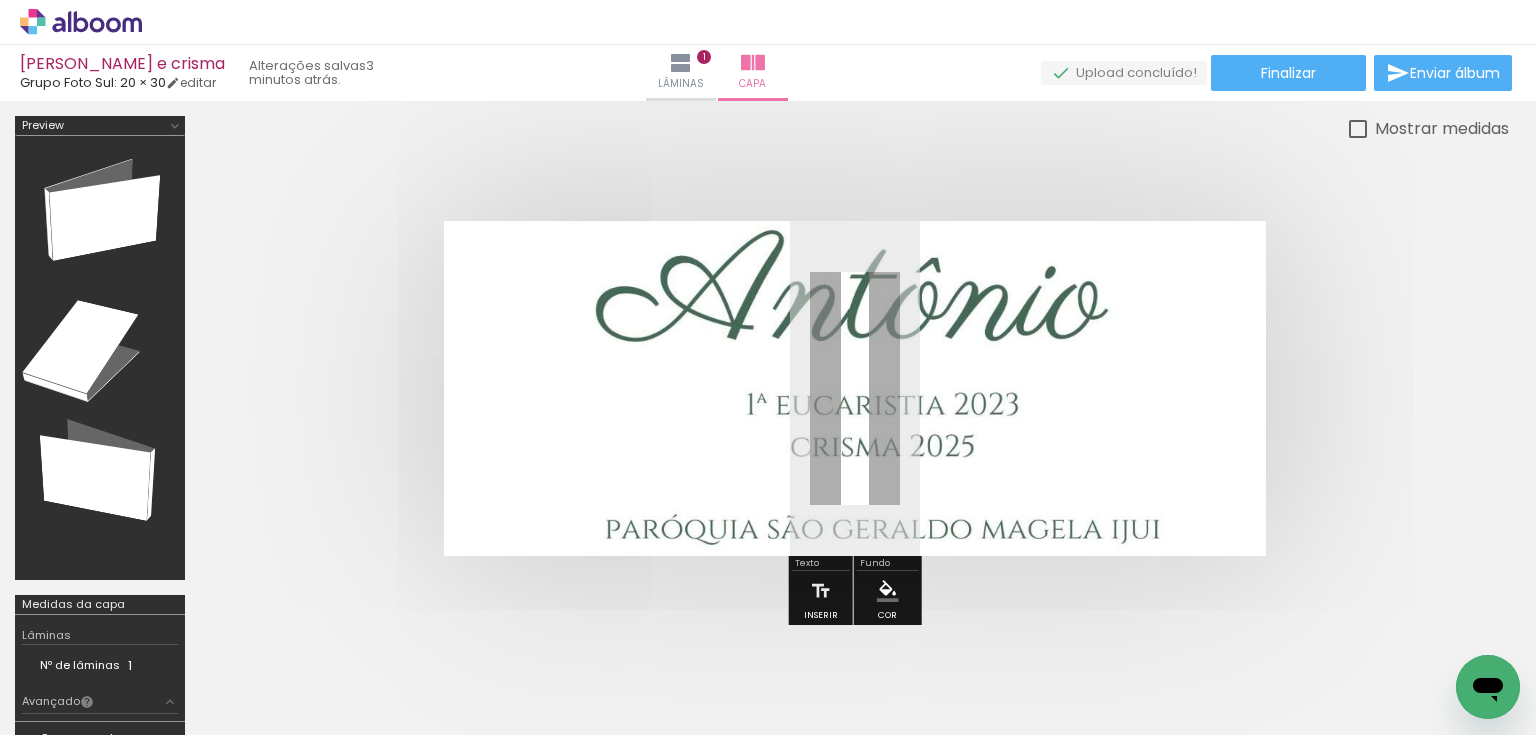 drag, startPoint x: 654, startPoint y: 270, endPoint x: 780, endPoint y: 251, distance: 127.424484 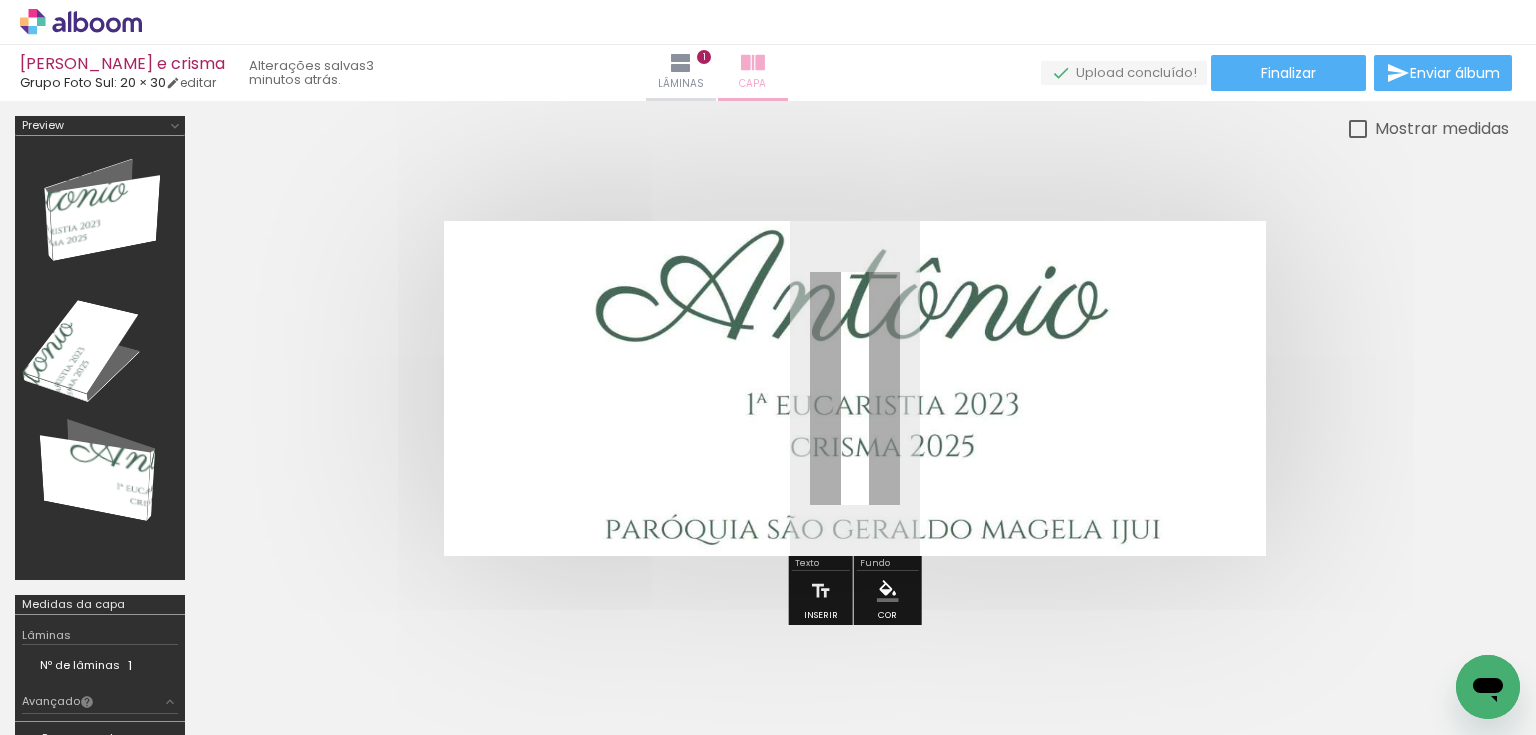 click on "Capa" at bounding box center (752, 84) 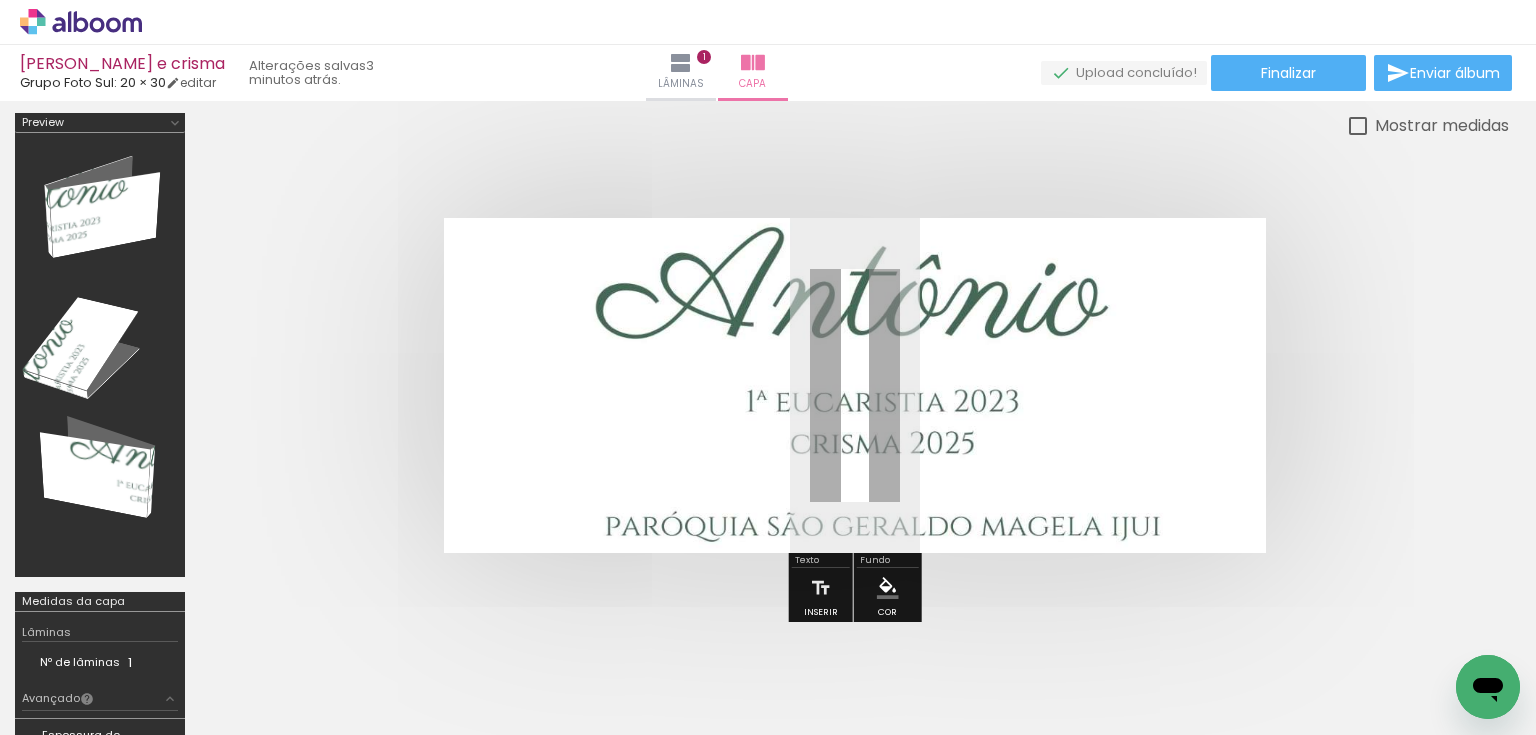 scroll, scrollTop: 0, scrollLeft: 0, axis: both 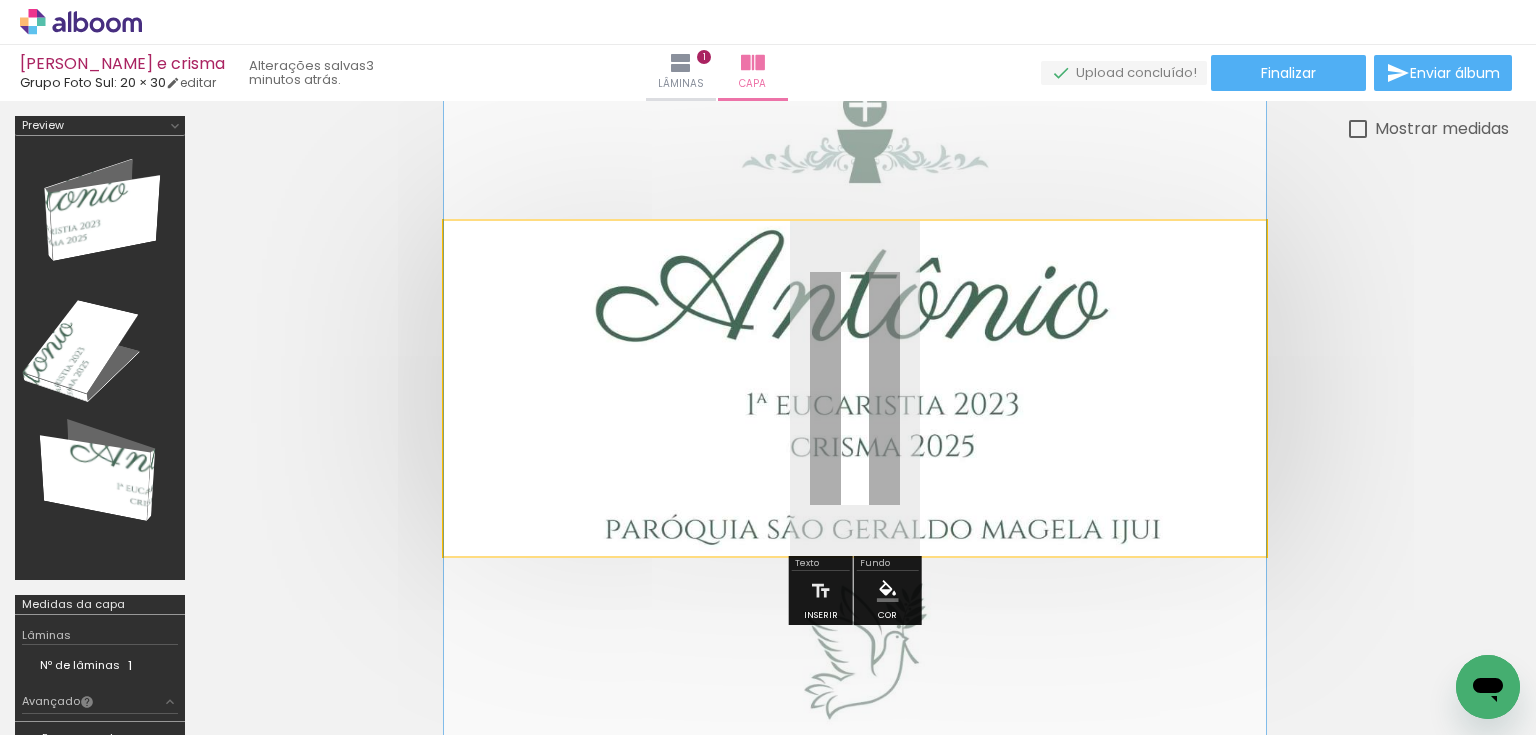 click at bounding box center (855, 388) 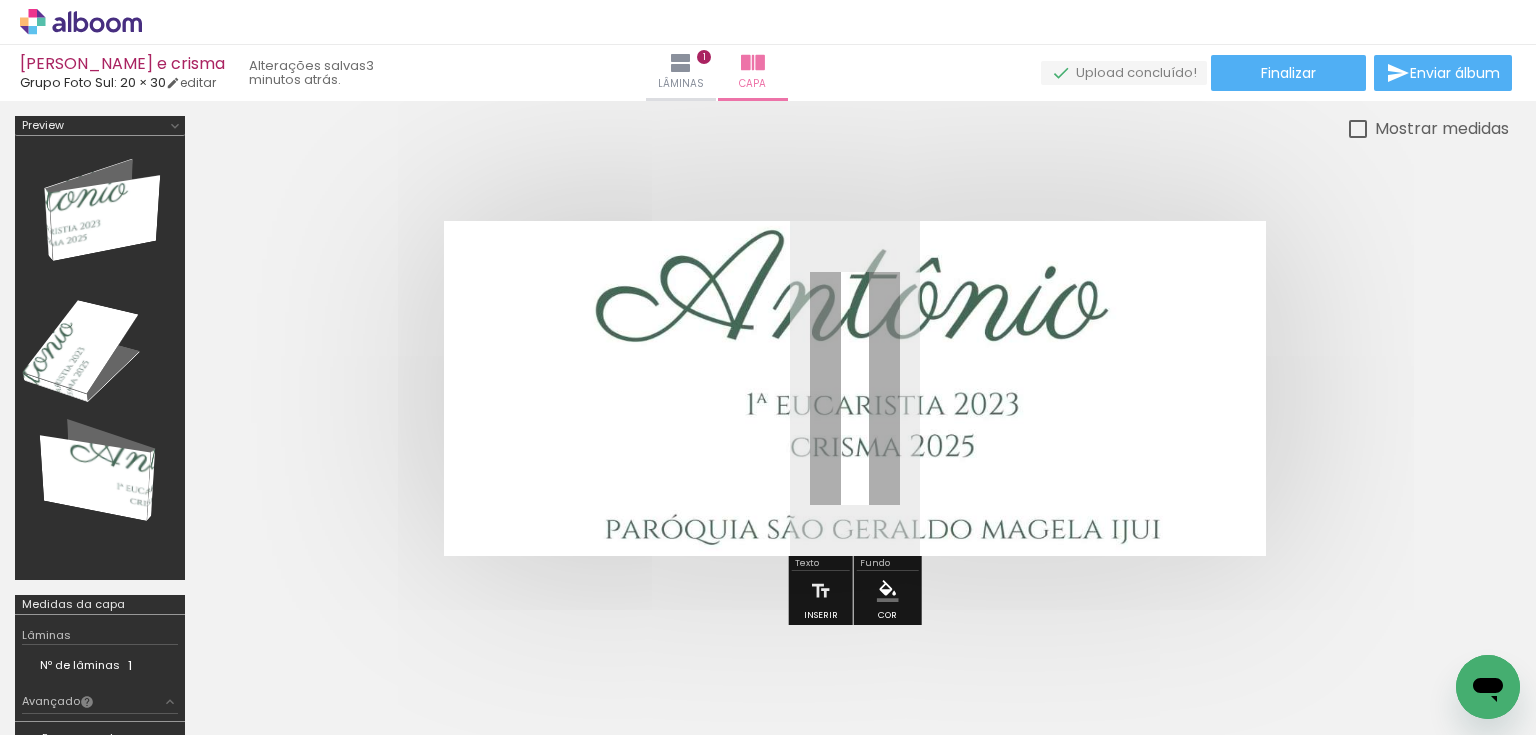 click at bounding box center (521, 272) 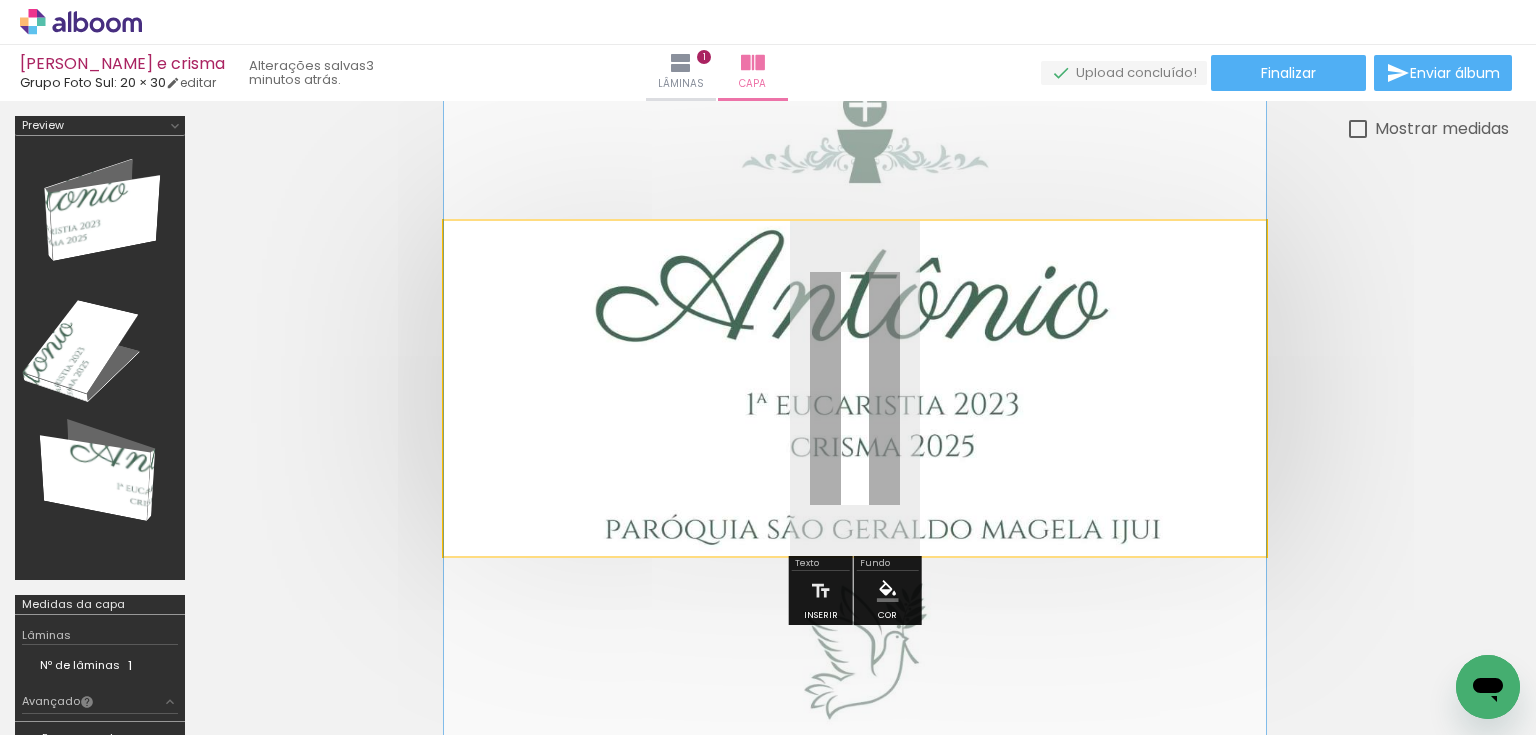 click at bounding box center (495, 272) 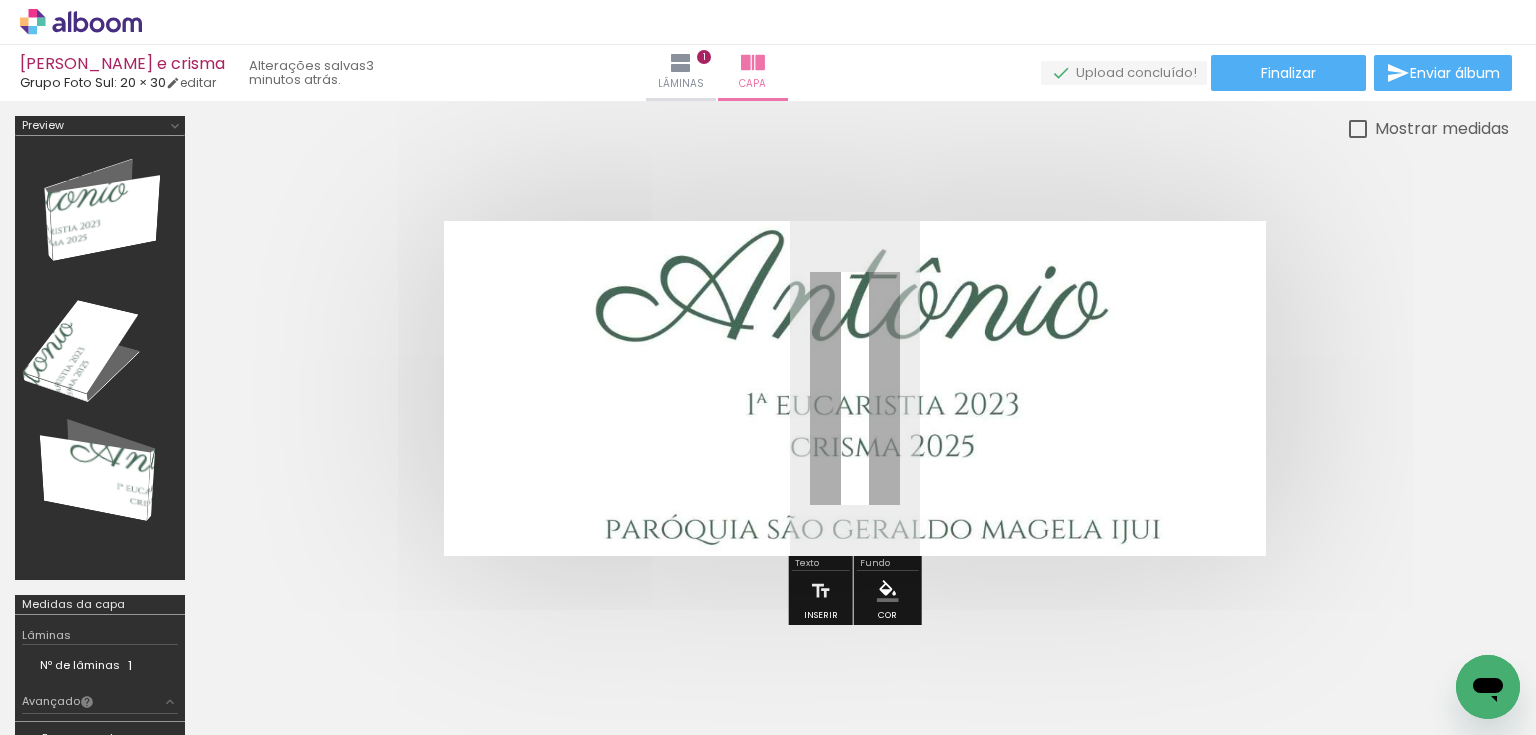 click at bounding box center (855, 388) 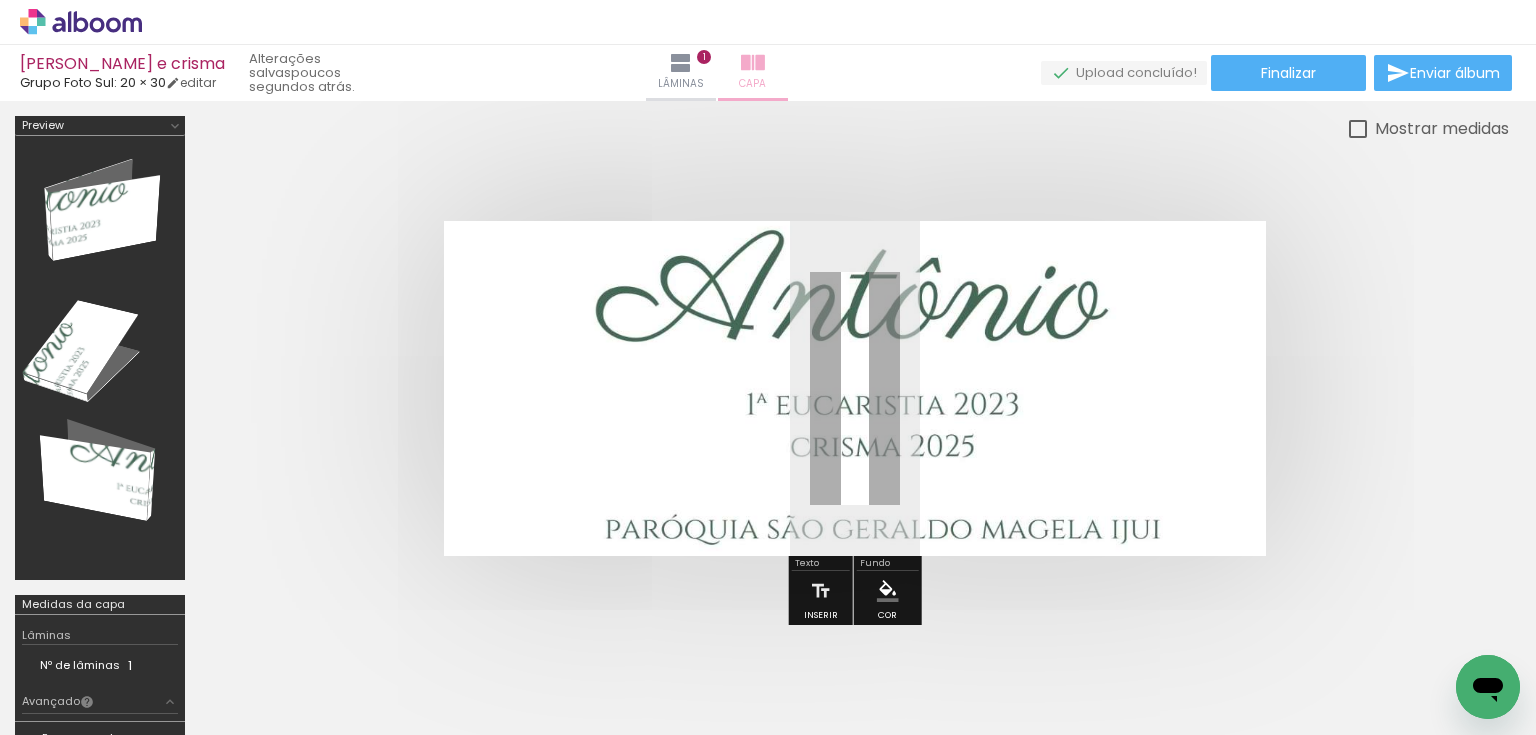 click on "Capa" at bounding box center [752, 84] 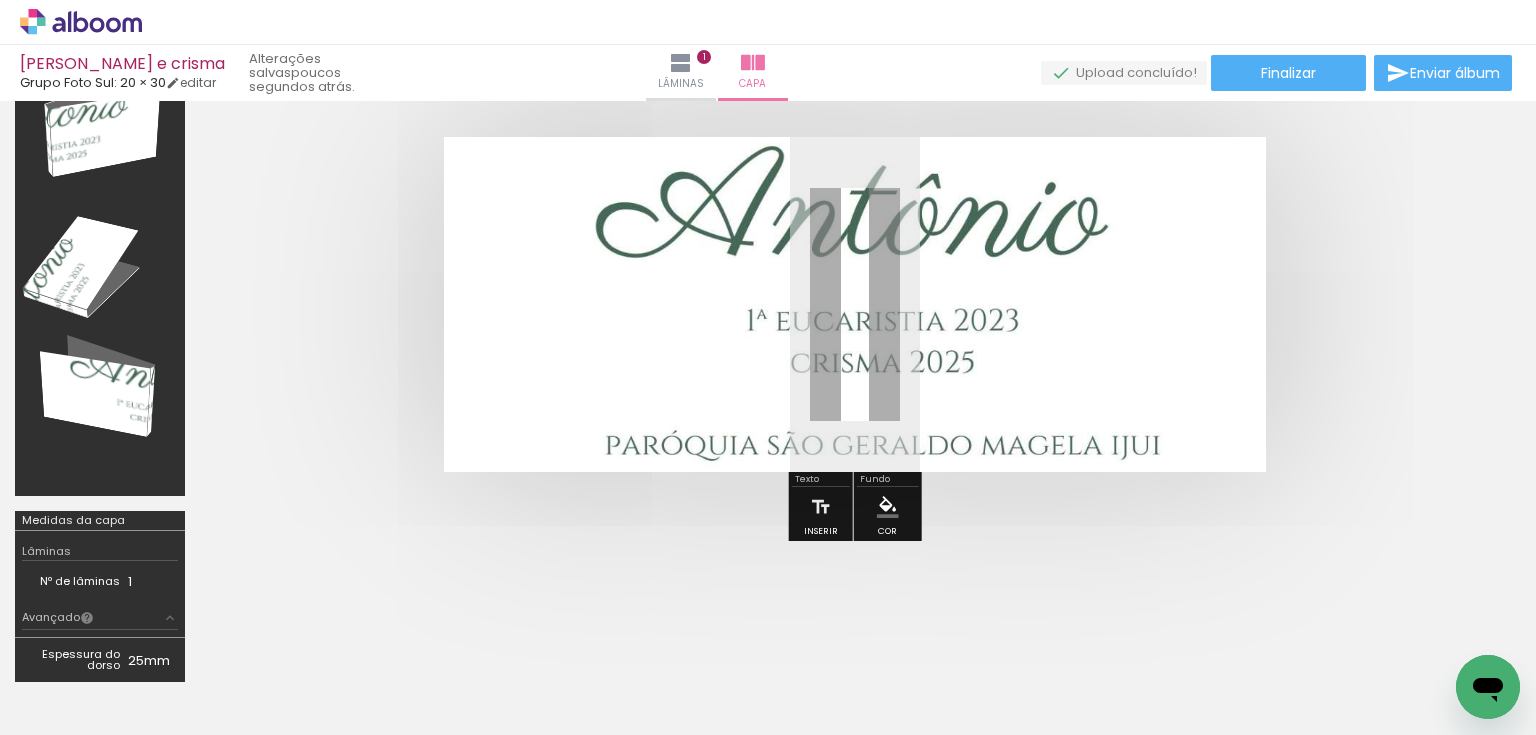 scroll, scrollTop: 80, scrollLeft: 0, axis: vertical 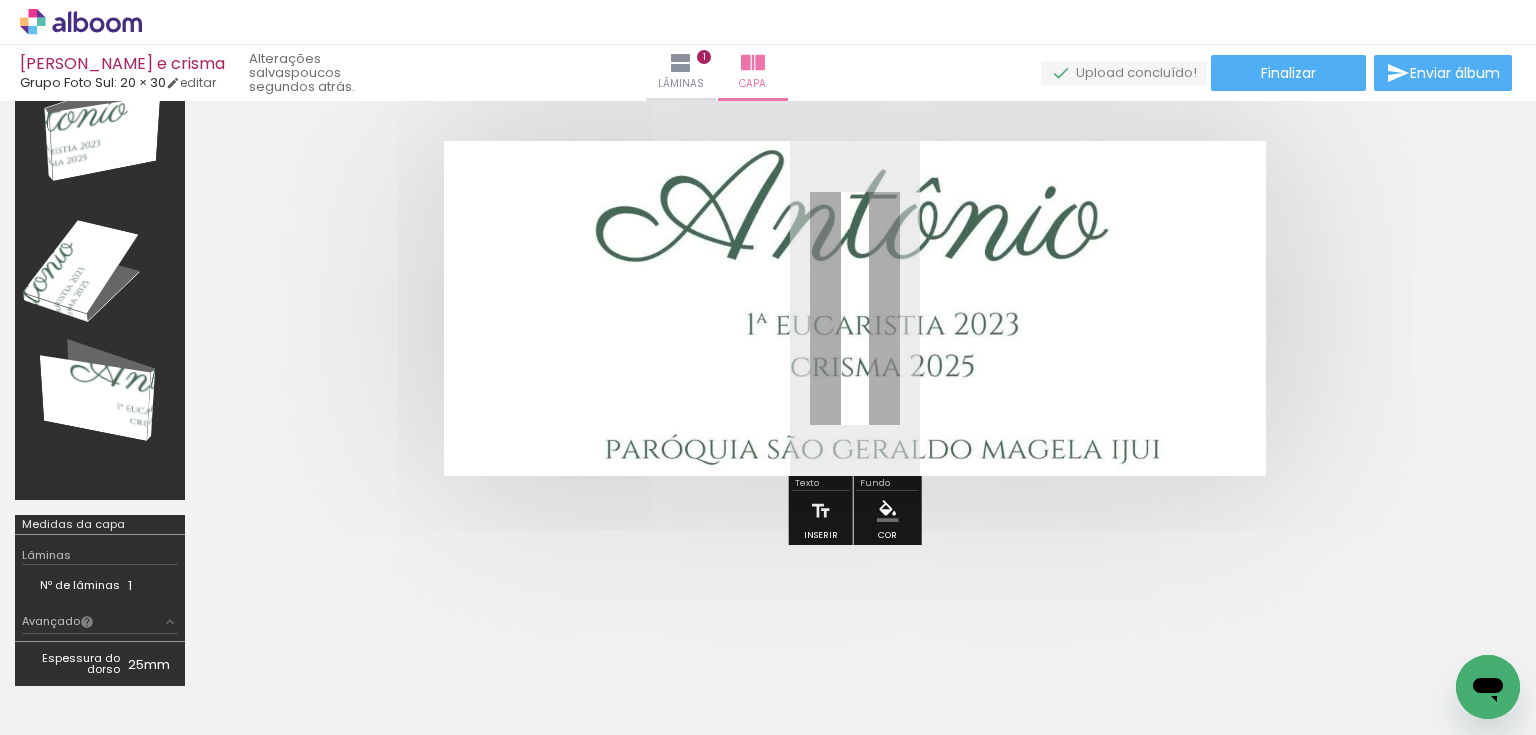 drag, startPoint x: 882, startPoint y: 408, endPoint x: 828, endPoint y: 391, distance: 56.61272 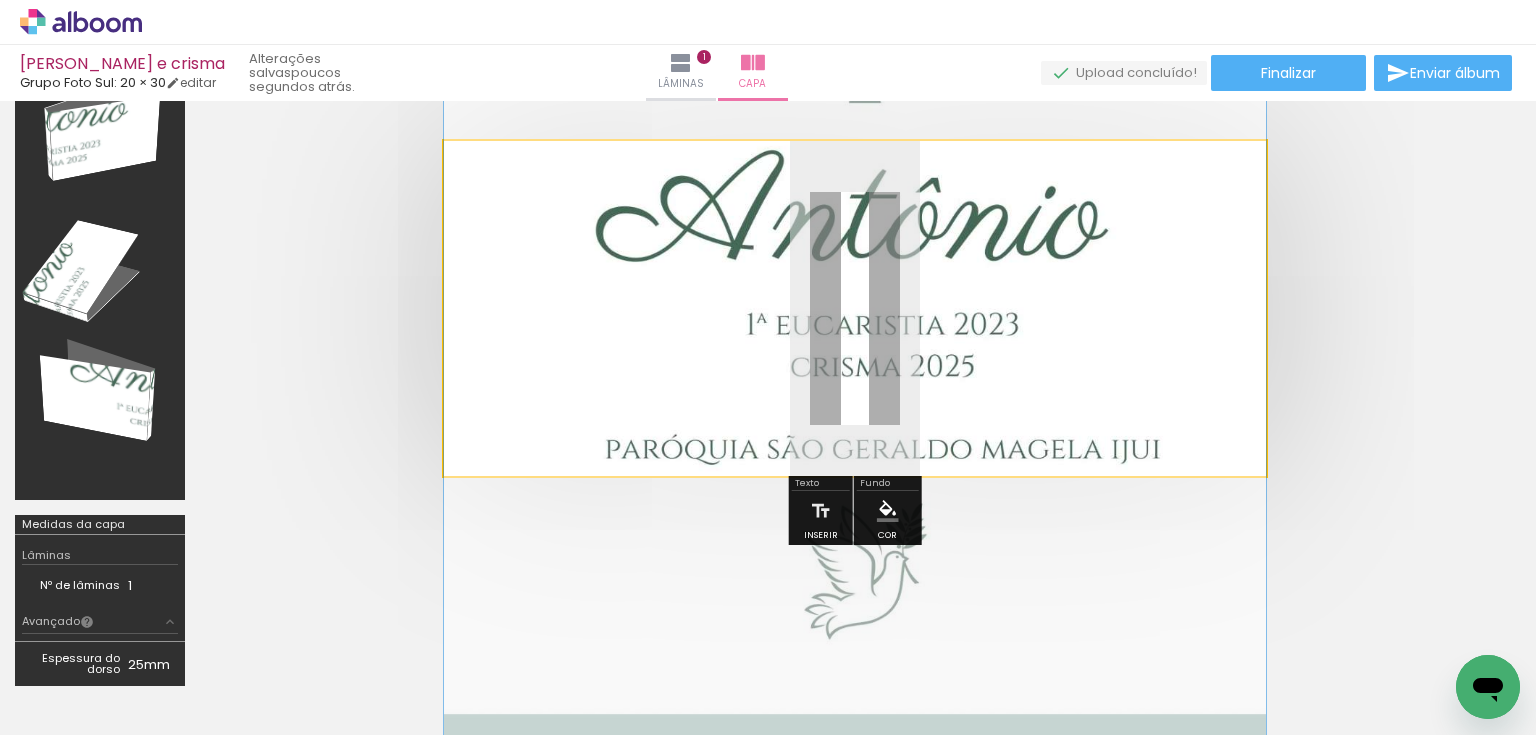click at bounding box center (855, 308) 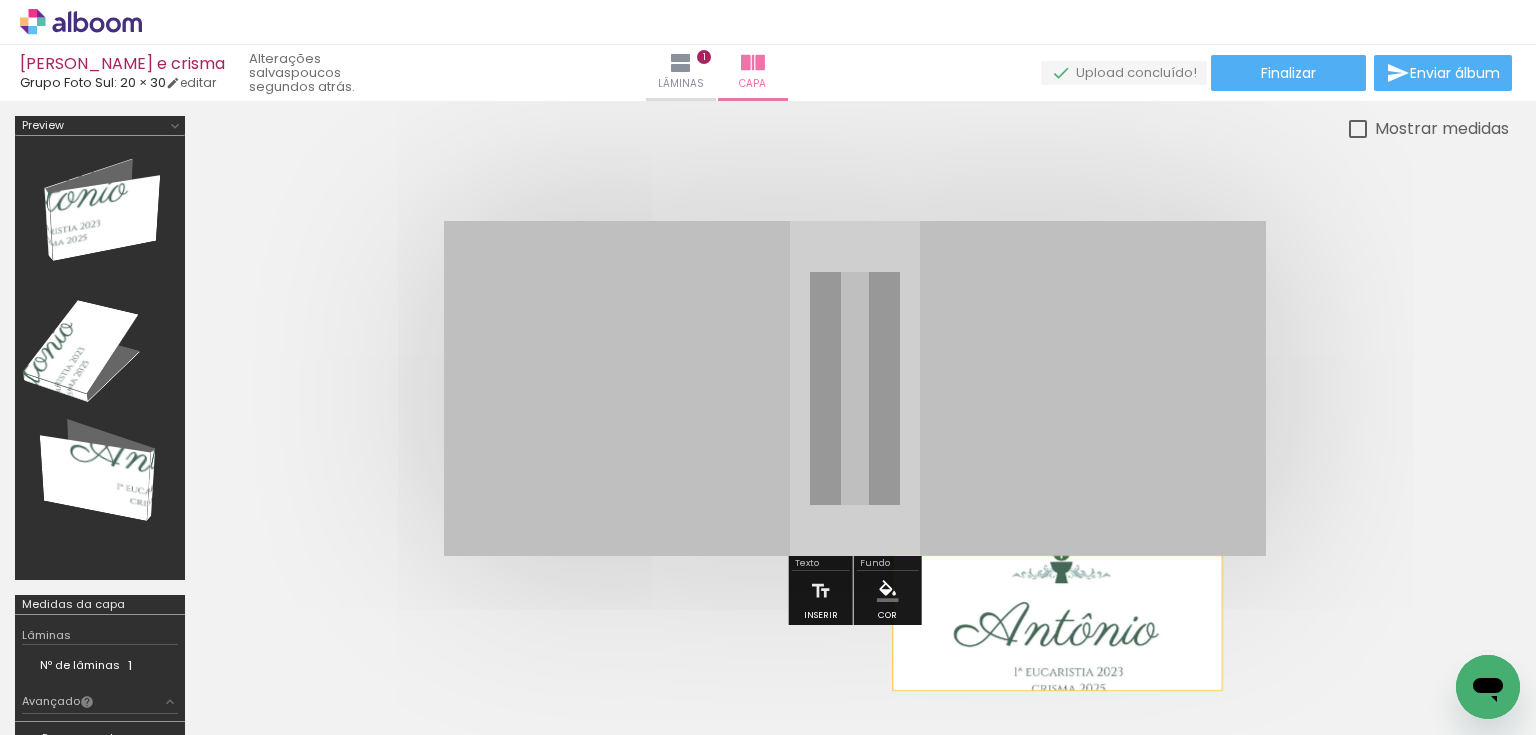 scroll, scrollTop: 0, scrollLeft: 0, axis: both 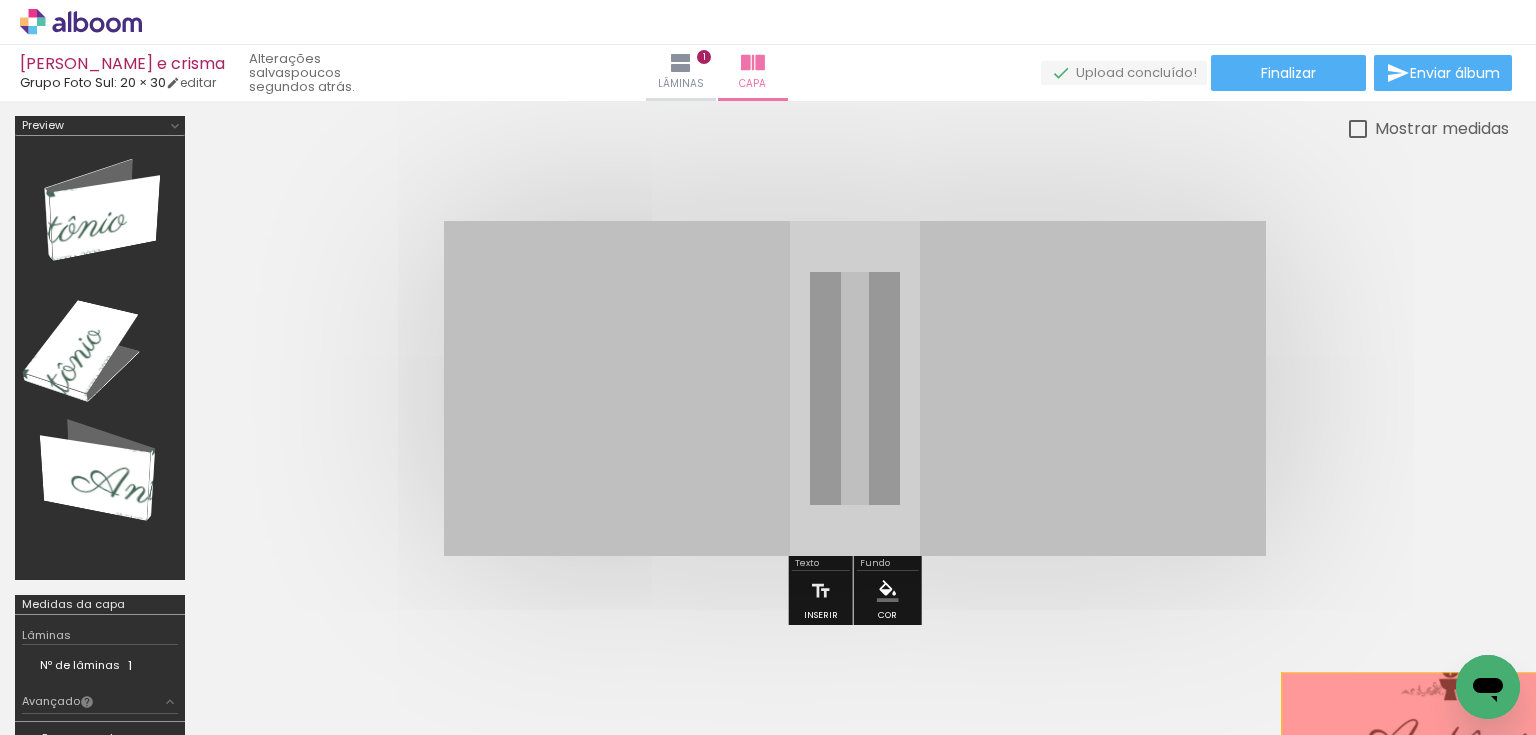 drag, startPoint x: 847, startPoint y: 376, endPoint x: 1435, endPoint y: 659, distance: 652.55884 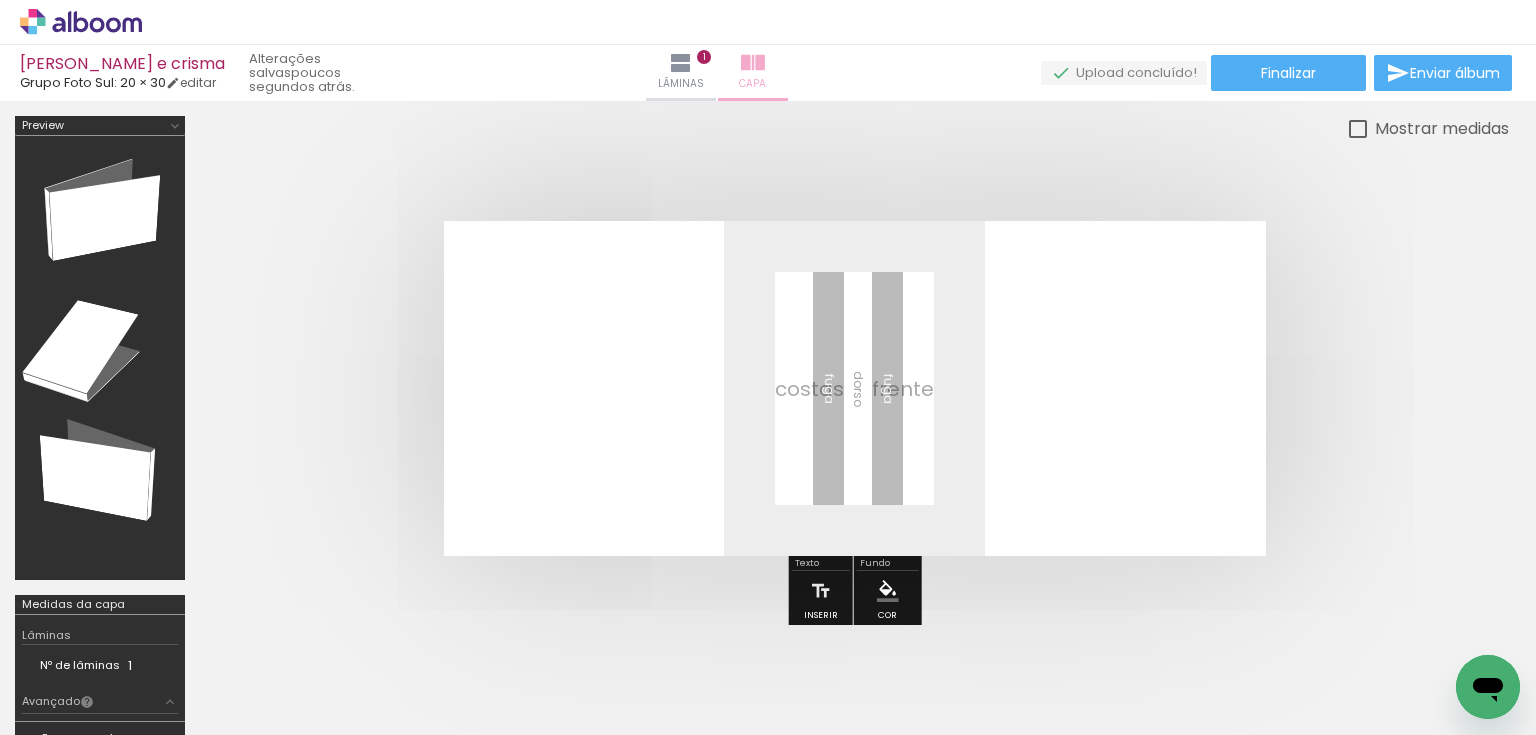 click on "Capa" at bounding box center (752, 84) 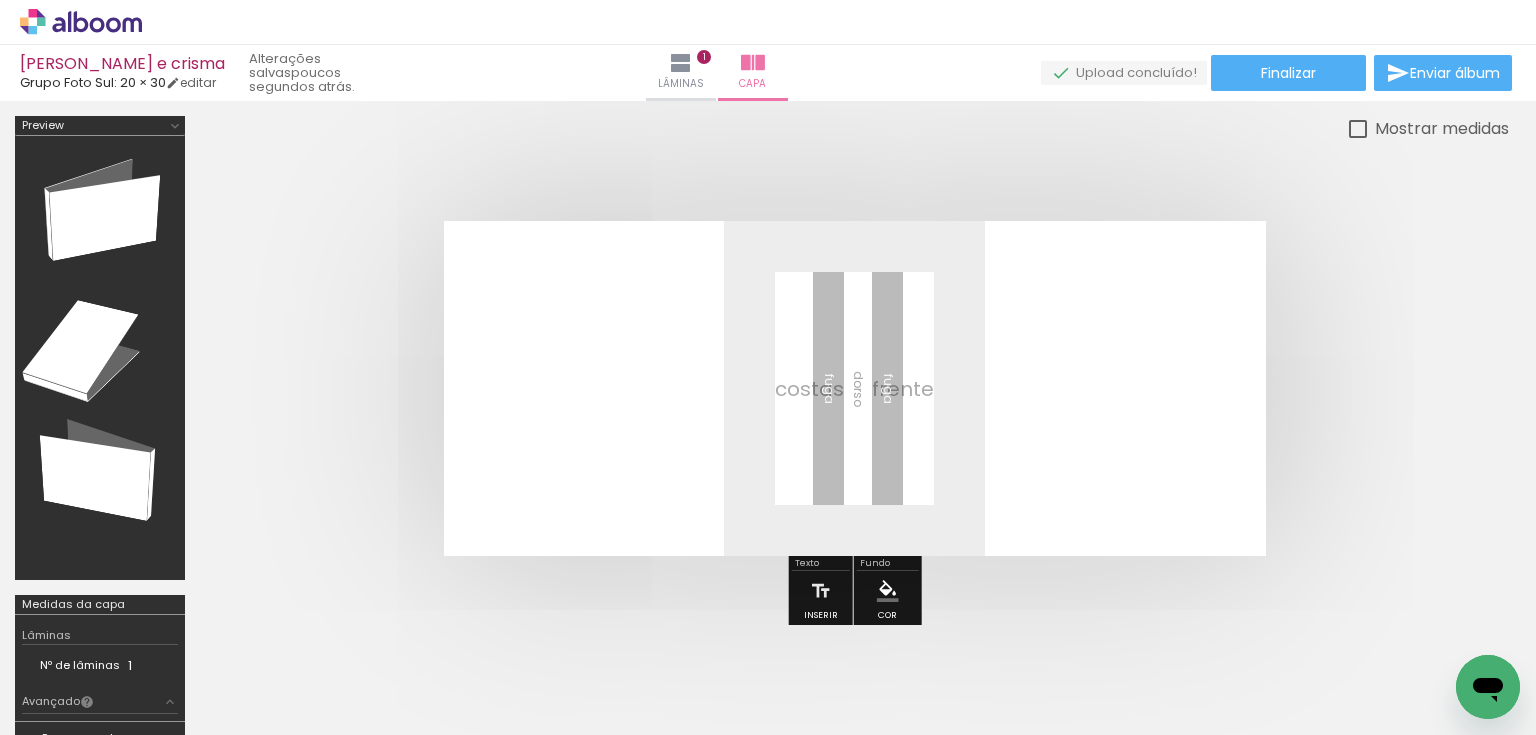 drag, startPoint x: 892, startPoint y: 428, endPoint x: 864, endPoint y: 412, distance: 32.24903 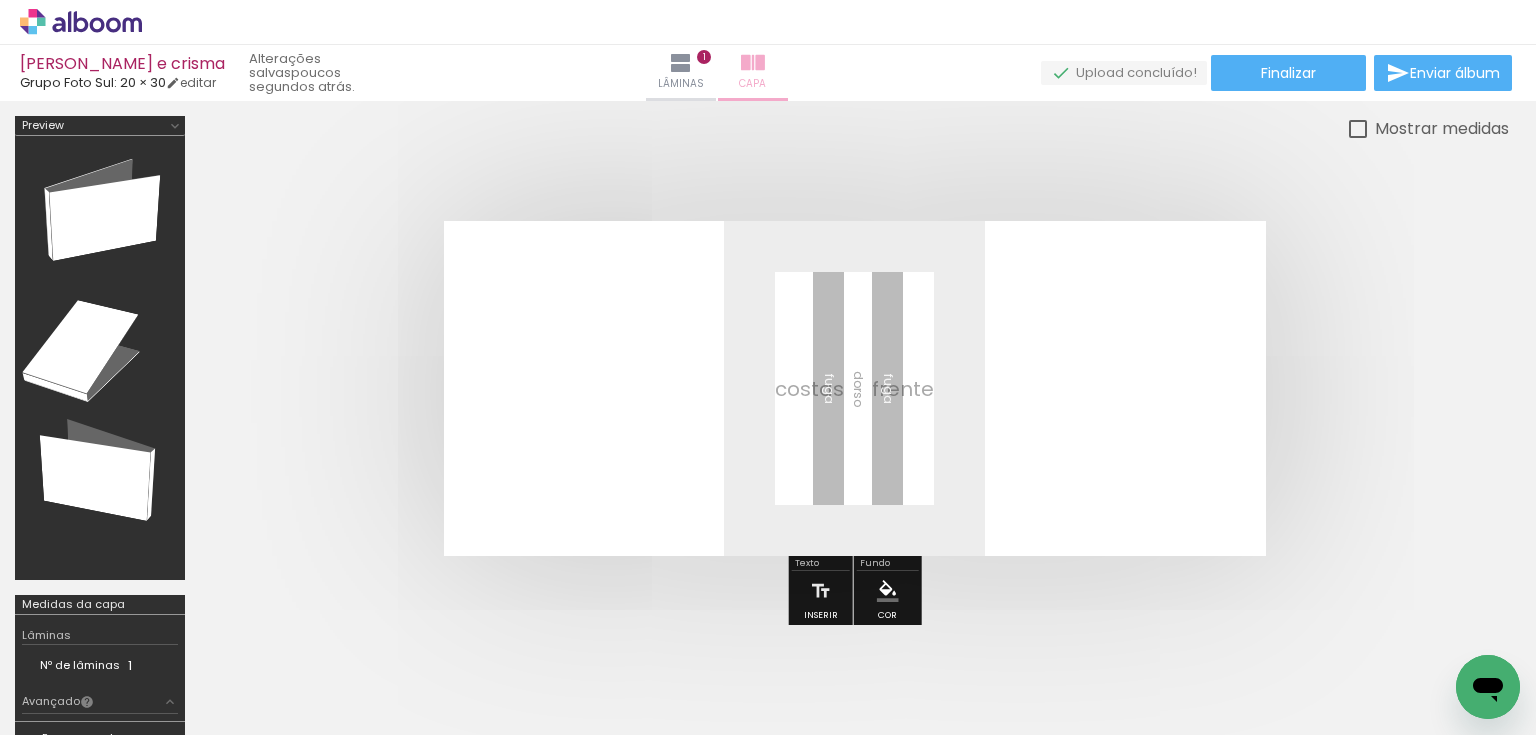 click on "Capa" at bounding box center (752, 84) 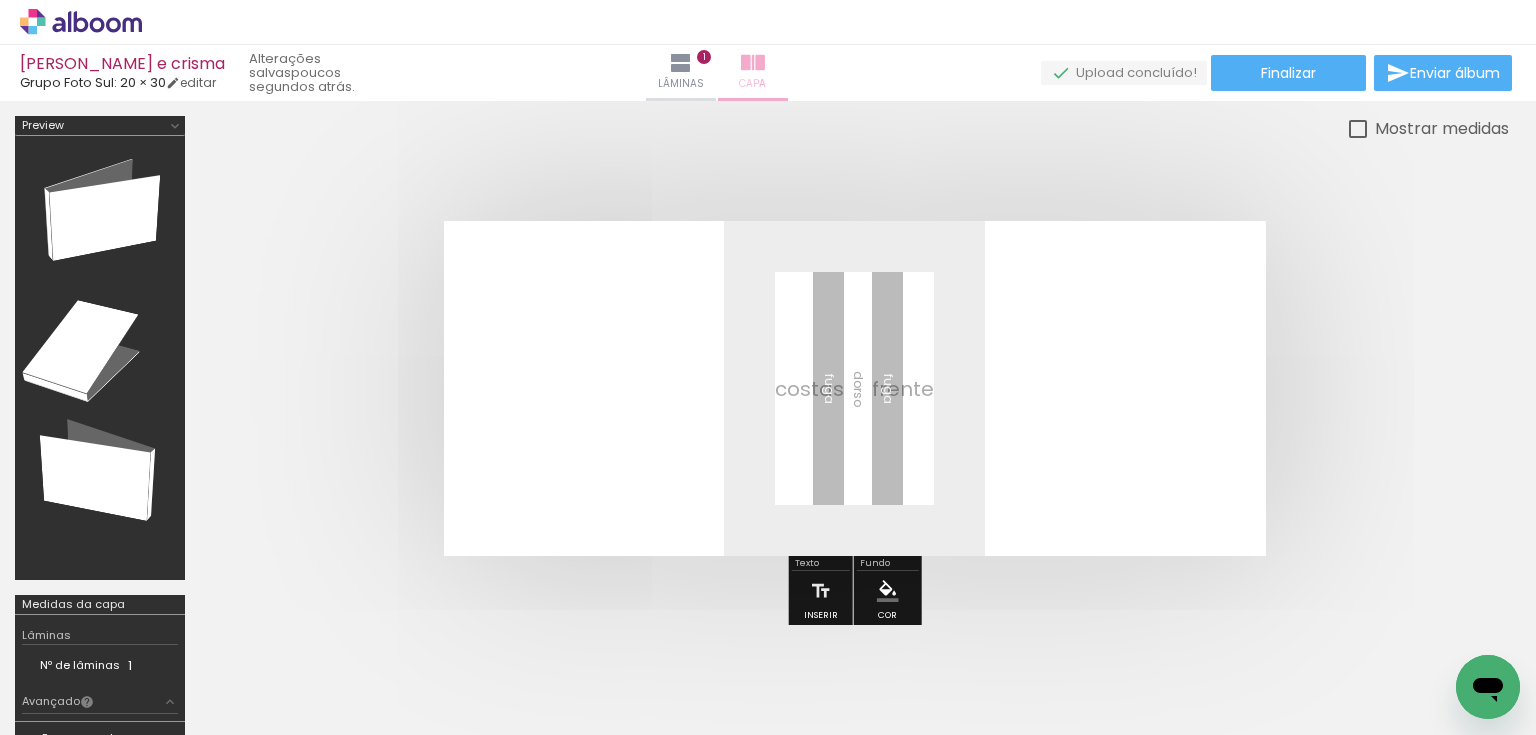 click on "Capa" at bounding box center (752, 84) 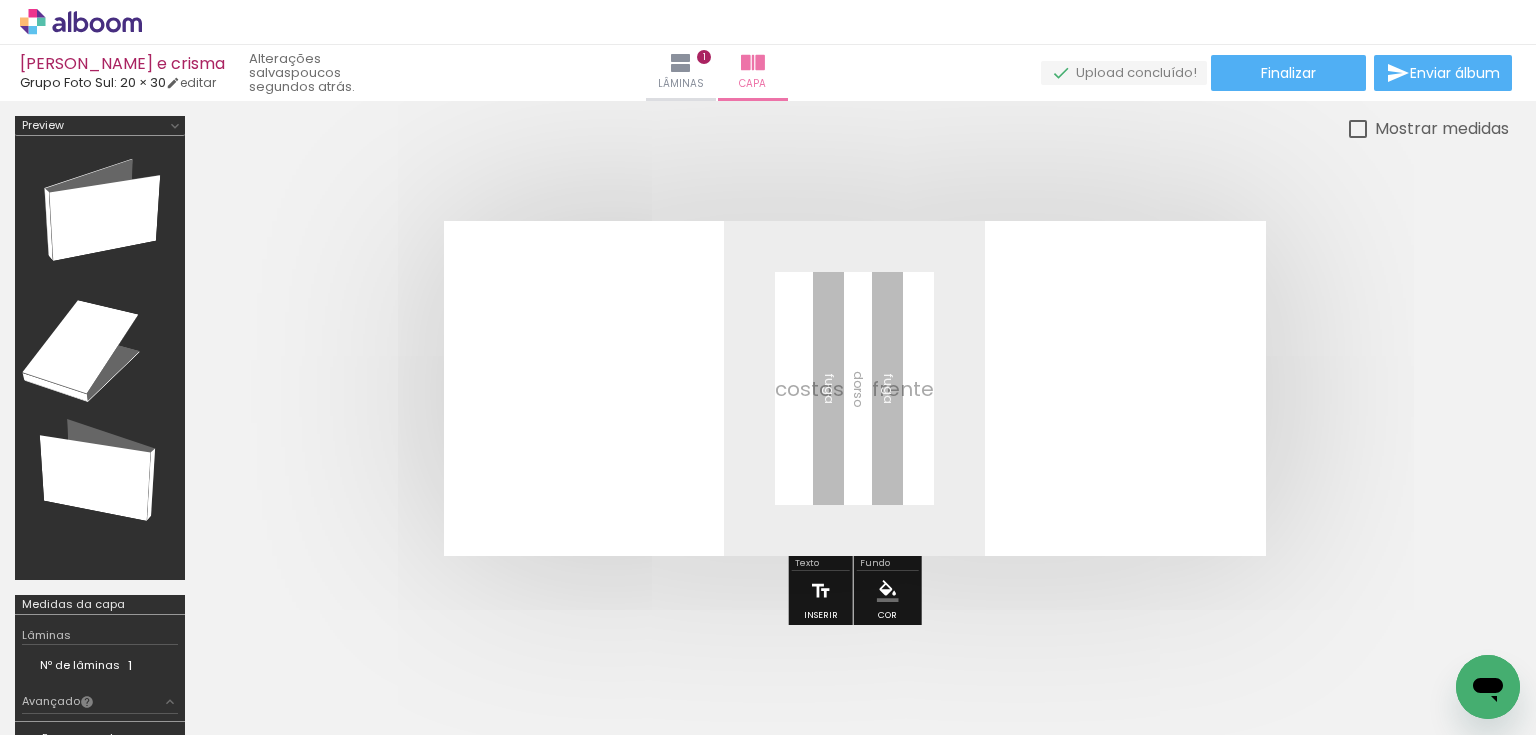 click at bounding box center (821, 591) 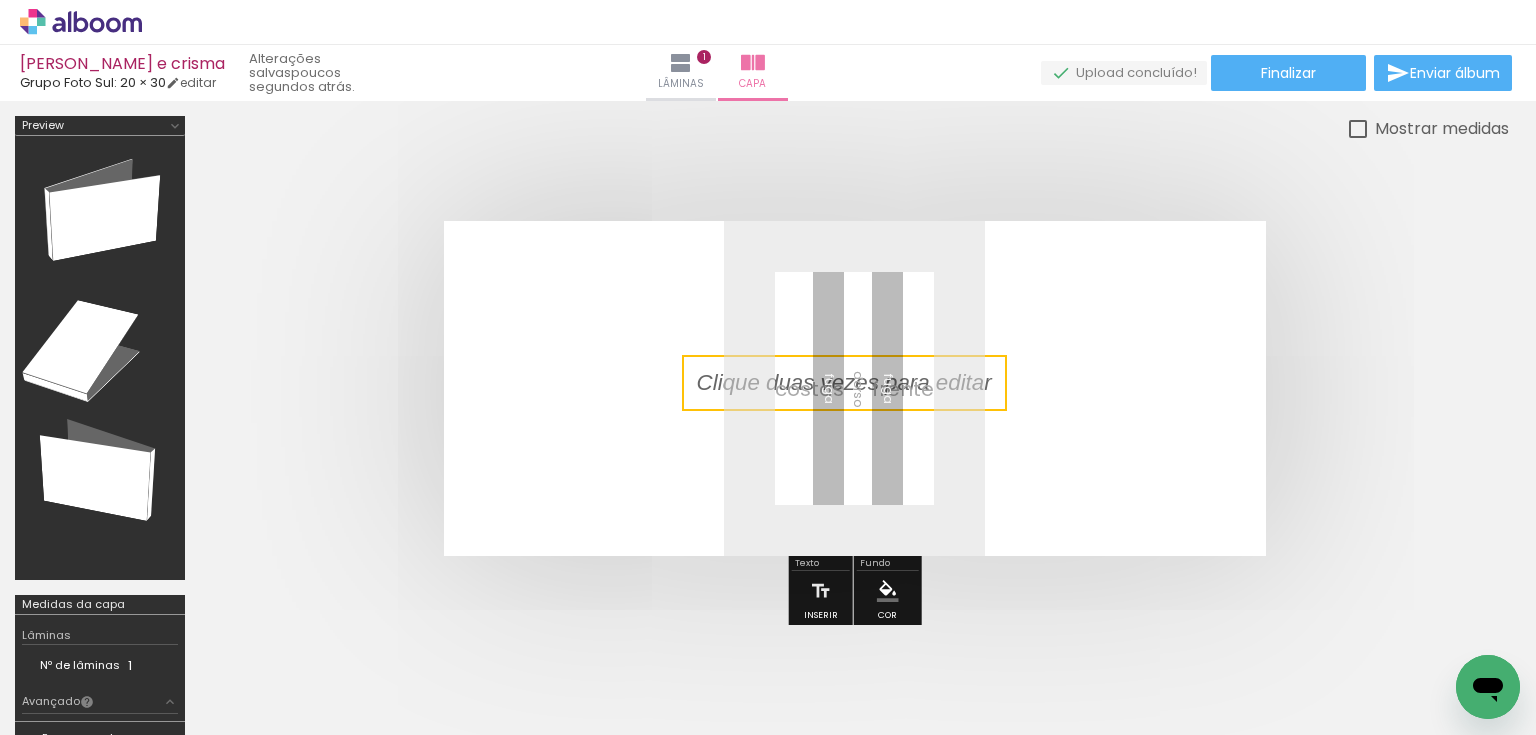 click at bounding box center [844, 383] 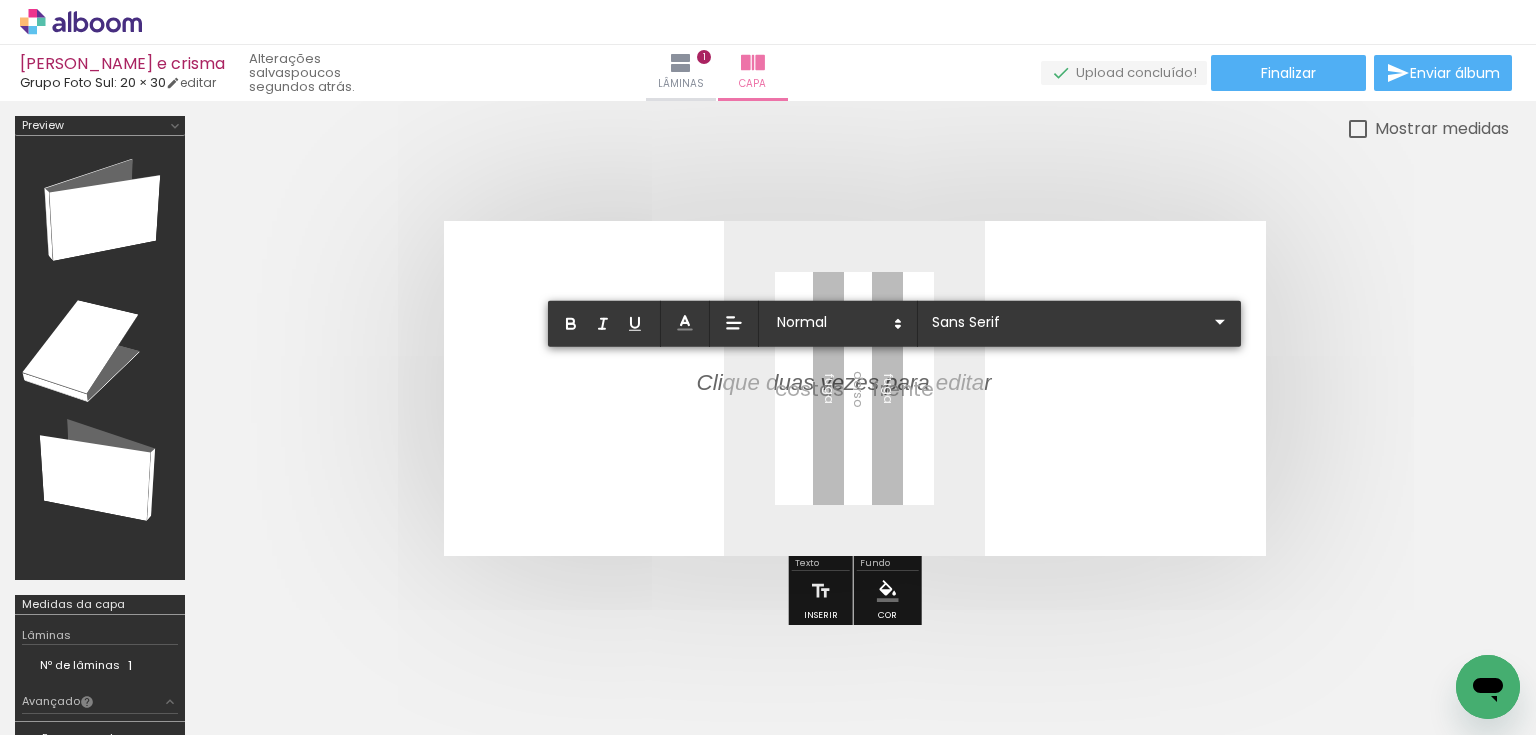 click at bounding box center (844, 395) 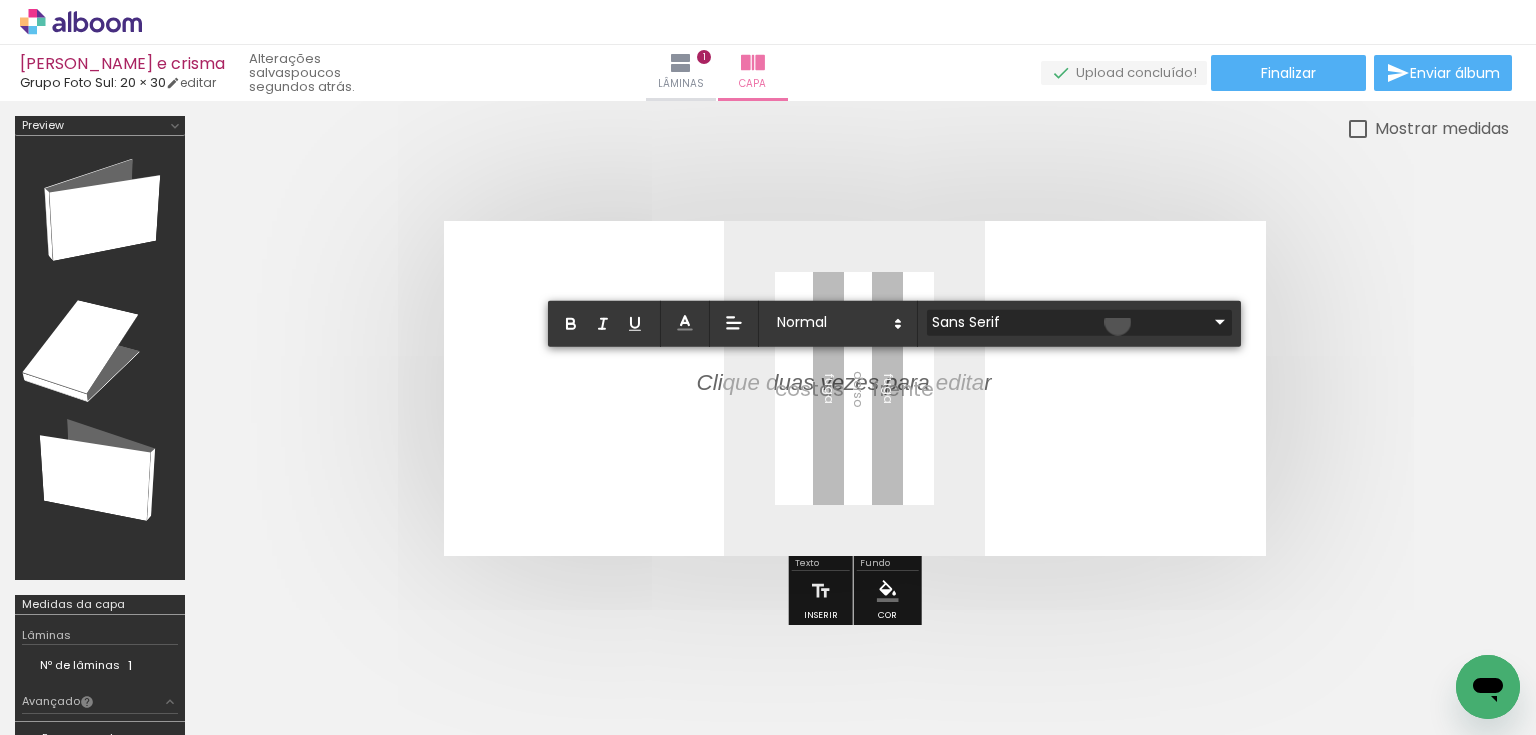 drag, startPoint x: 900, startPoint y: 386, endPoint x: 1117, endPoint y: 322, distance: 226.24103 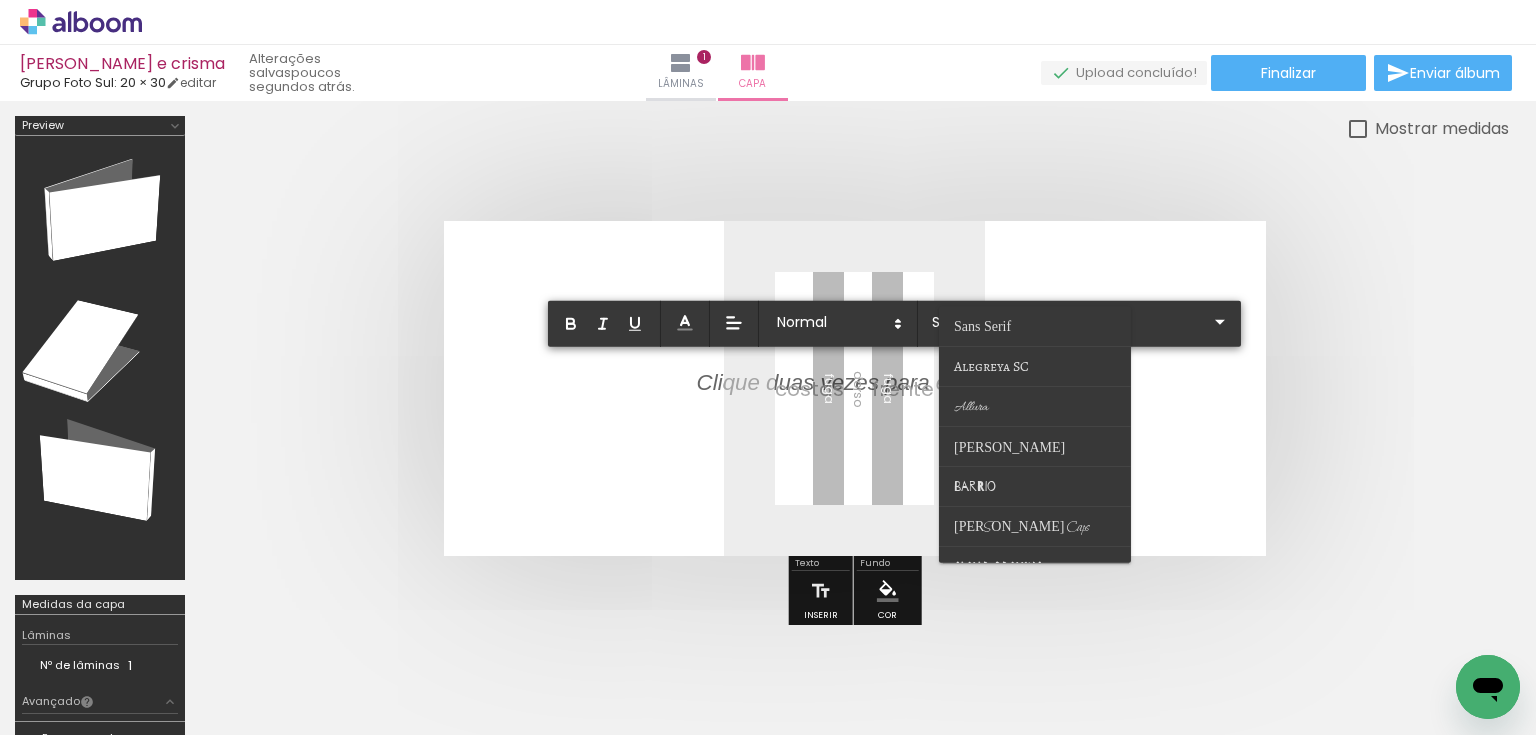 click at bounding box center [855, 388] 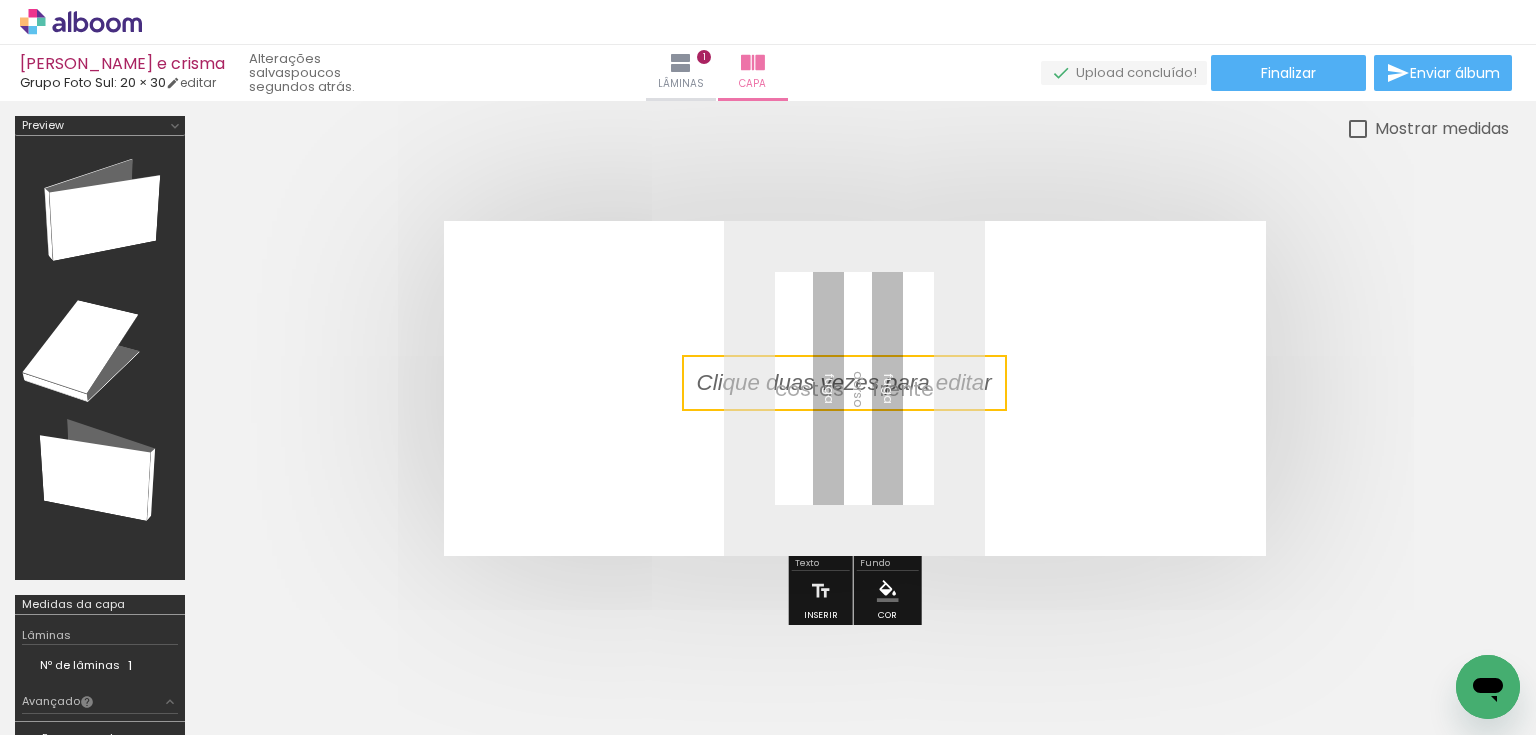 click at bounding box center (855, 388) 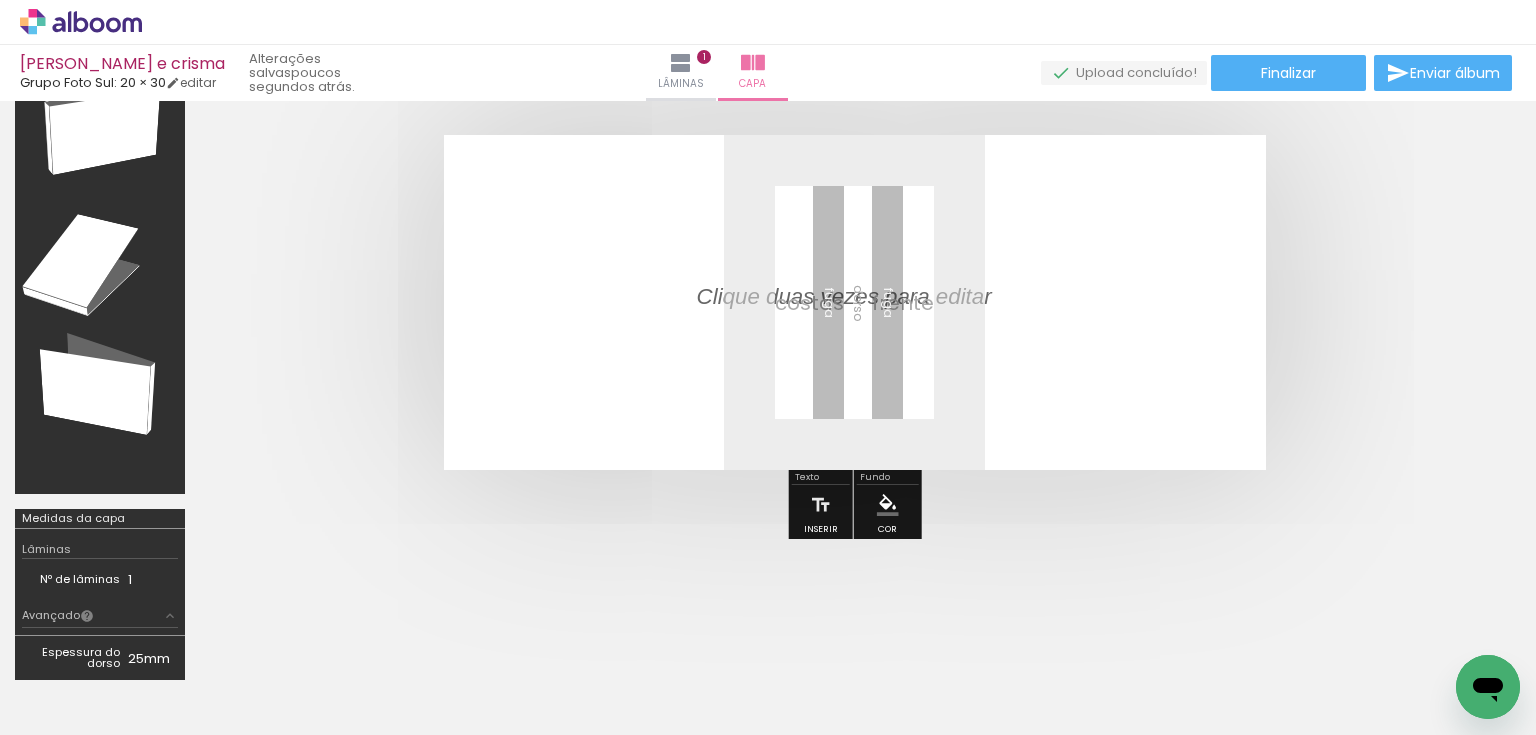 scroll, scrollTop: 80, scrollLeft: 0, axis: vertical 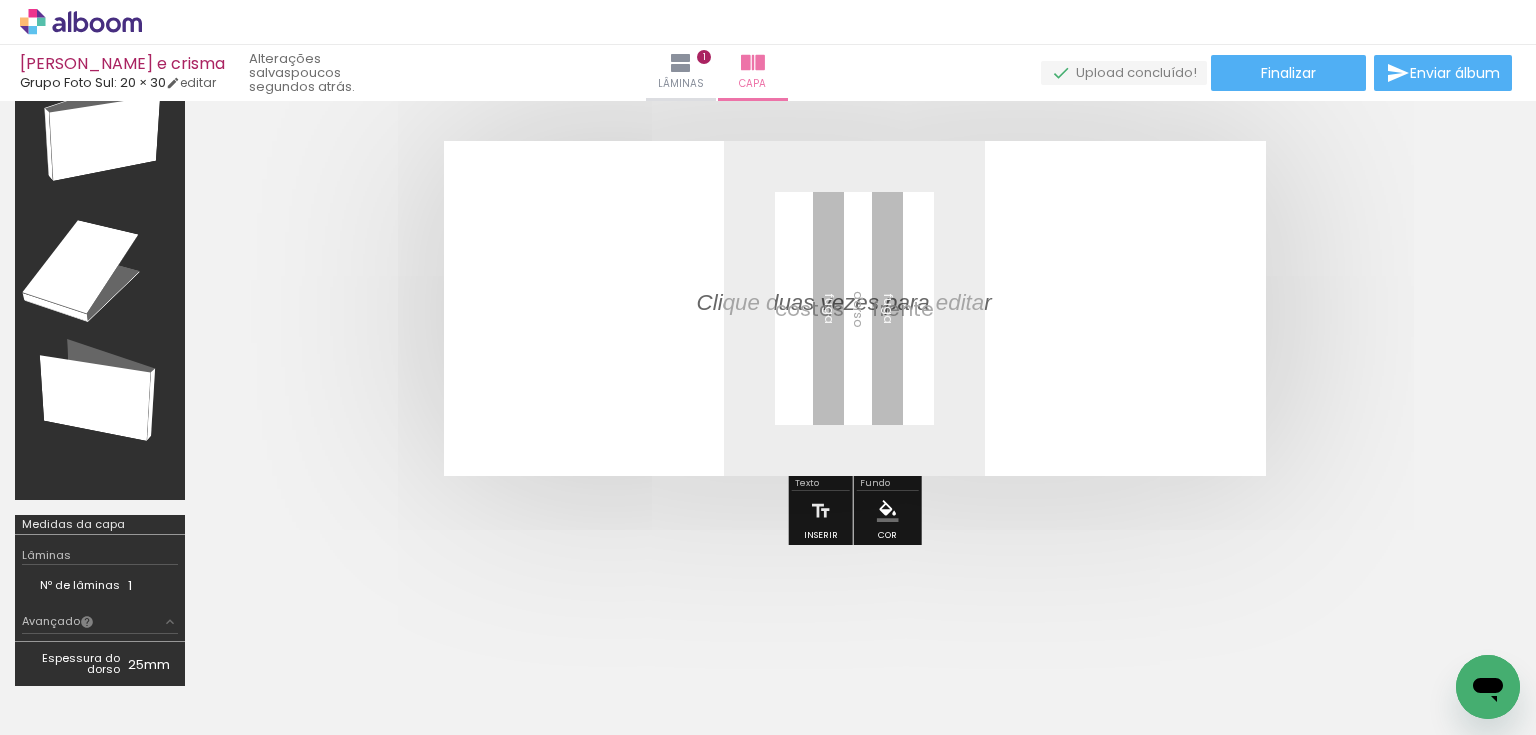 click at bounding box center (855, 308) 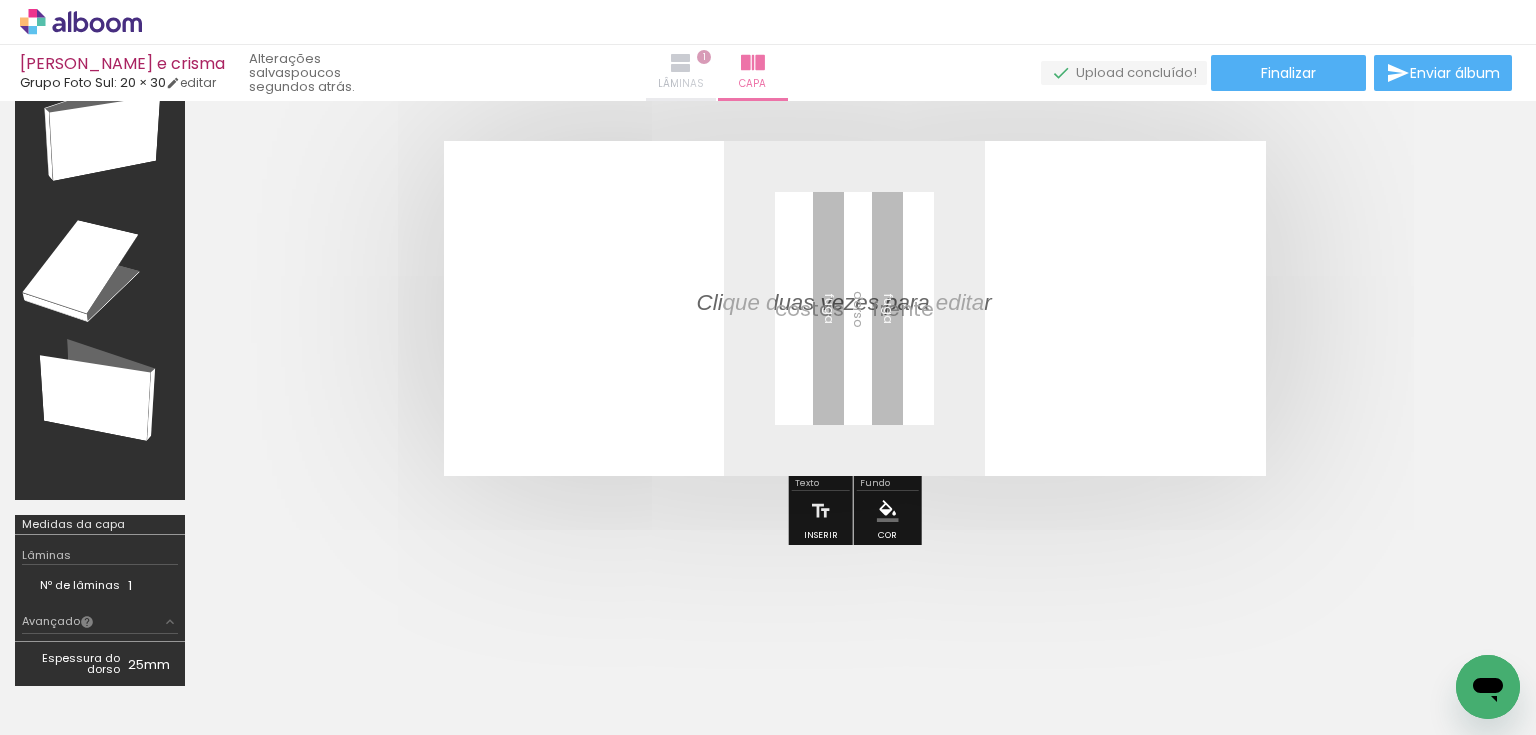 click on "Lâminas 1" at bounding box center (681, 73) 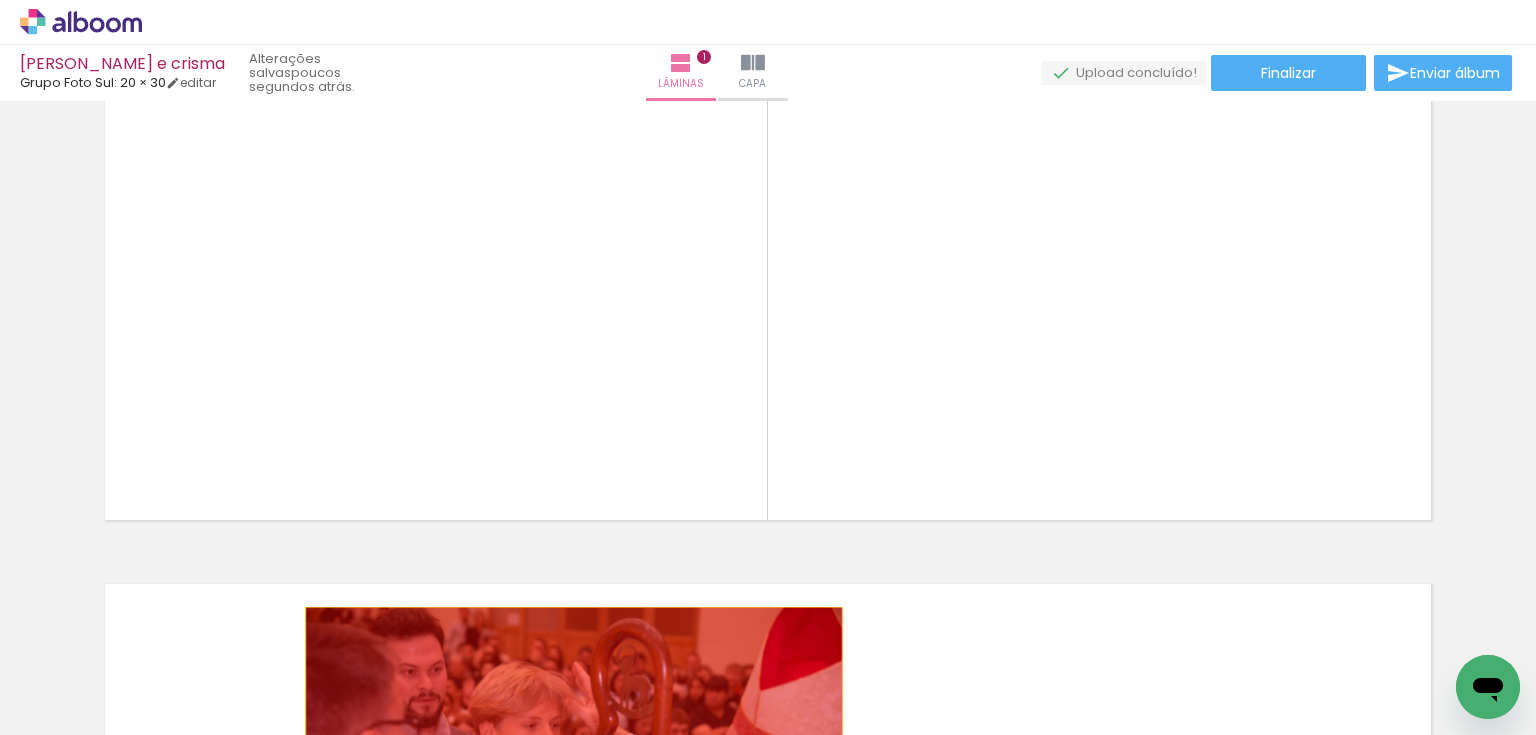 drag, startPoint x: 736, startPoint y: 403, endPoint x: 568, endPoint y: 697, distance: 338.61484 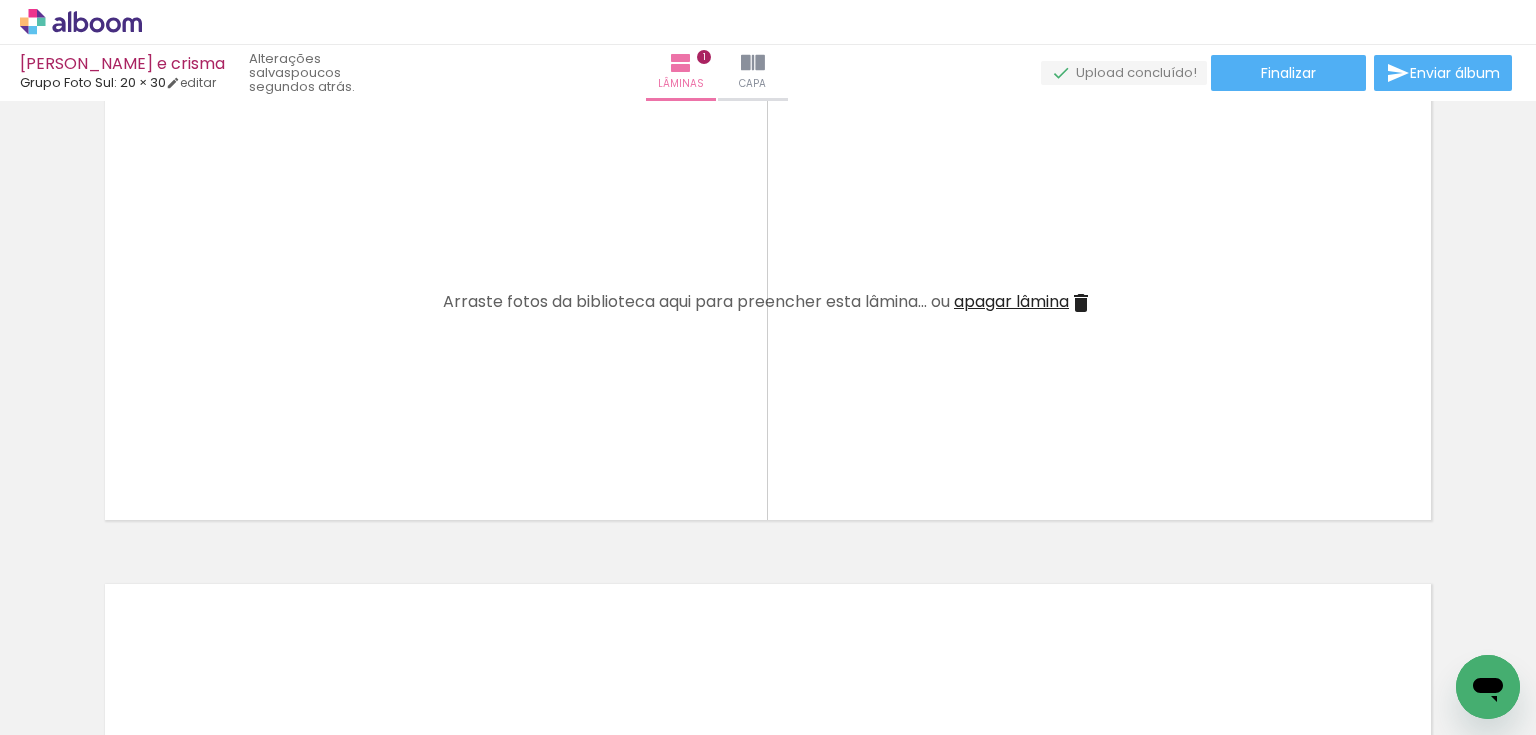 scroll, scrollTop: 0, scrollLeft: 0, axis: both 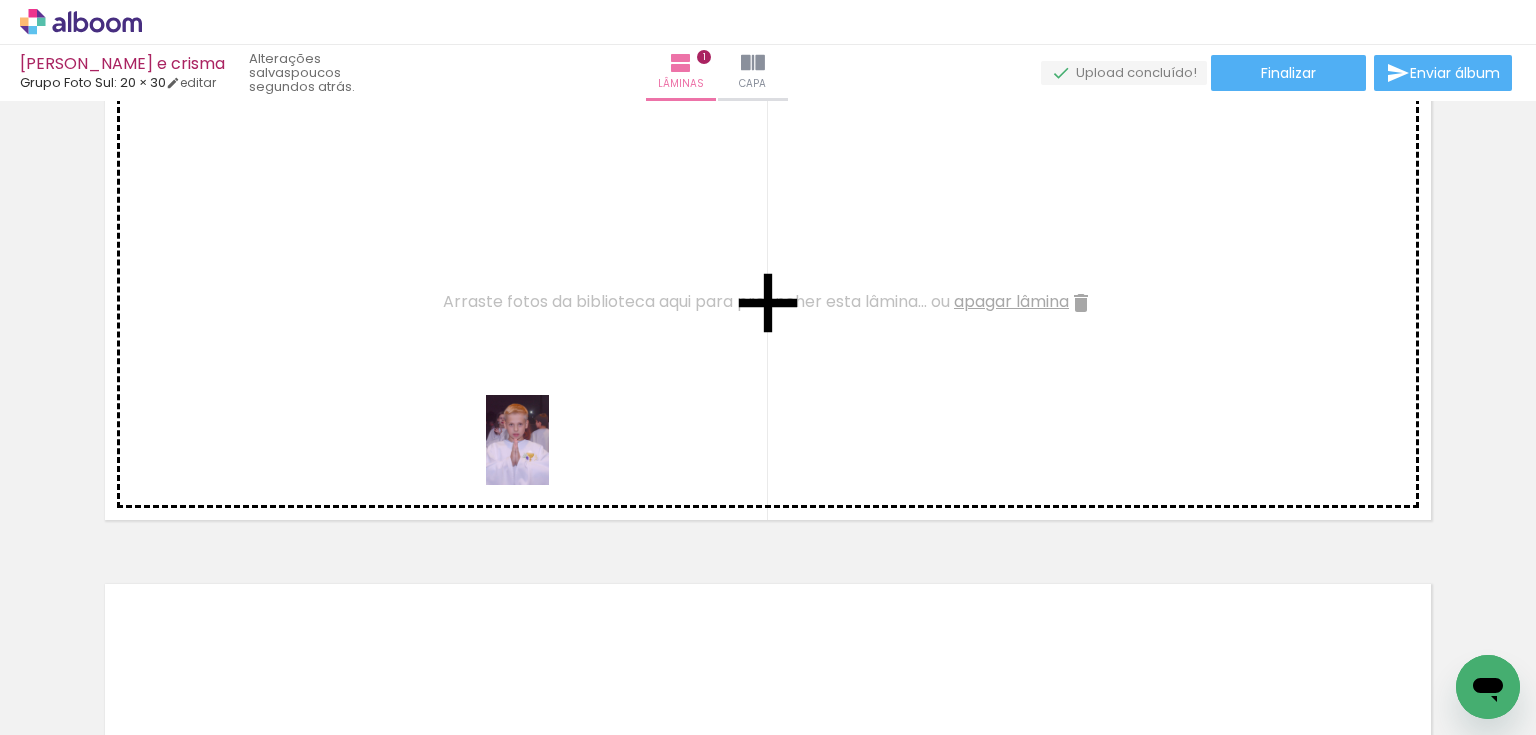 drag, startPoint x: 202, startPoint y: 688, endPoint x: 546, endPoint y: 455, distance: 415.48166 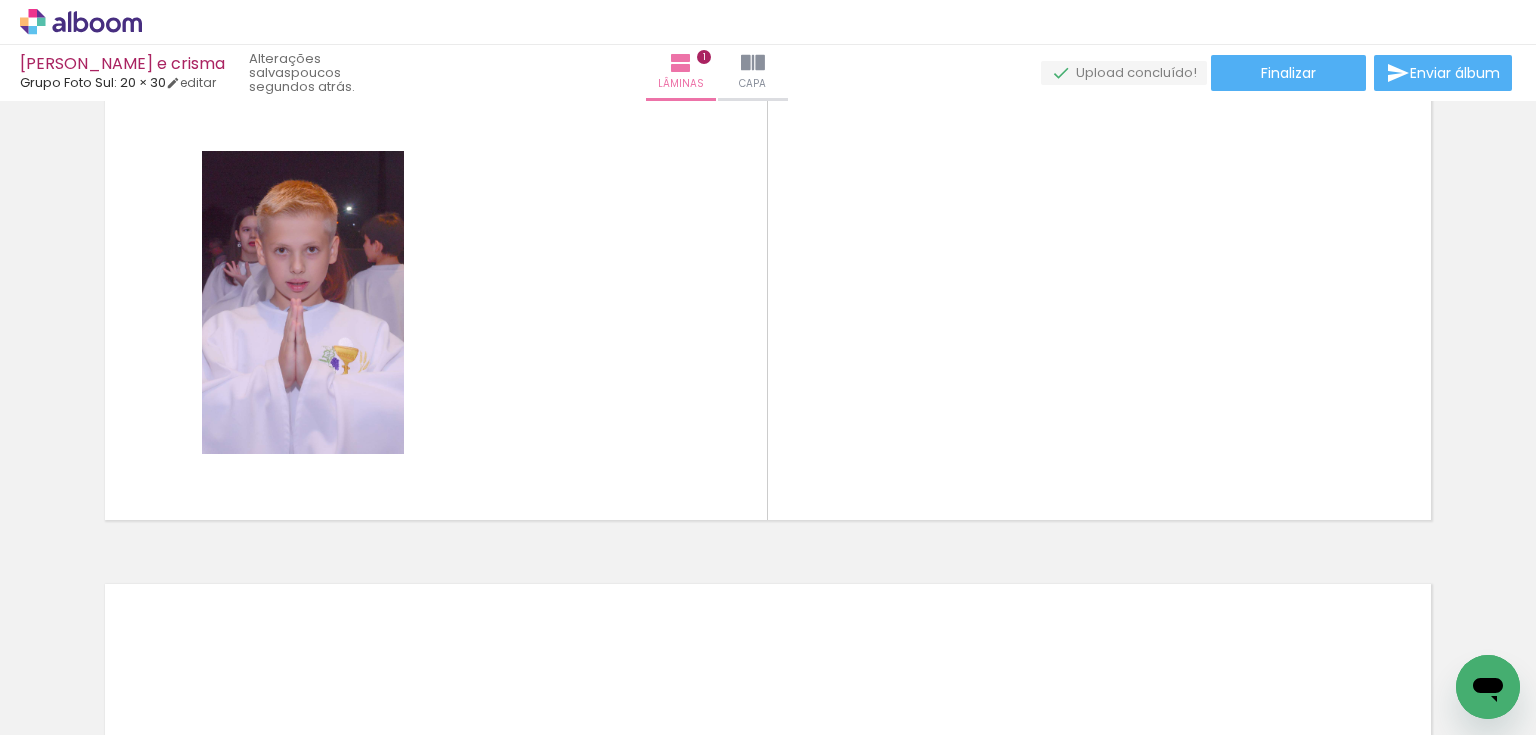scroll, scrollTop: 0, scrollLeft: 1331, axis: horizontal 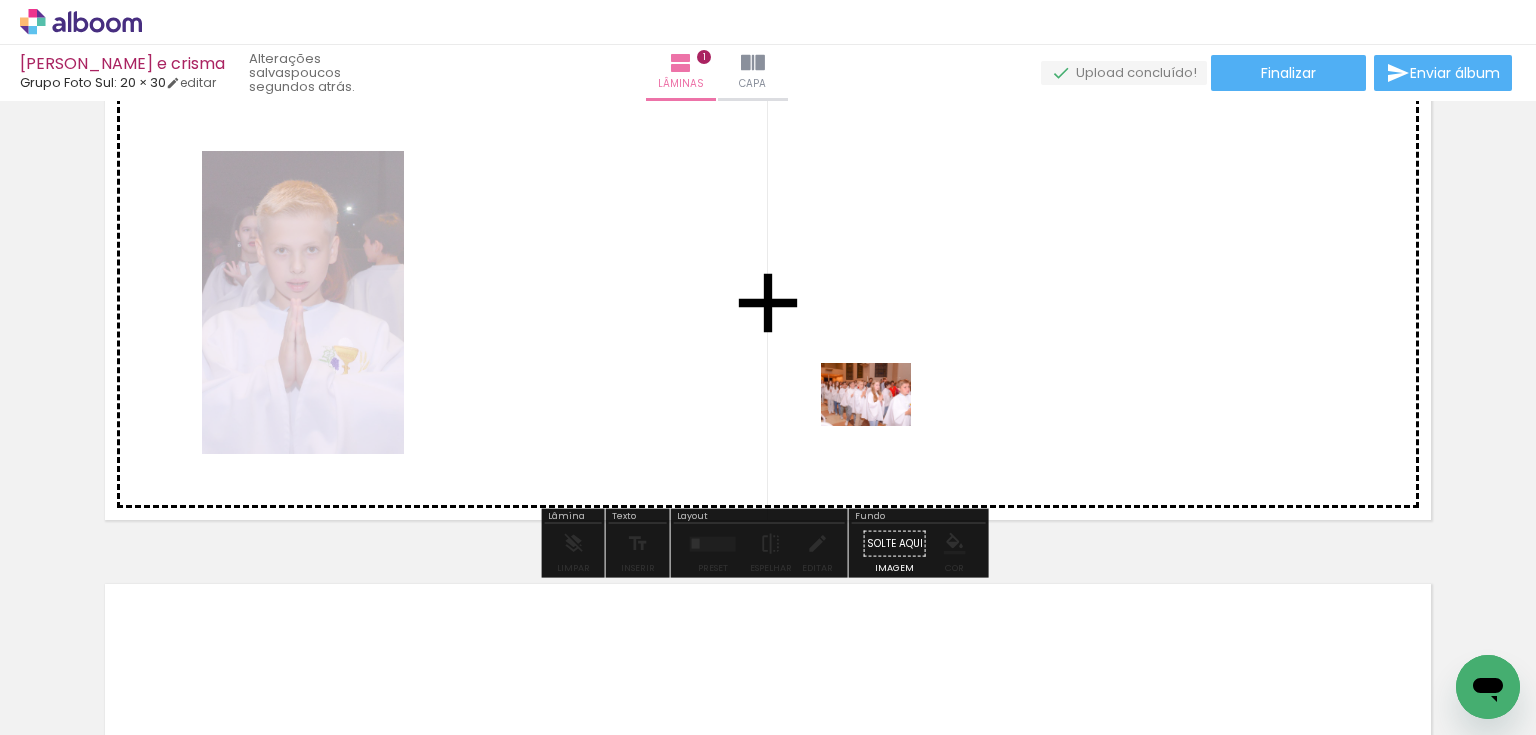 drag, startPoint x: 892, startPoint y: 684, endPoint x: 881, endPoint y: 423, distance: 261.2317 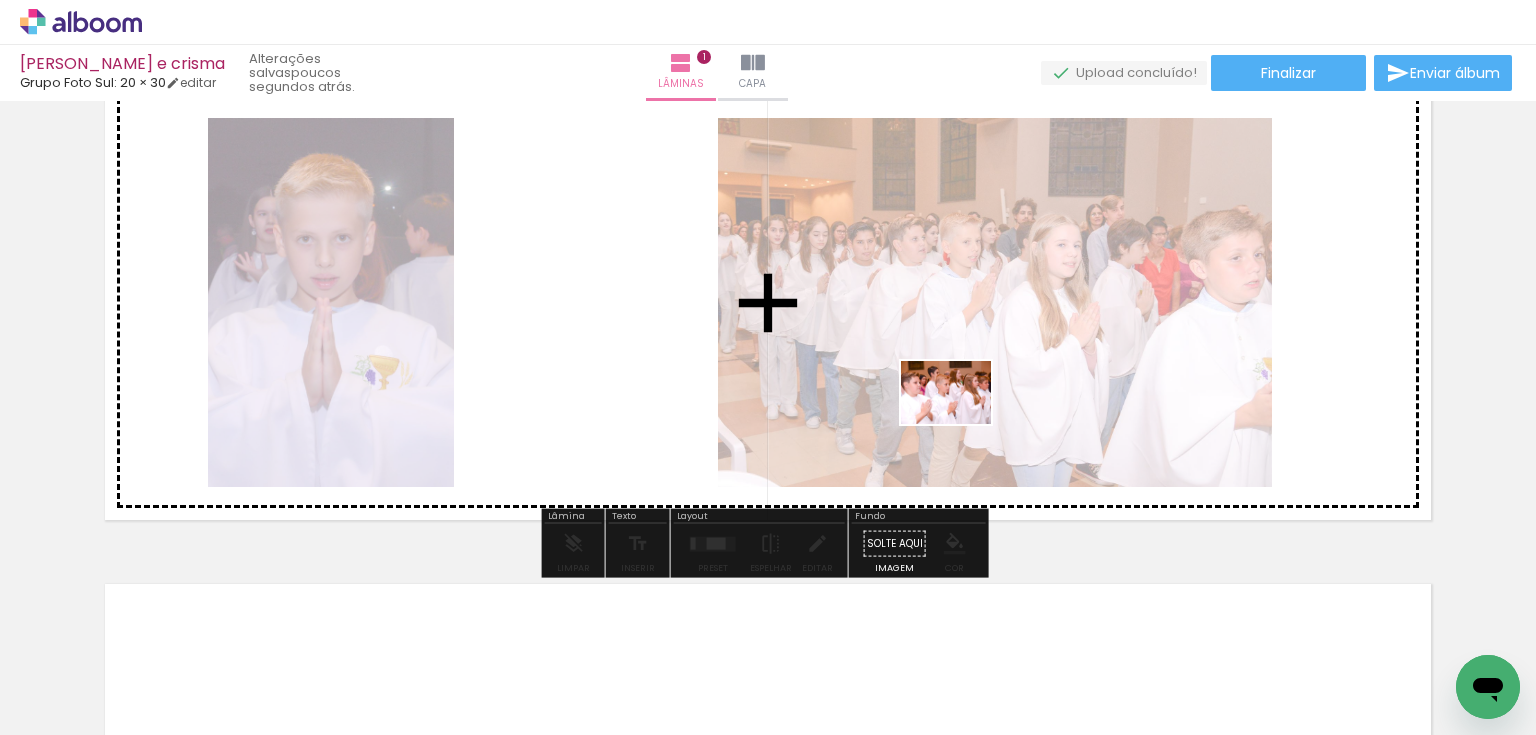 drag, startPoint x: 1012, startPoint y: 680, endPoint x: 961, endPoint y: 421, distance: 263.97348 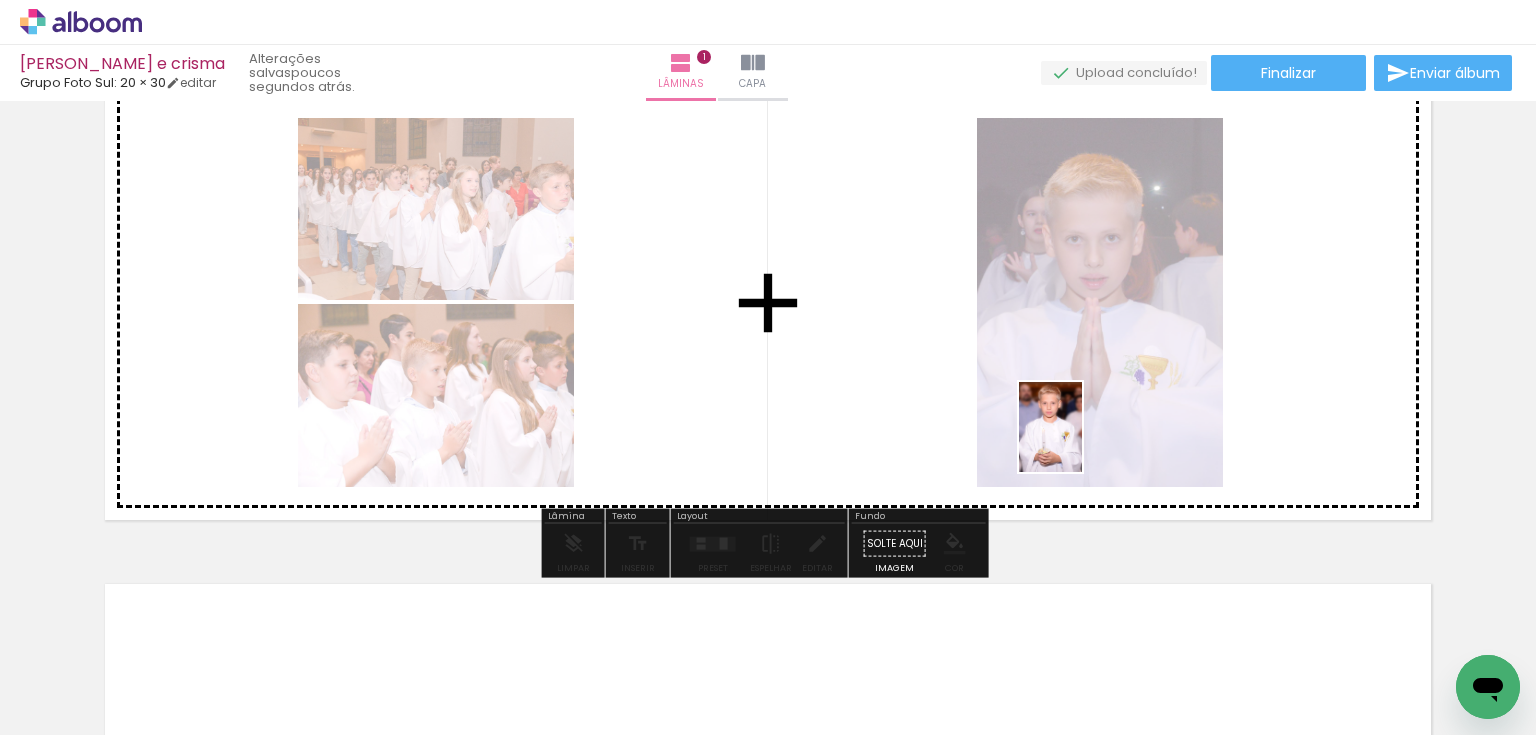 drag, startPoint x: 1119, startPoint y: 681, endPoint x: 1079, endPoint y: 442, distance: 242.32416 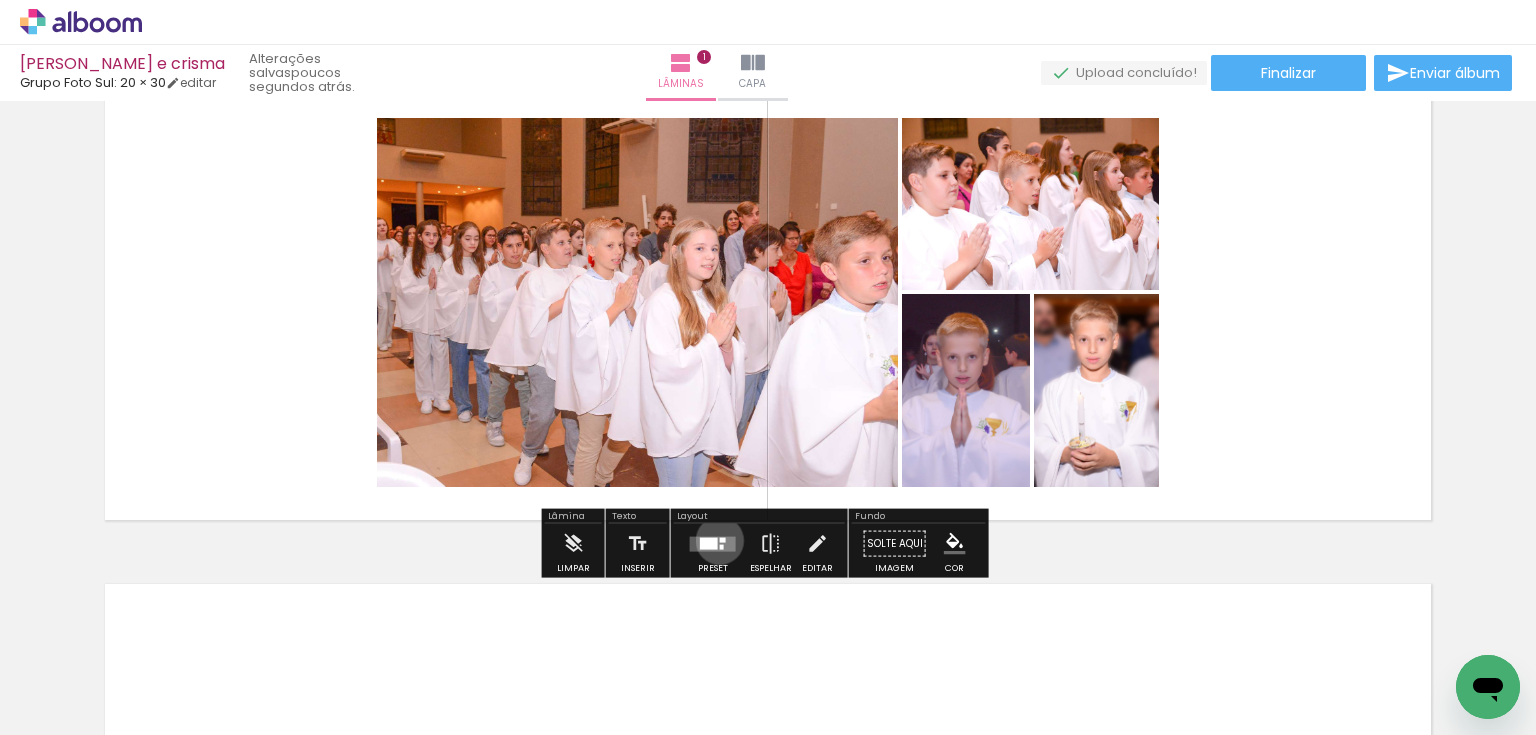 click at bounding box center (723, 539) 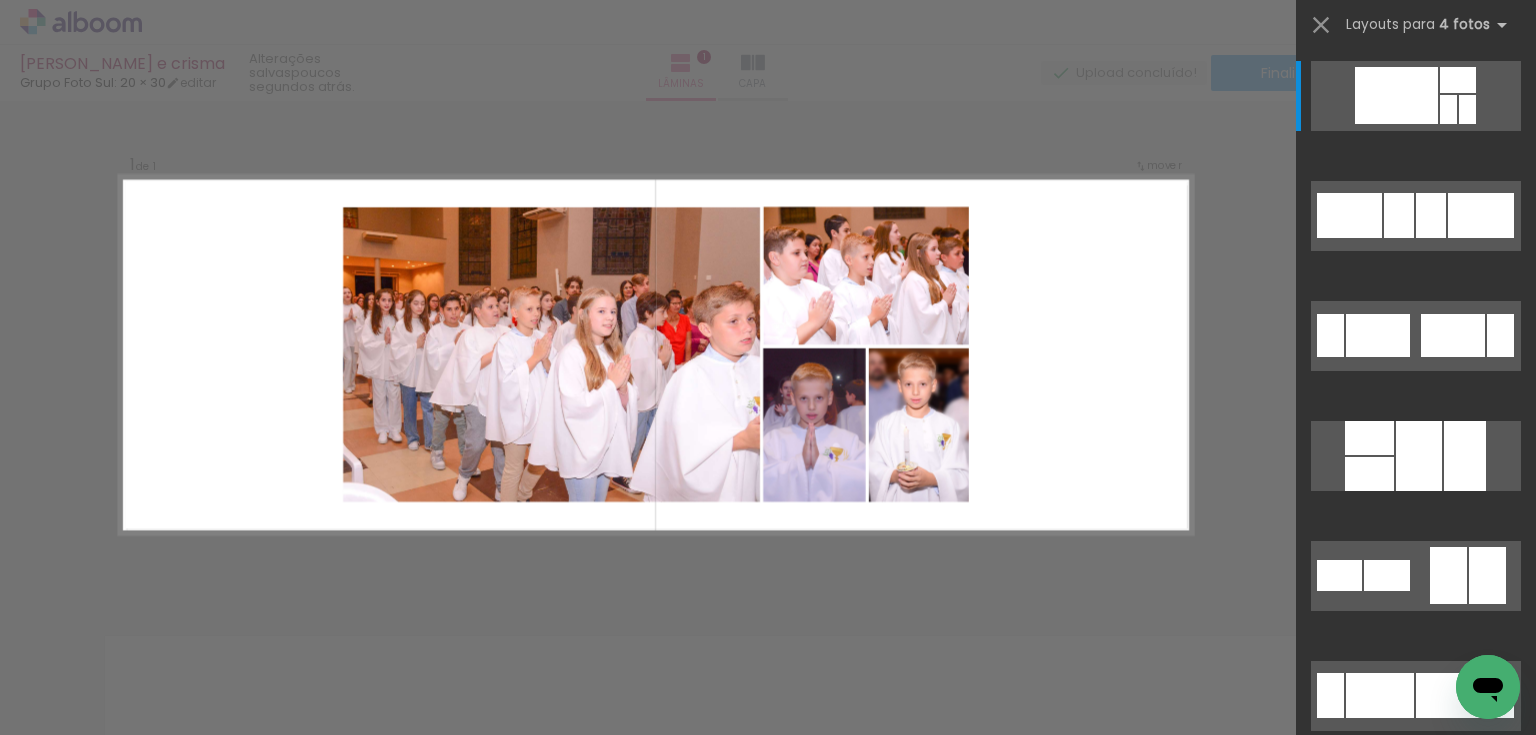 scroll, scrollTop: 27, scrollLeft: 0, axis: vertical 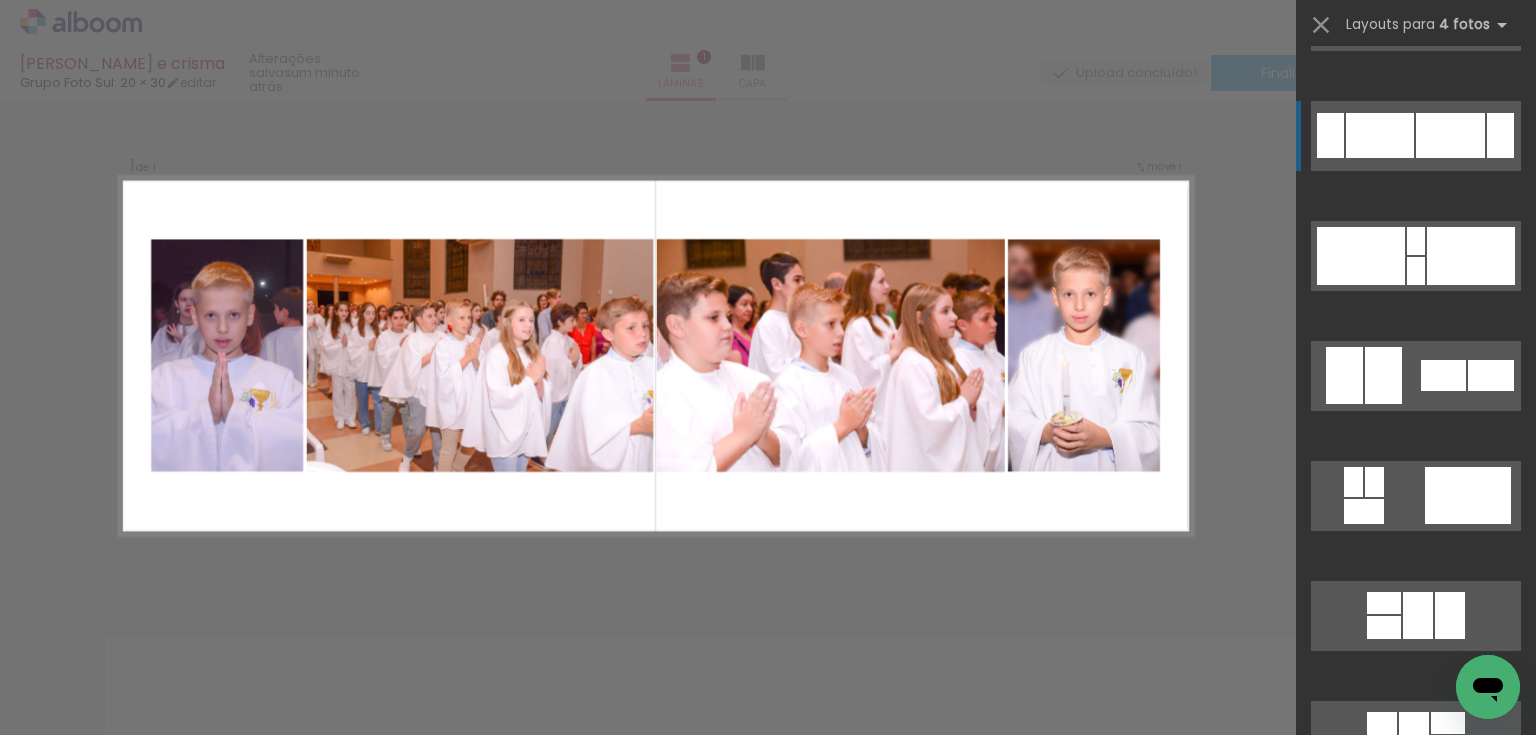 click at bounding box center (1416, 1096) 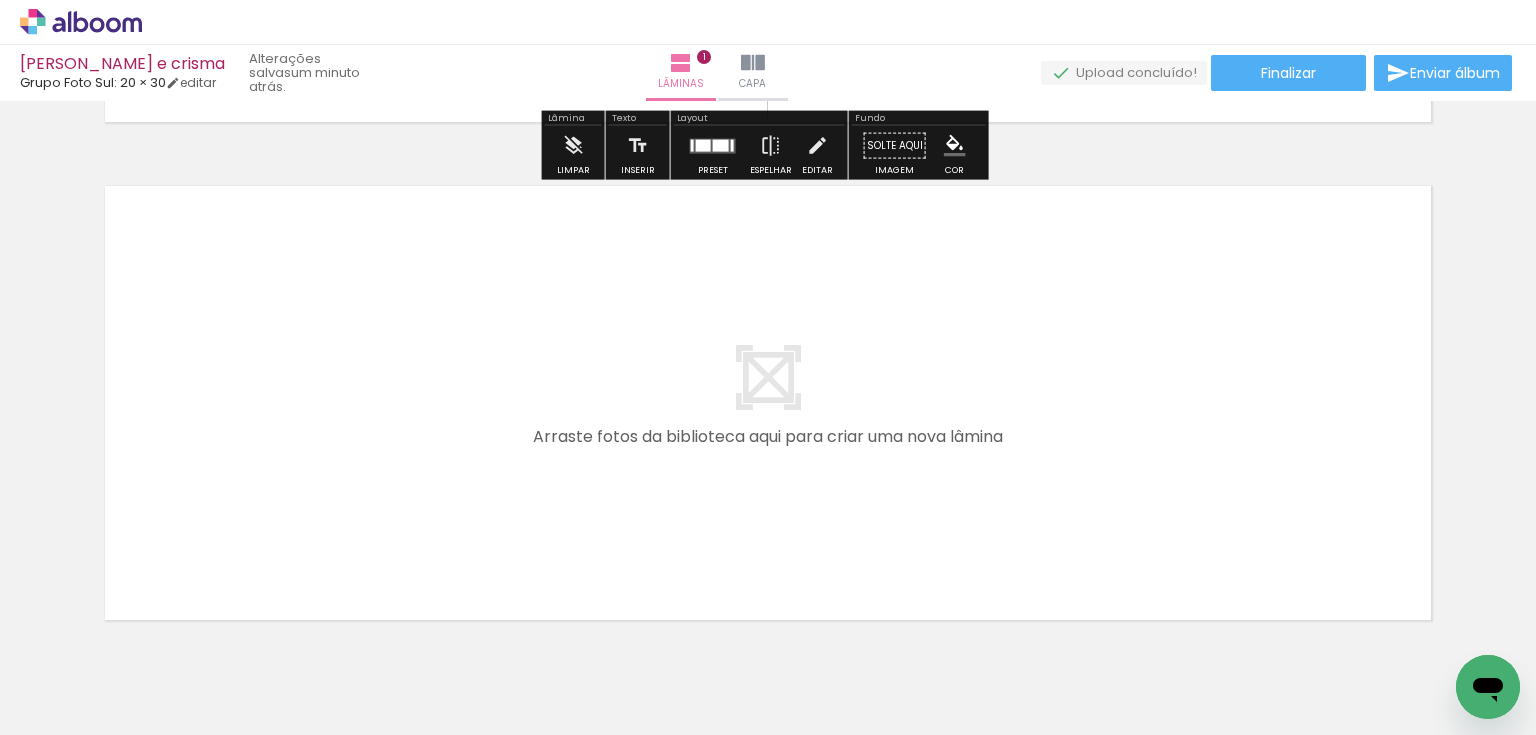 scroll, scrollTop: 564, scrollLeft: 0, axis: vertical 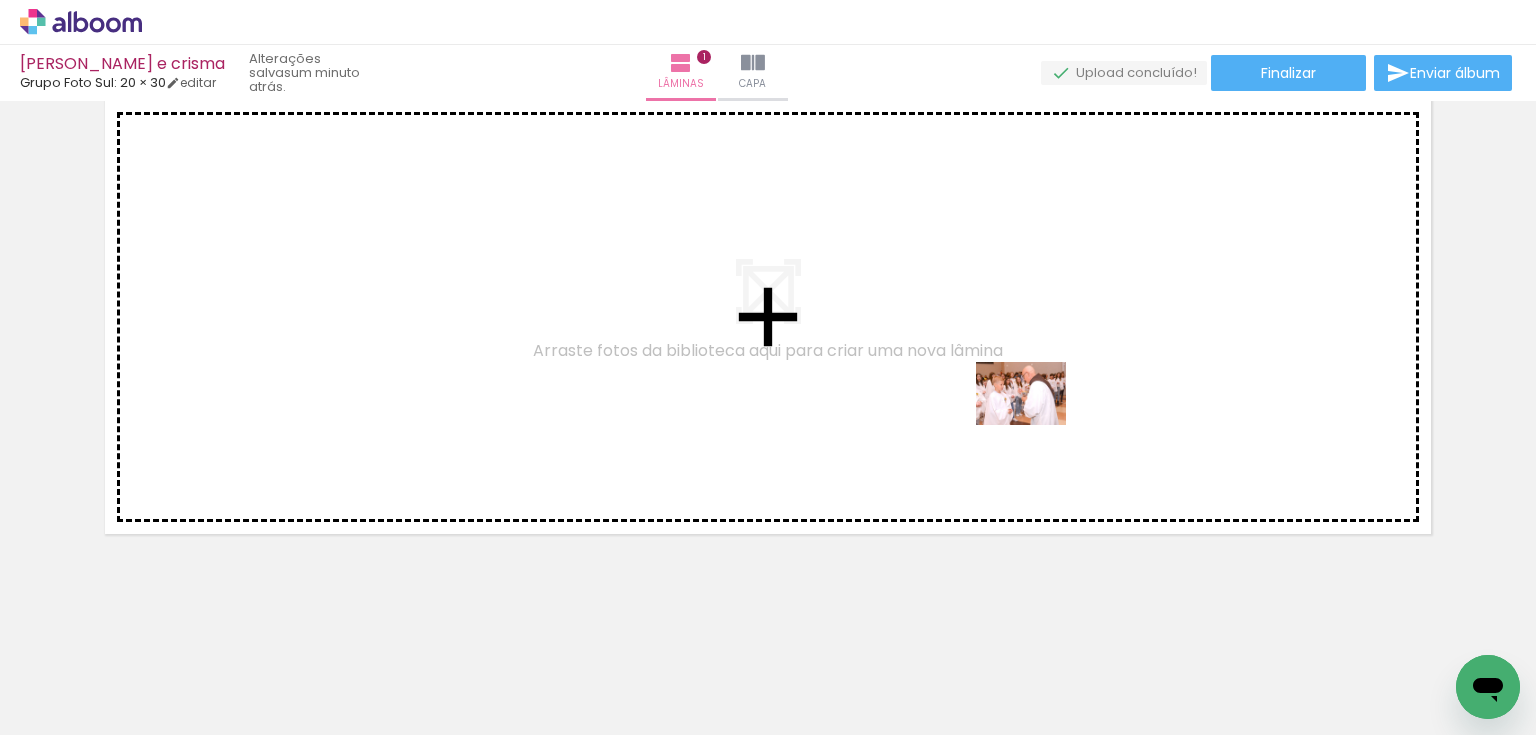 drag, startPoint x: 1214, startPoint y: 687, endPoint x: 1036, endPoint y: 422, distance: 319.2319 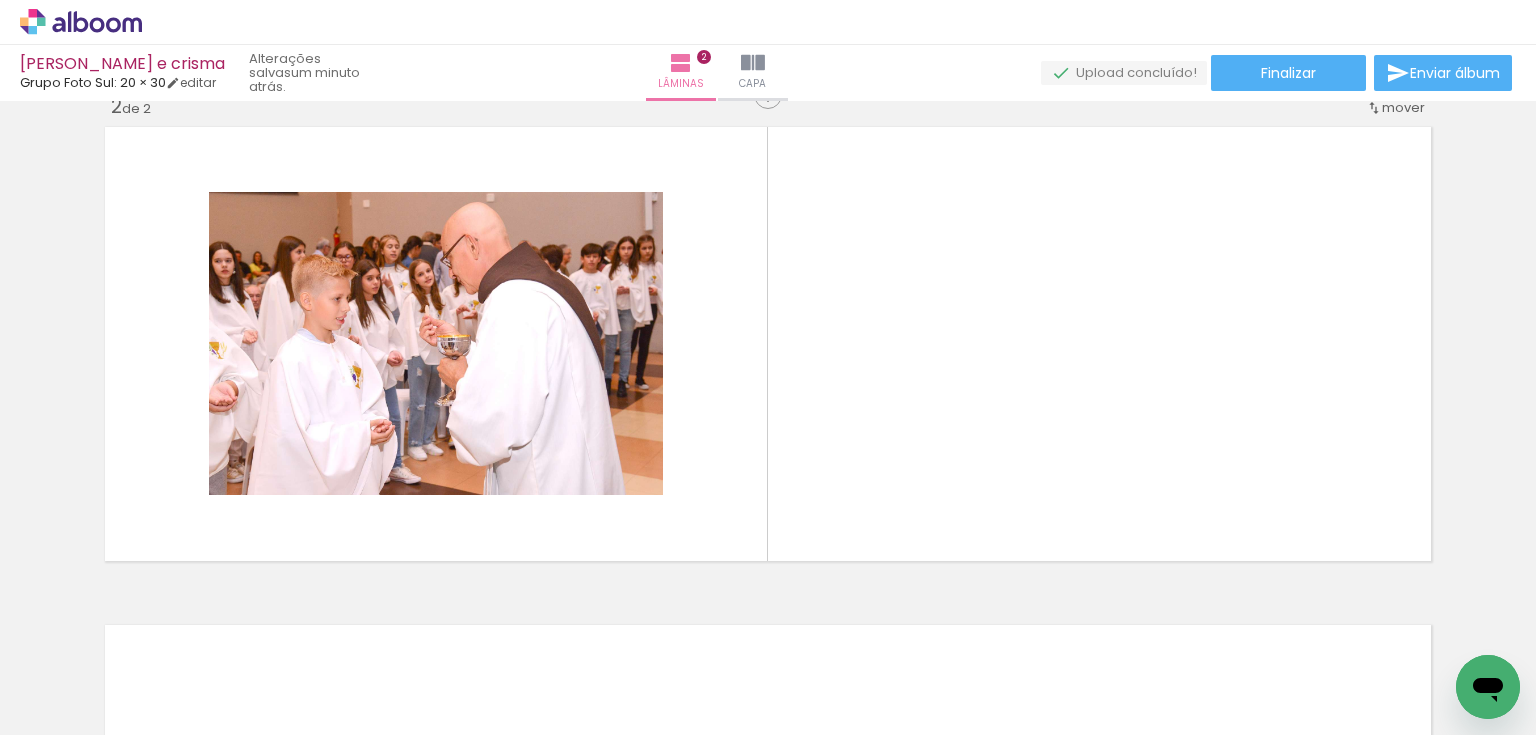 scroll, scrollTop: 525, scrollLeft: 0, axis: vertical 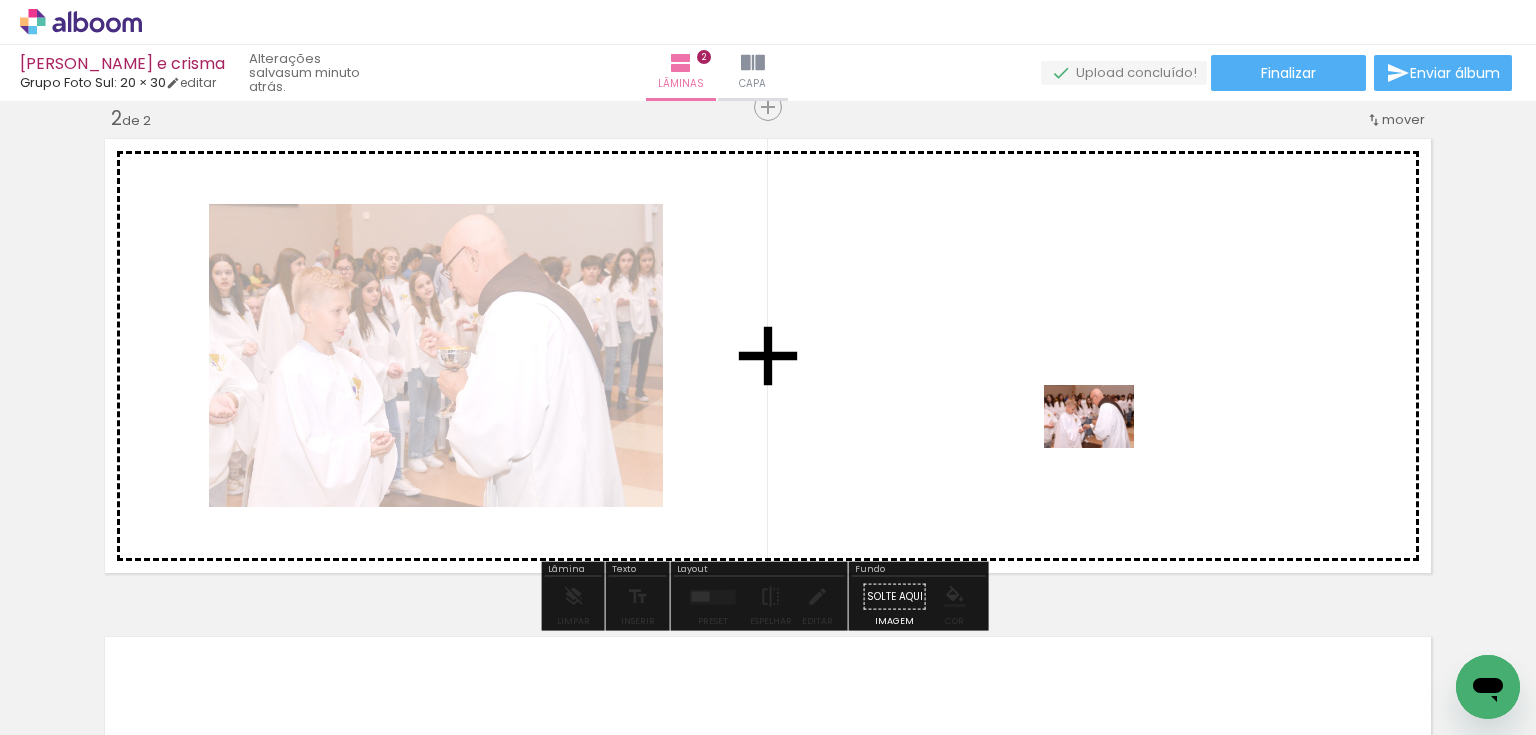 drag, startPoint x: 1347, startPoint y: 690, endPoint x: 1104, endPoint y: 445, distance: 345.071 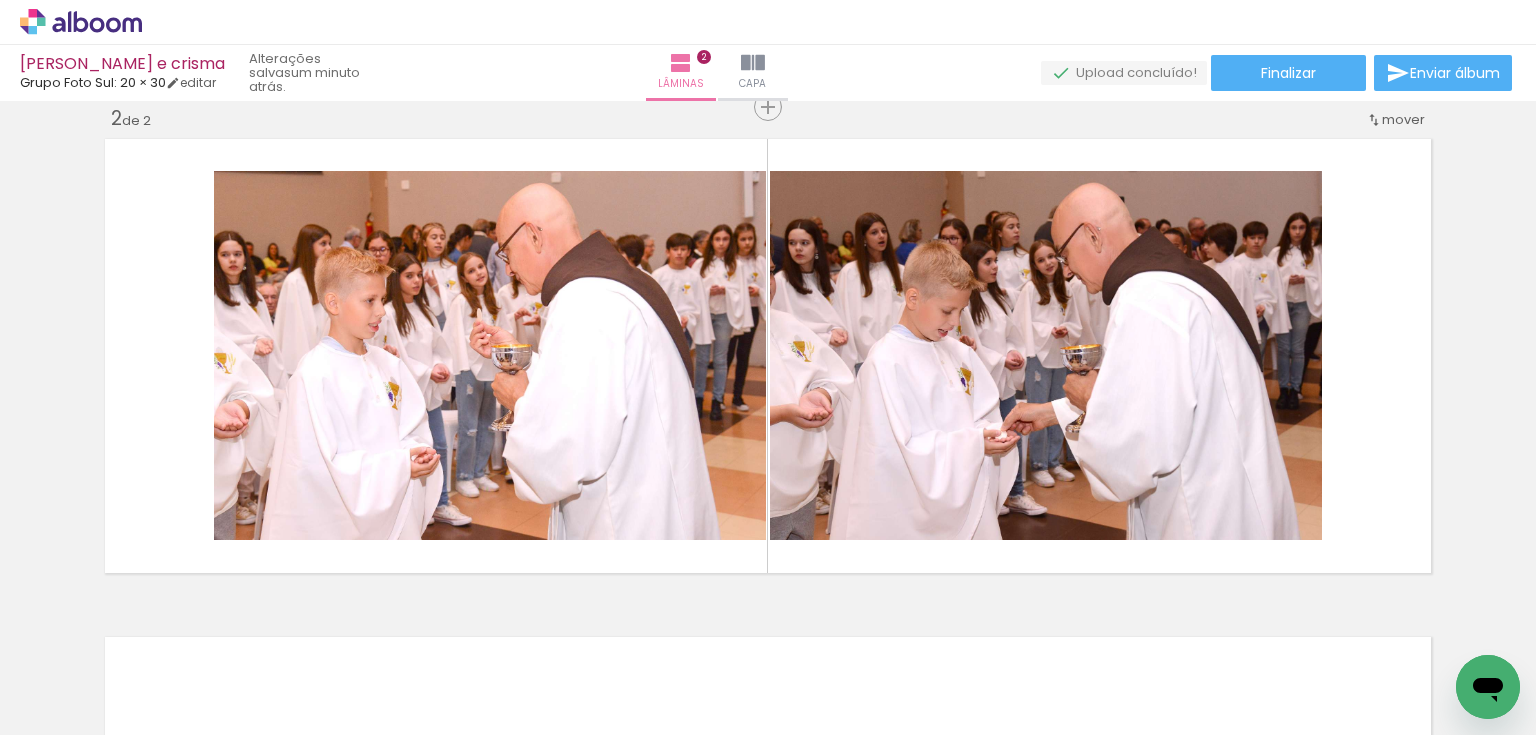 scroll, scrollTop: 0, scrollLeft: 0, axis: both 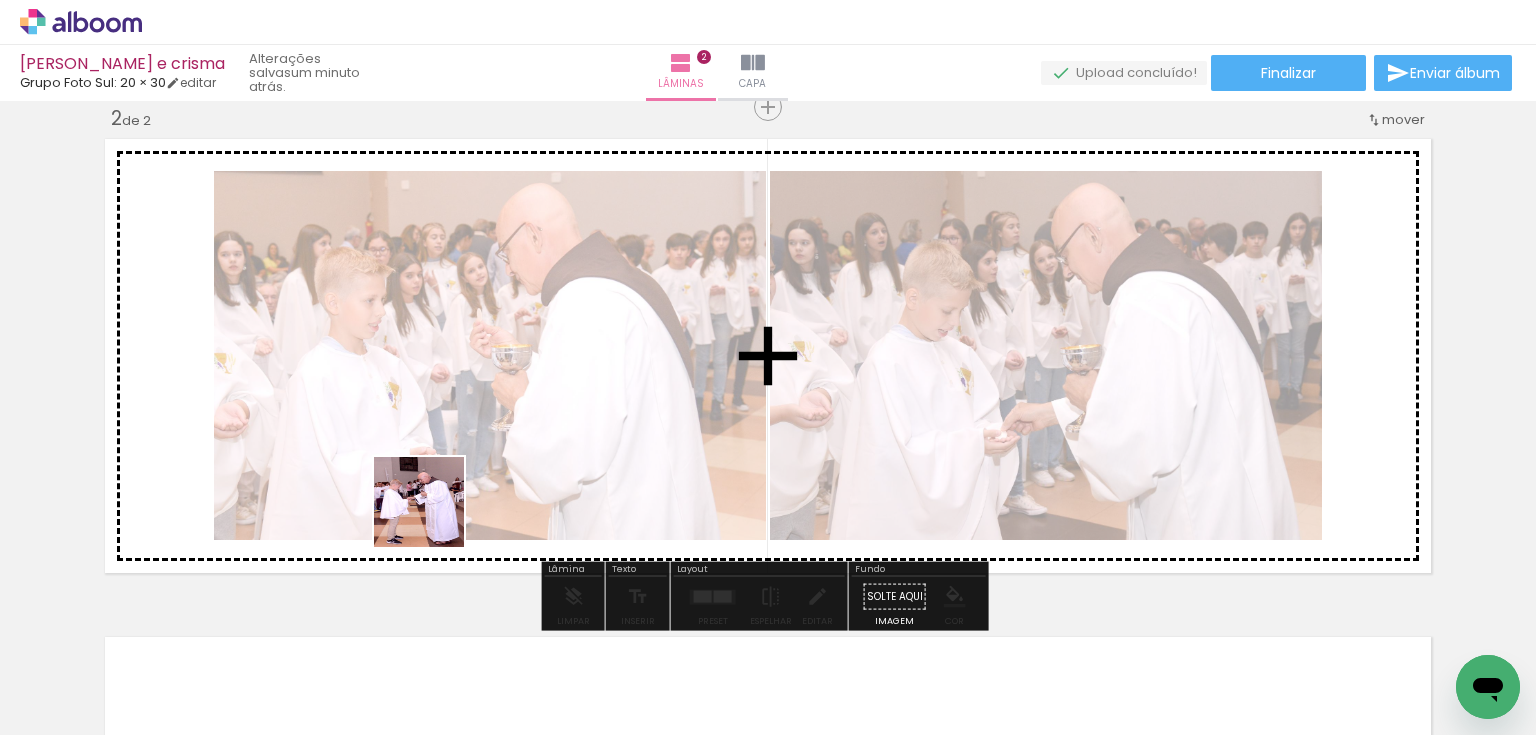 drag, startPoint x: 400, startPoint y: 677, endPoint x: 447, endPoint y: 478, distance: 204.47493 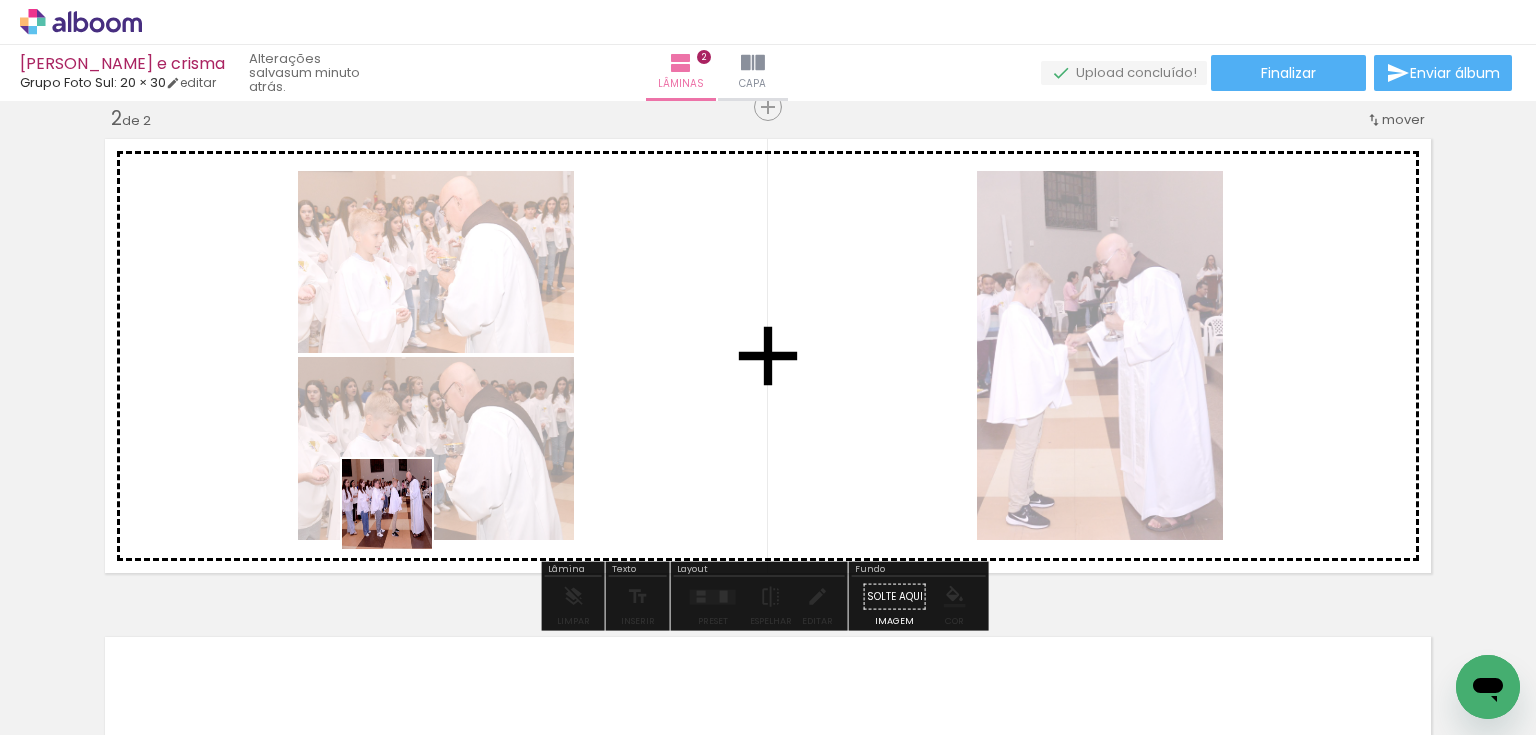 drag, startPoint x: 334, startPoint y: 677, endPoint x: 440, endPoint y: 452, distance: 248.71872 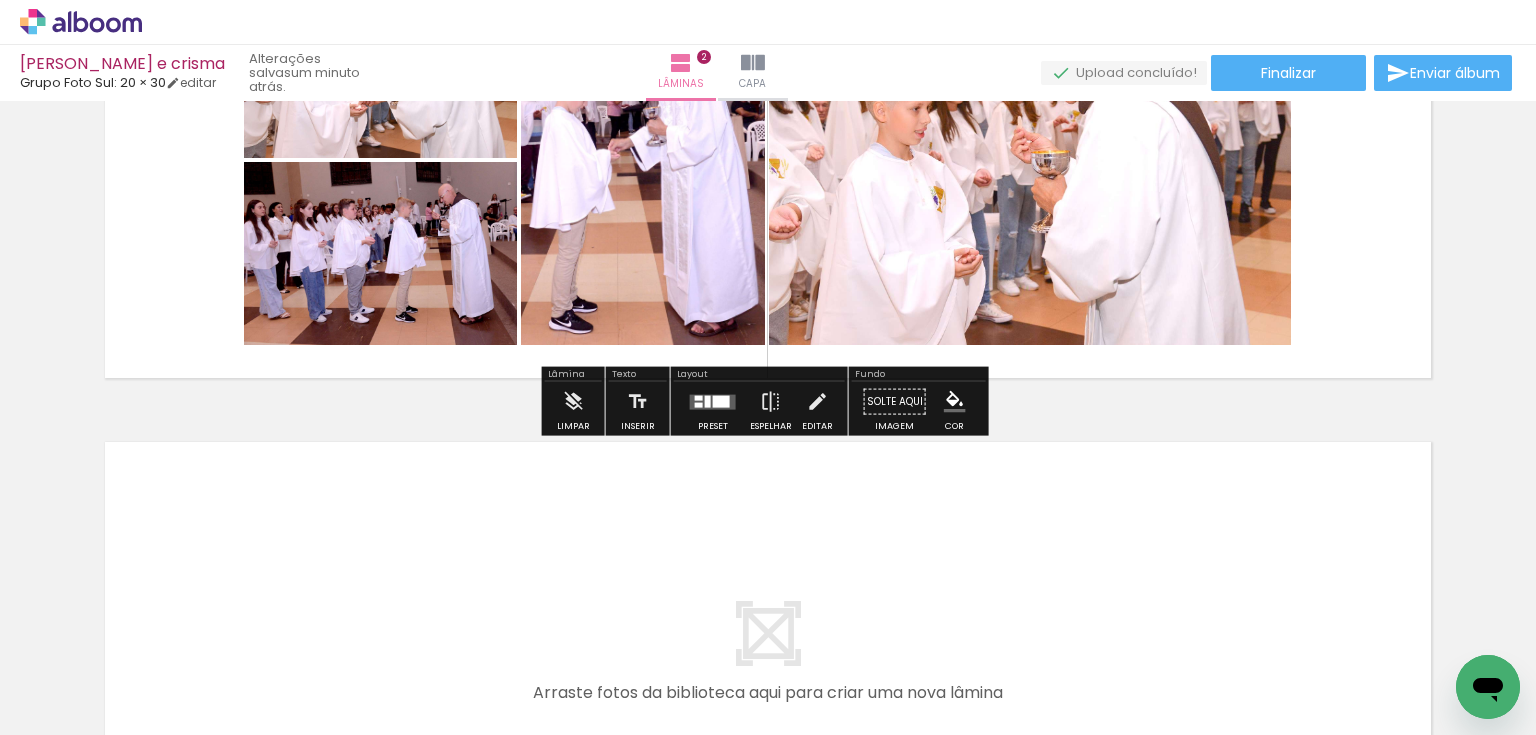scroll, scrollTop: 765, scrollLeft: 0, axis: vertical 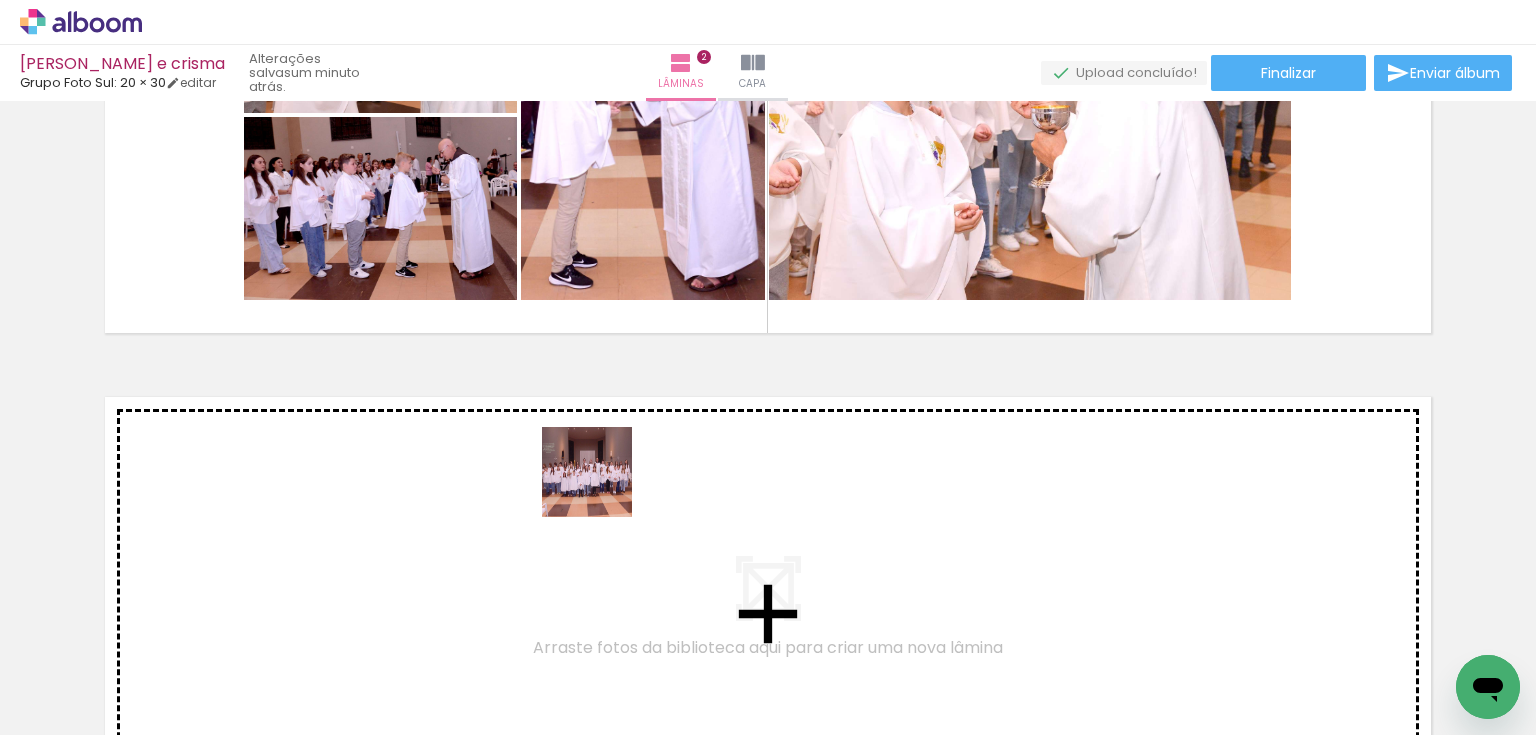 drag, startPoint x: 553, startPoint y: 680, endPoint x: 603, endPoint y: 482, distance: 204.21558 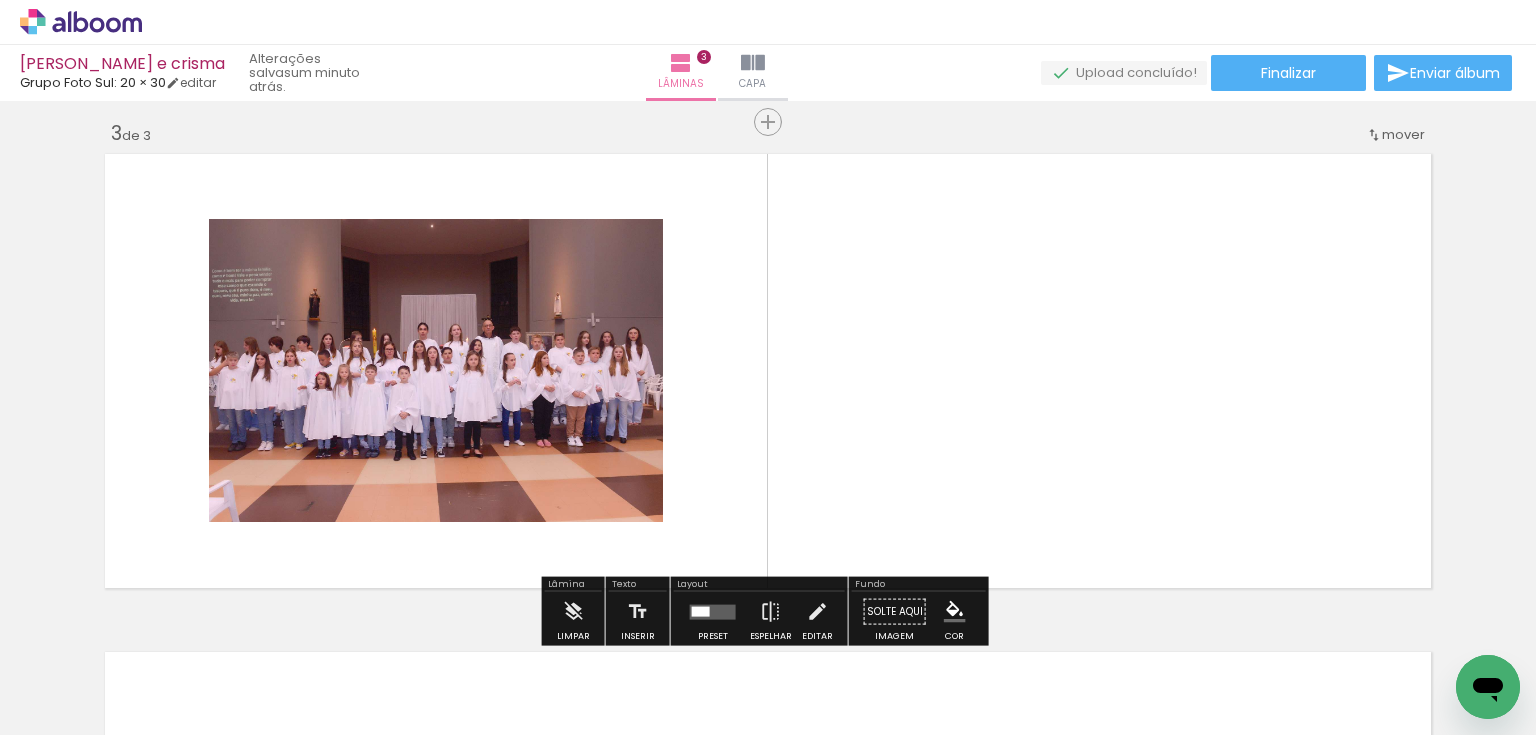 scroll, scrollTop: 1023, scrollLeft: 0, axis: vertical 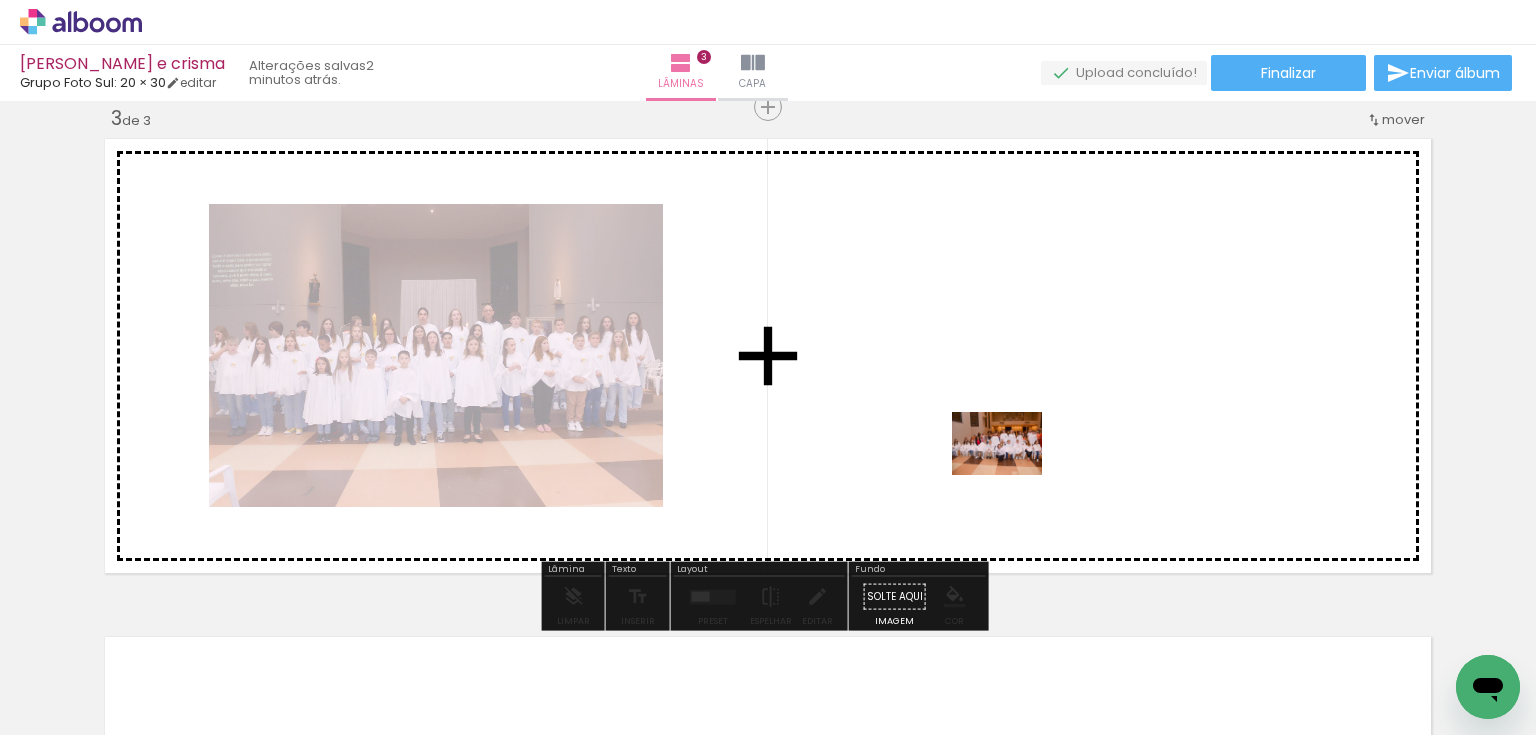 drag, startPoint x: 1036, startPoint y: 670, endPoint x: 1012, endPoint y: 472, distance: 199.44925 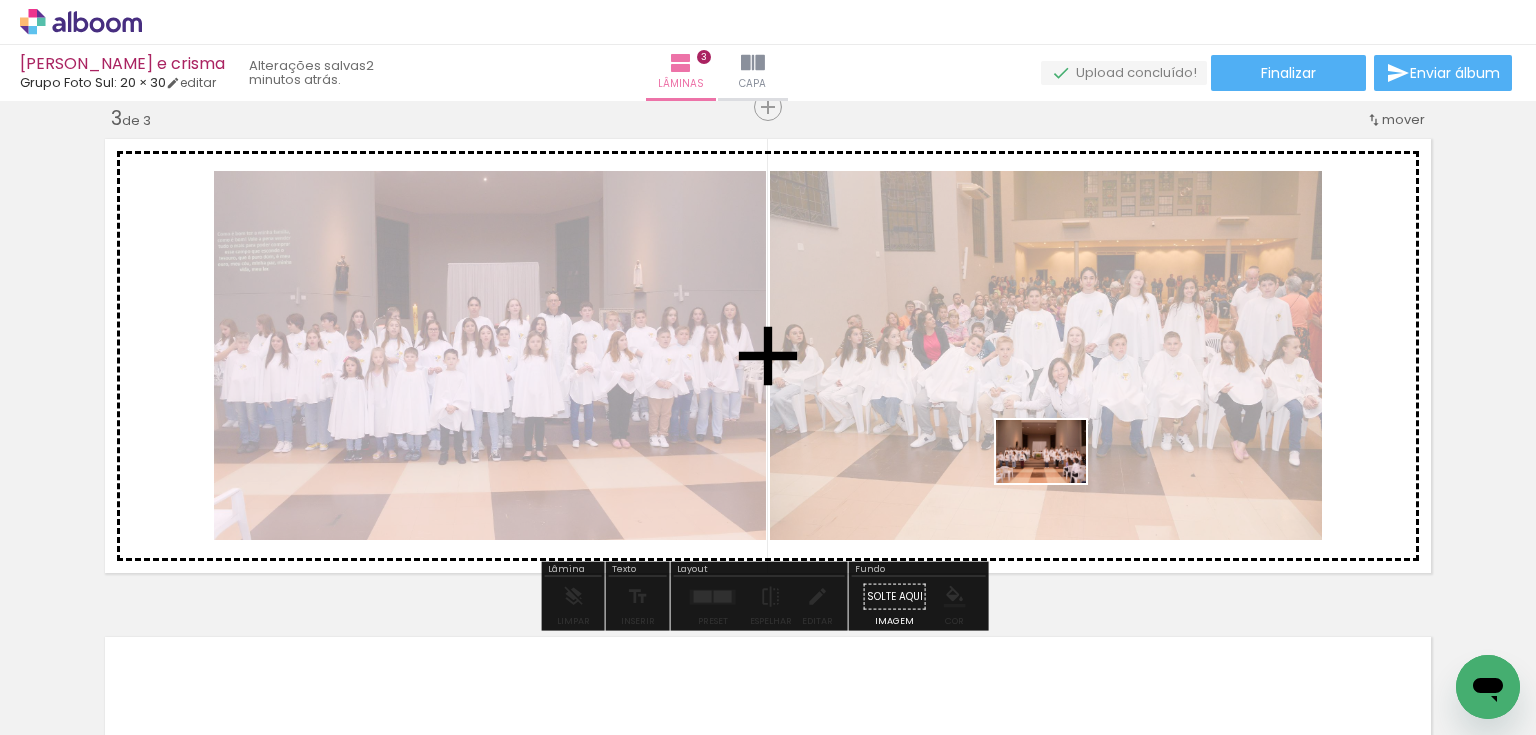 drag, startPoint x: 1146, startPoint y: 688, endPoint x: 1056, endPoint y: 480, distance: 226.63628 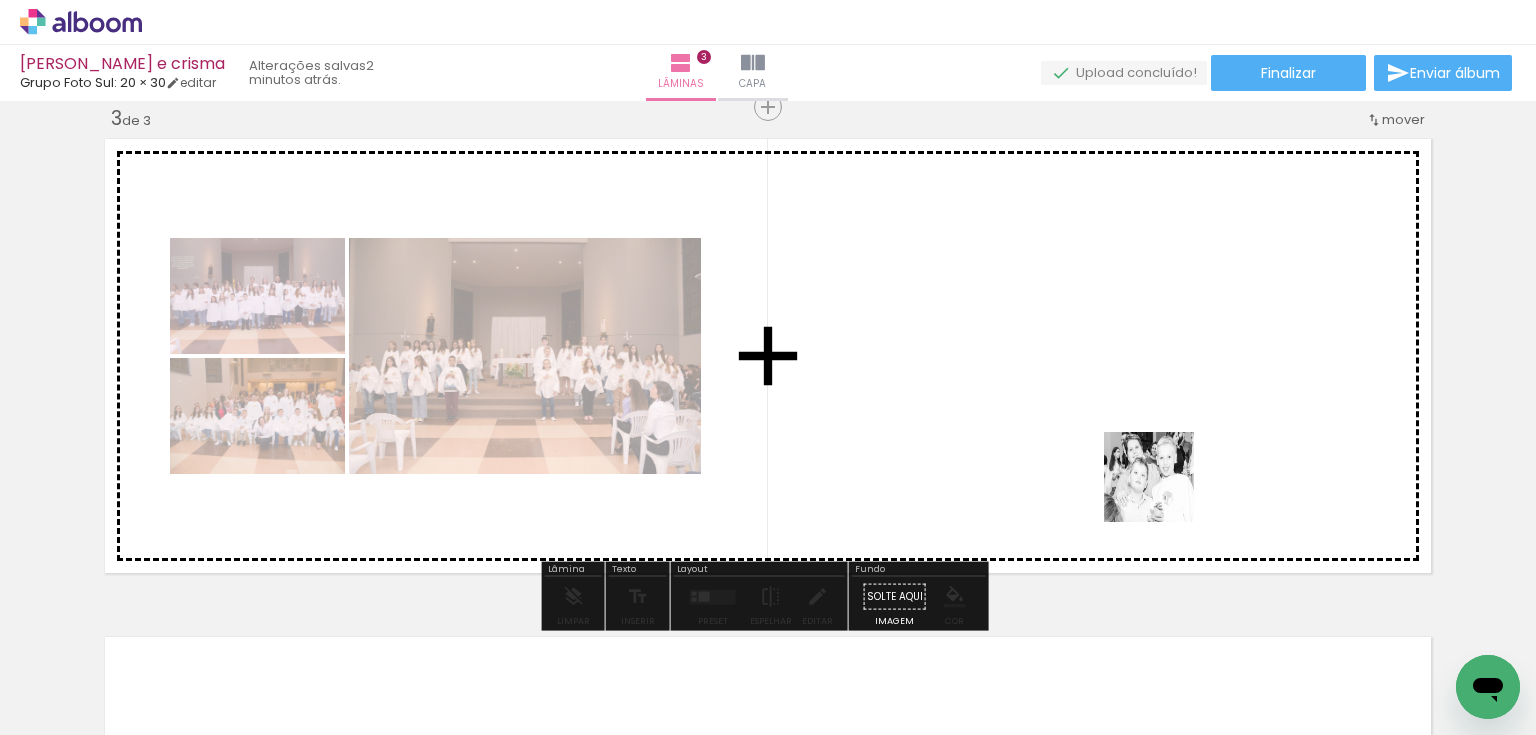 drag, startPoint x: 1262, startPoint y: 660, endPoint x: 1353, endPoint y: 682, distance: 93.62158 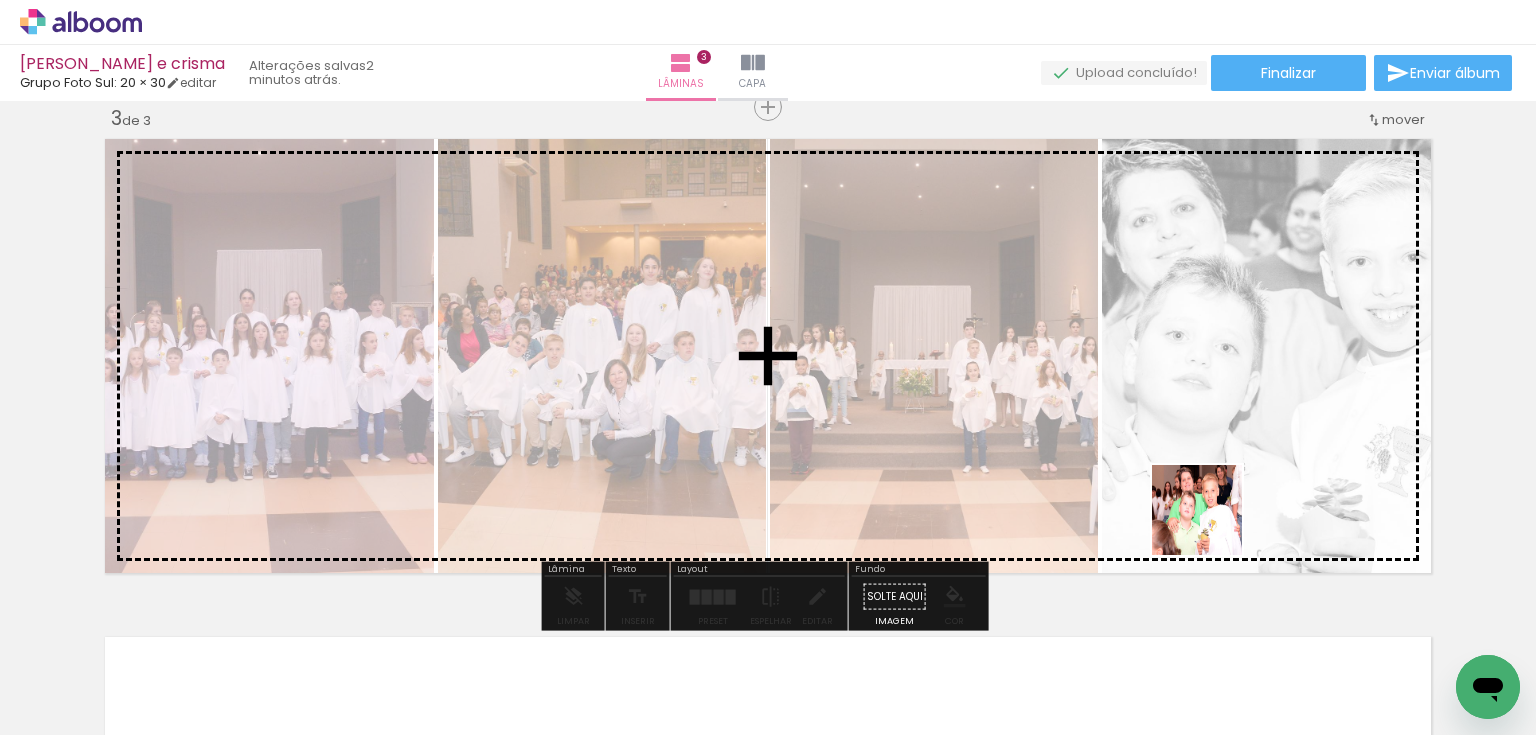 drag, startPoint x: 1380, startPoint y: 698, endPoint x: 1182, endPoint y: 477, distance: 296.7238 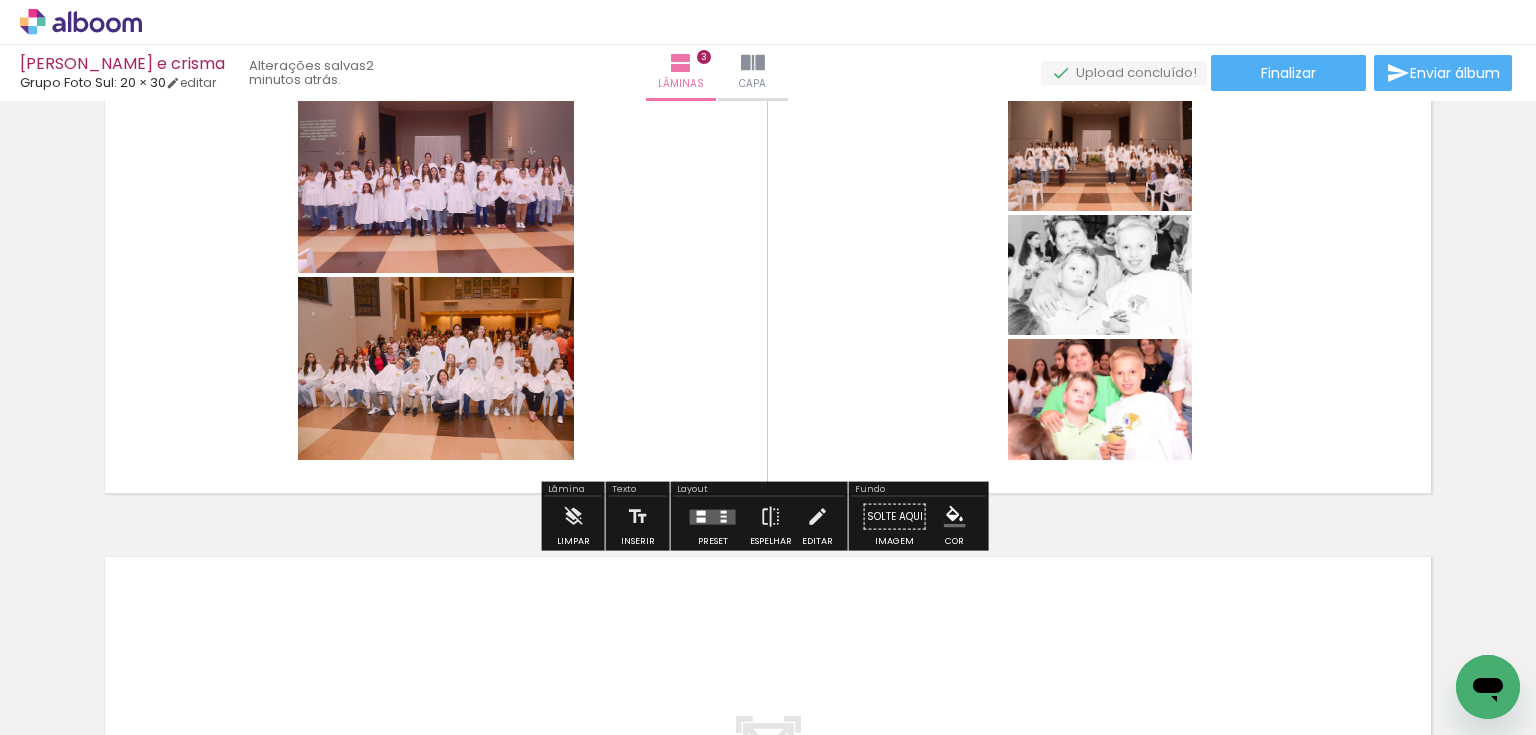 scroll, scrollTop: 1183, scrollLeft: 0, axis: vertical 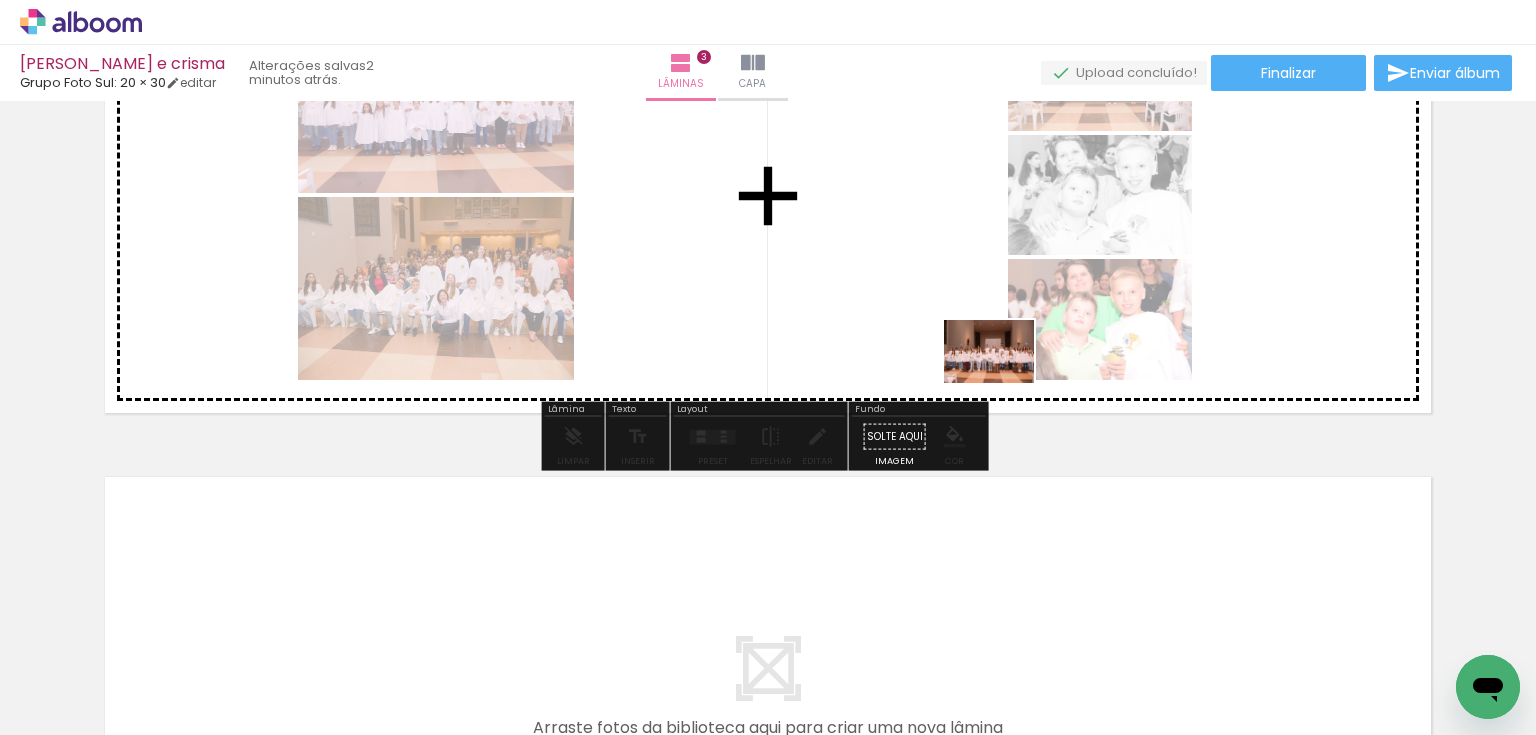 drag, startPoint x: 1151, startPoint y: 672, endPoint x: 1004, endPoint y: 380, distance: 326.91437 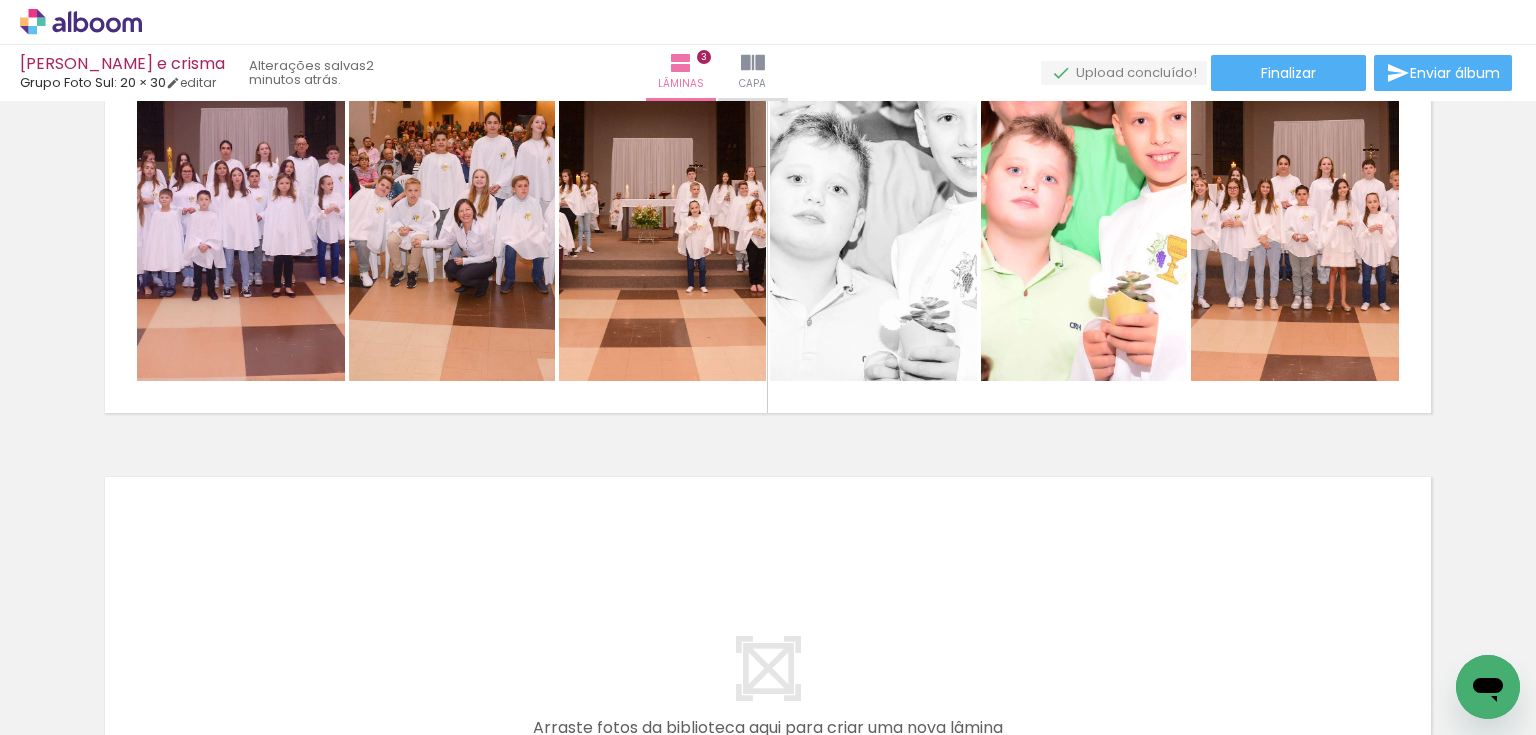 scroll, scrollTop: 0, scrollLeft: 0, axis: both 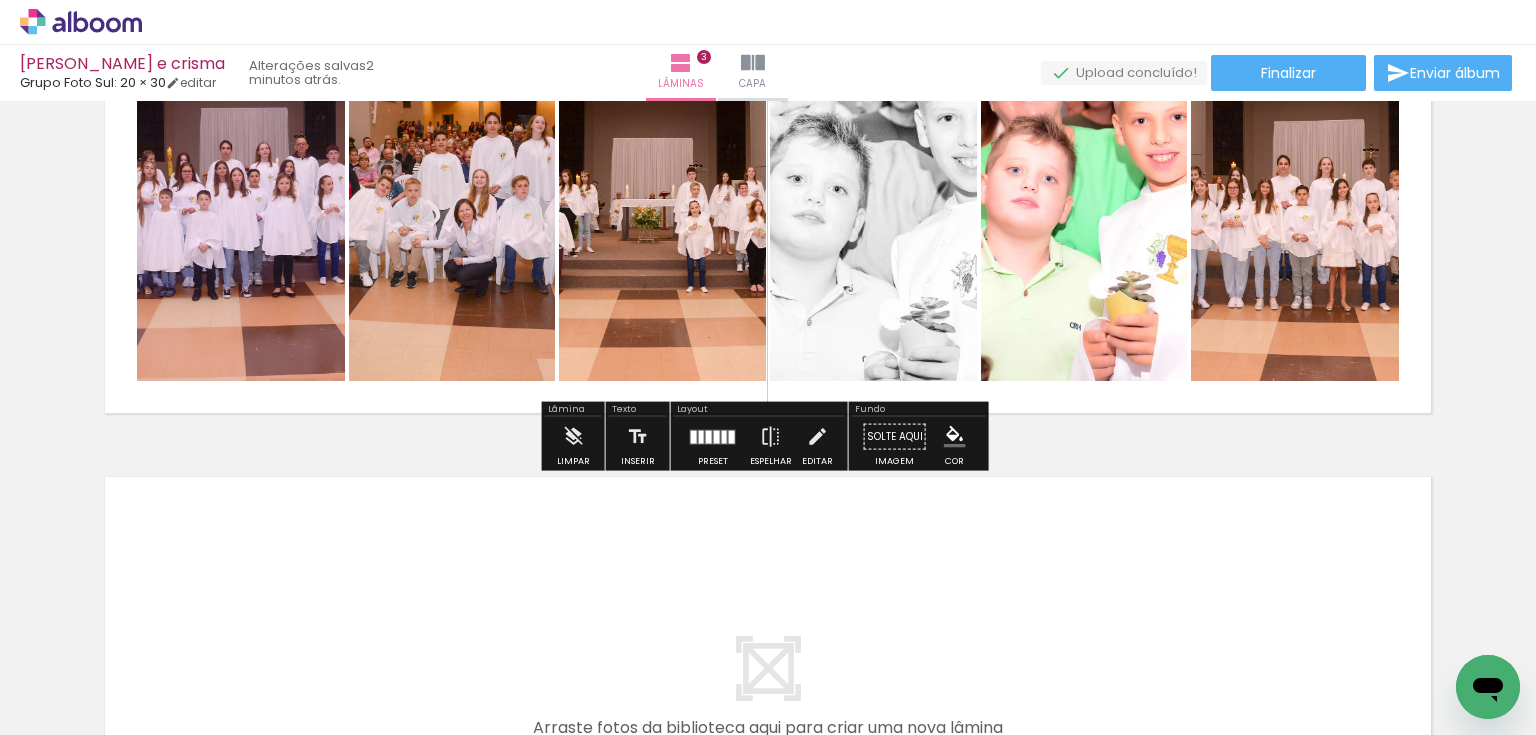 click at bounding box center [709, 436] 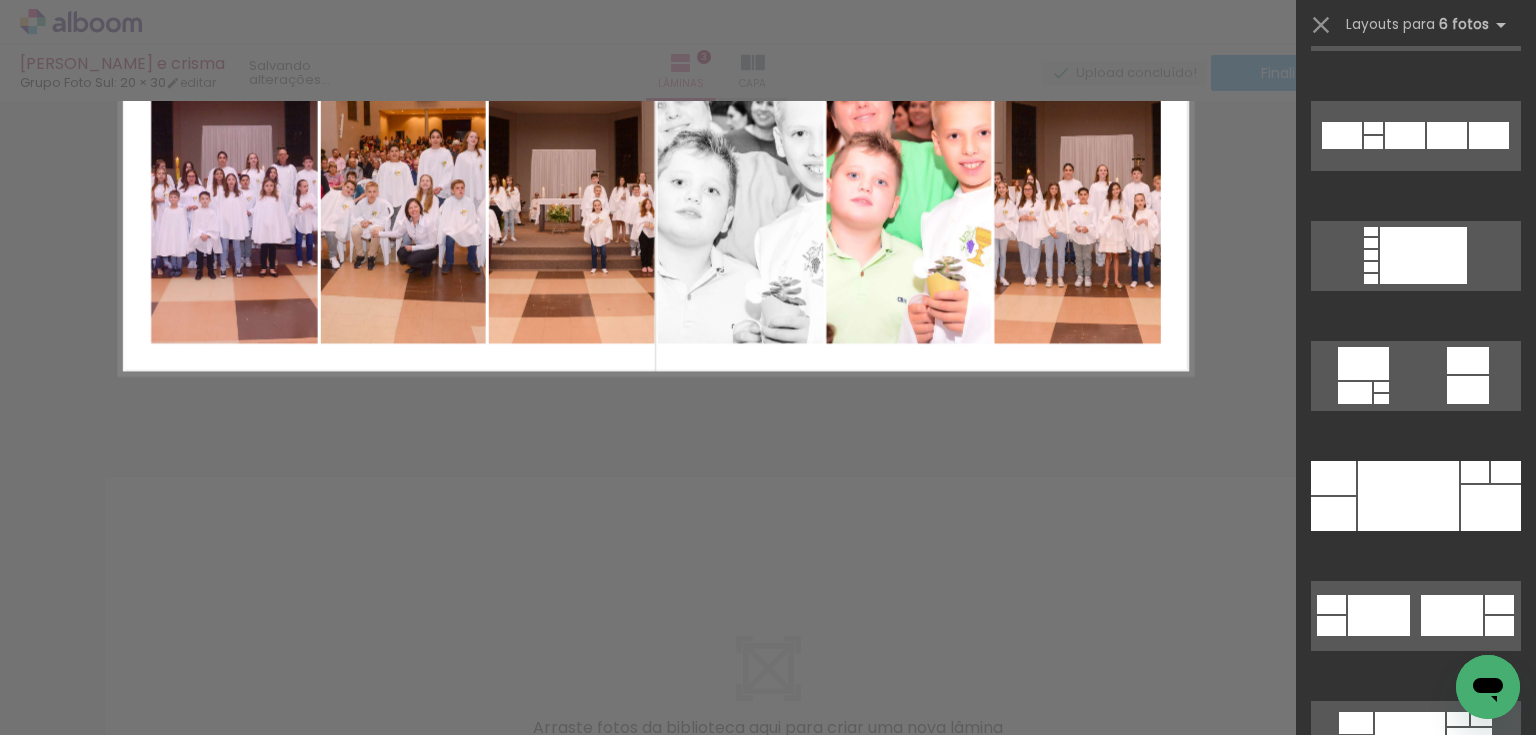 scroll, scrollTop: 0, scrollLeft: 0, axis: both 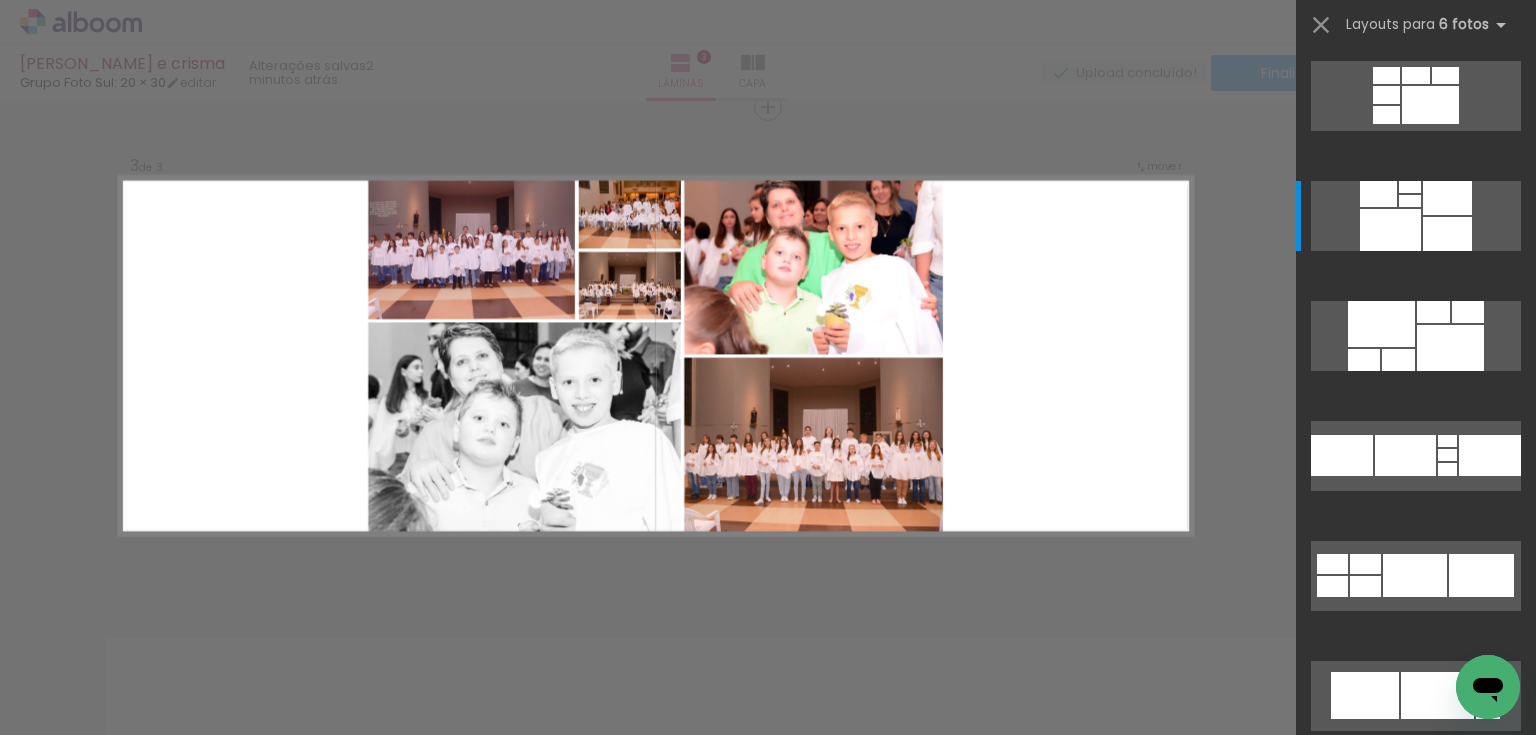 drag, startPoint x: 1376, startPoint y: 621, endPoint x: 1342, endPoint y: 644, distance: 41.04875 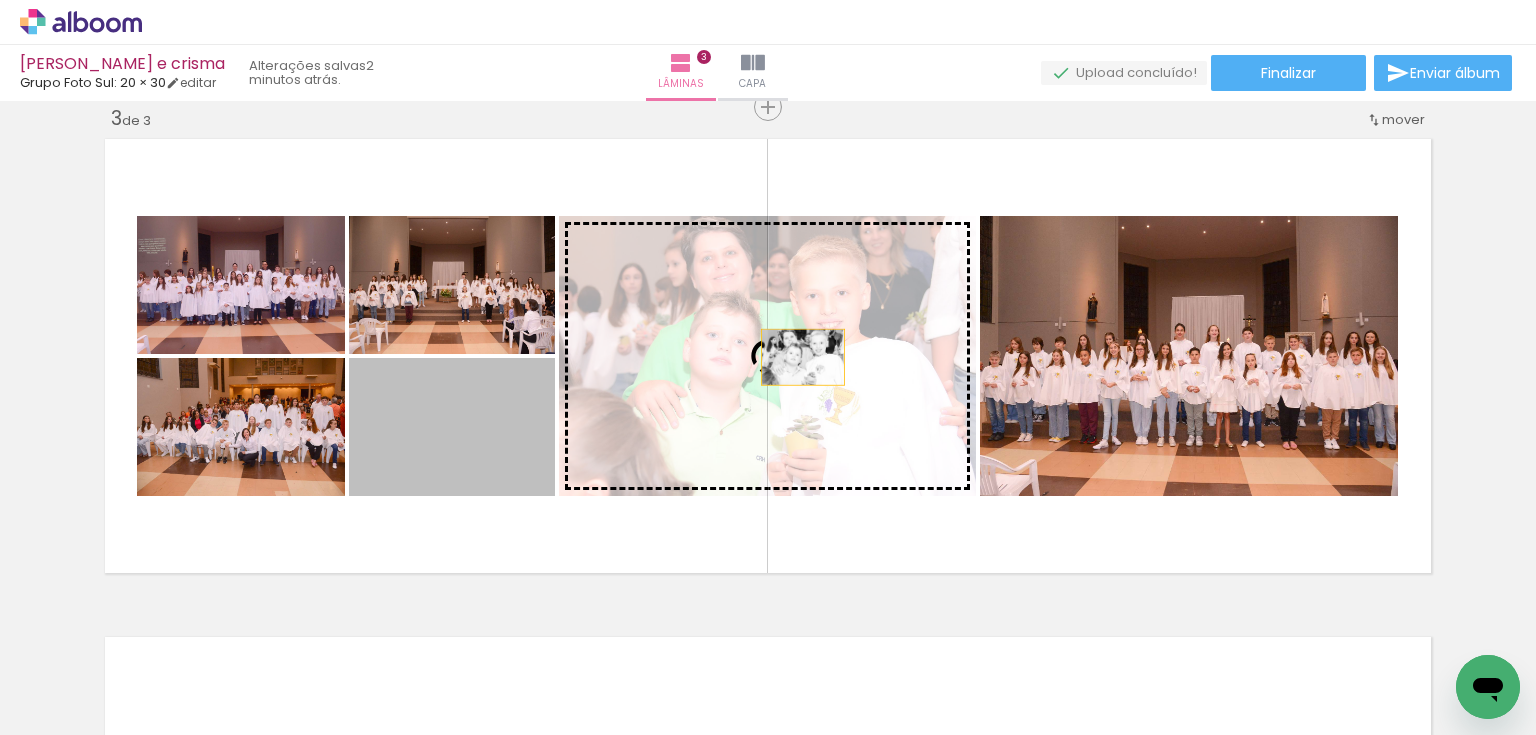 drag, startPoint x: 472, startPoint y: 459, endPoint x: 797, endPoint y: 357, distance: 340.6303 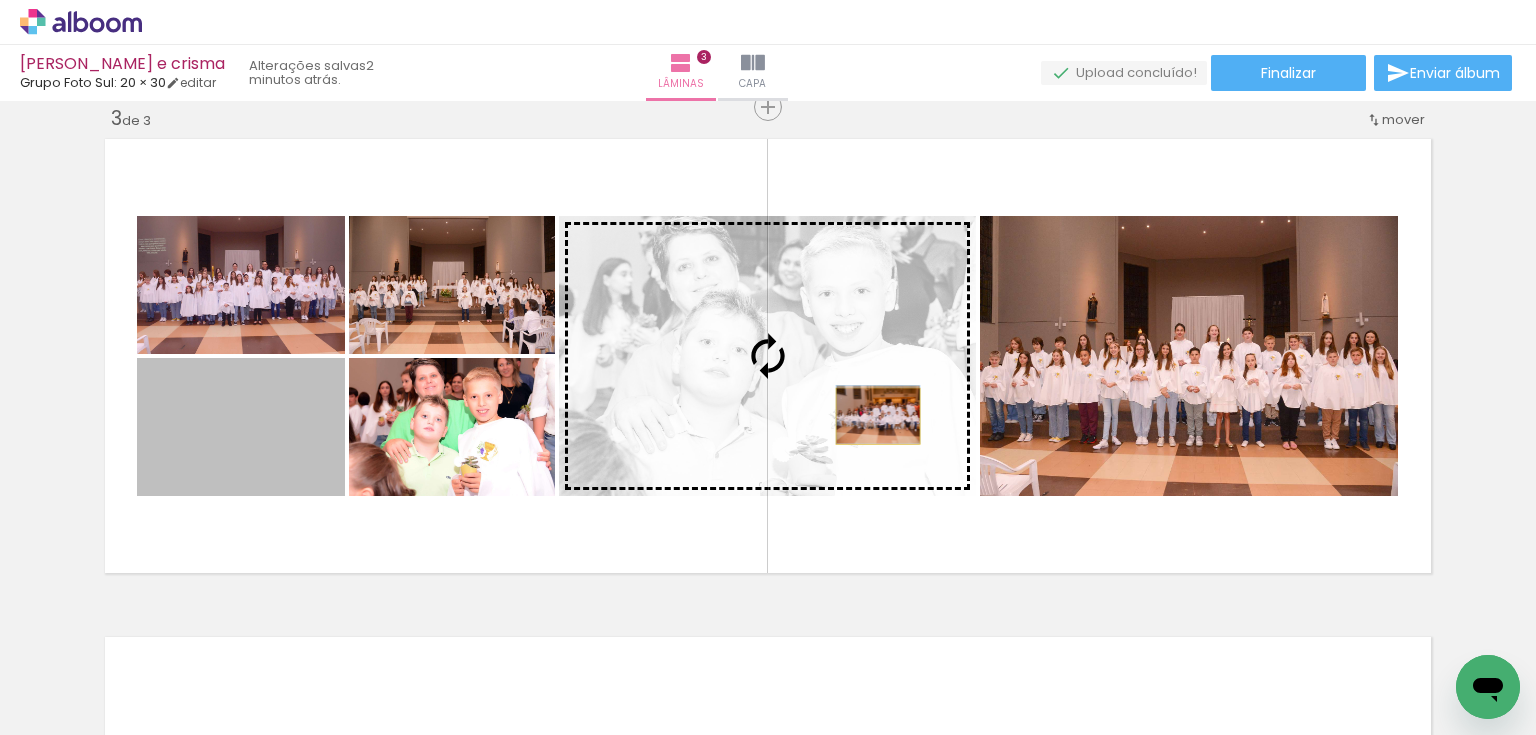 drag, startPoint x: 256, startPoint y: 474, endPoint x: 872, endPoint y: 416, distance: 618.7245 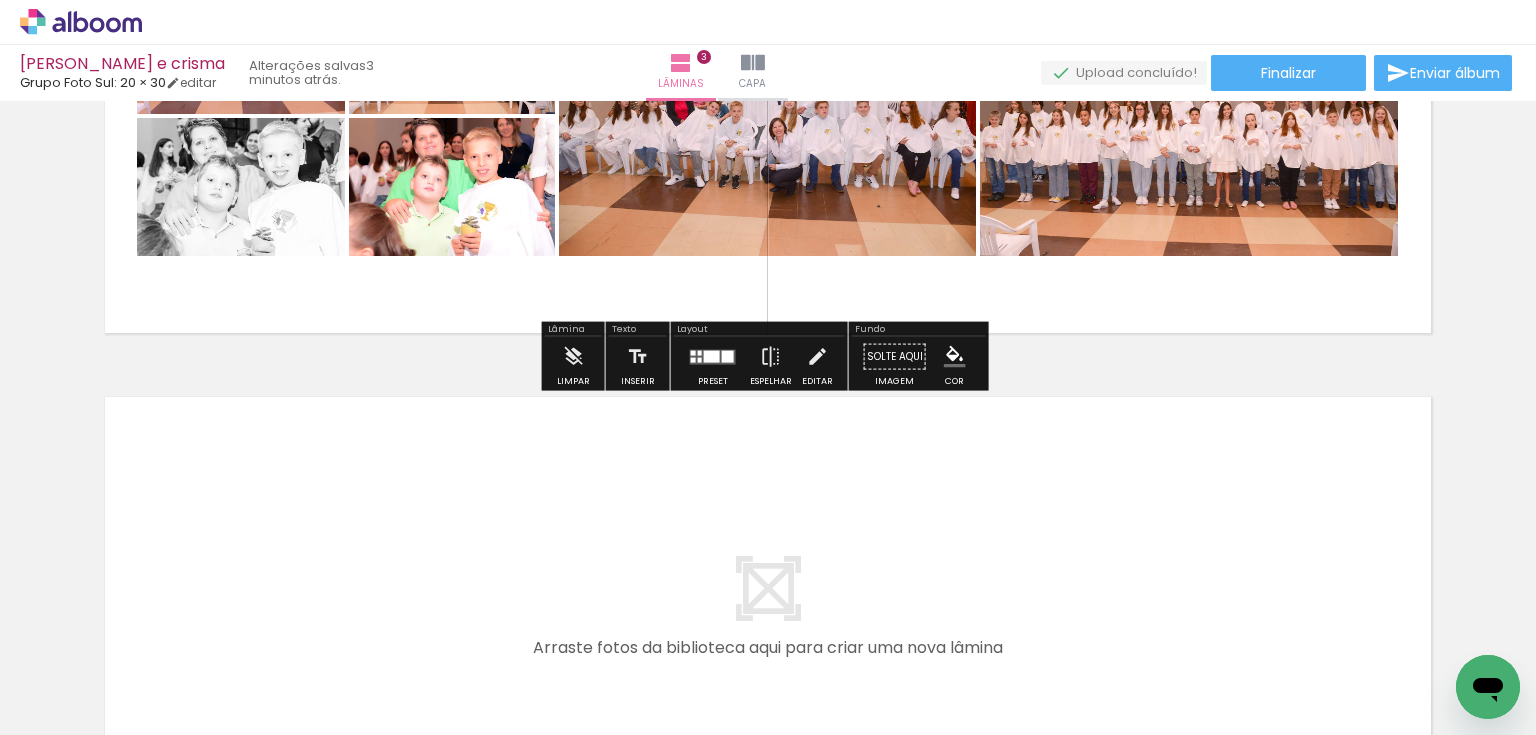 scroll, scrollTop: 1343, scrollLeft: 0, axis: vertical 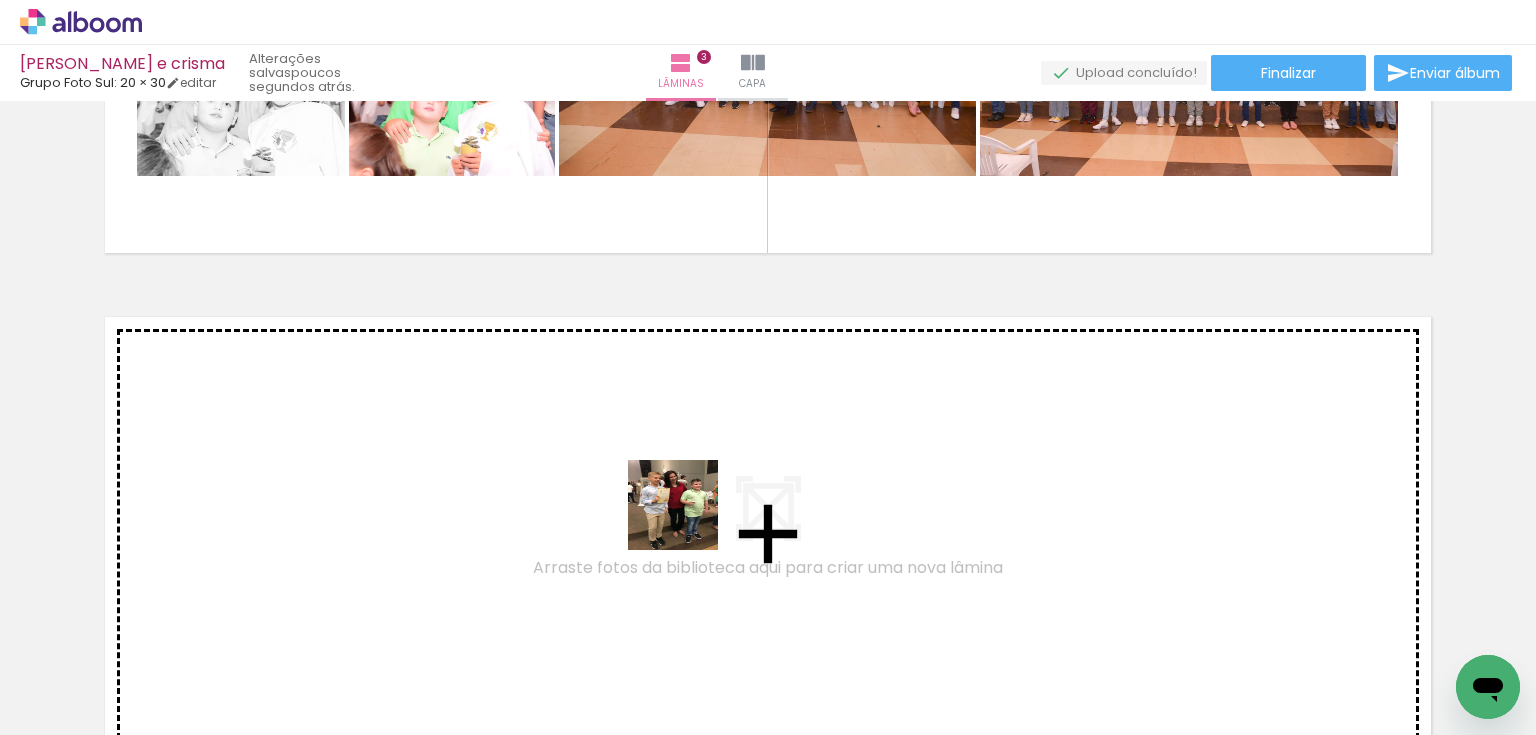 drag, startPoint x: 669, startPoint y: 688, endPoint x: 699, endPoint y: 480, distance: 210.15233 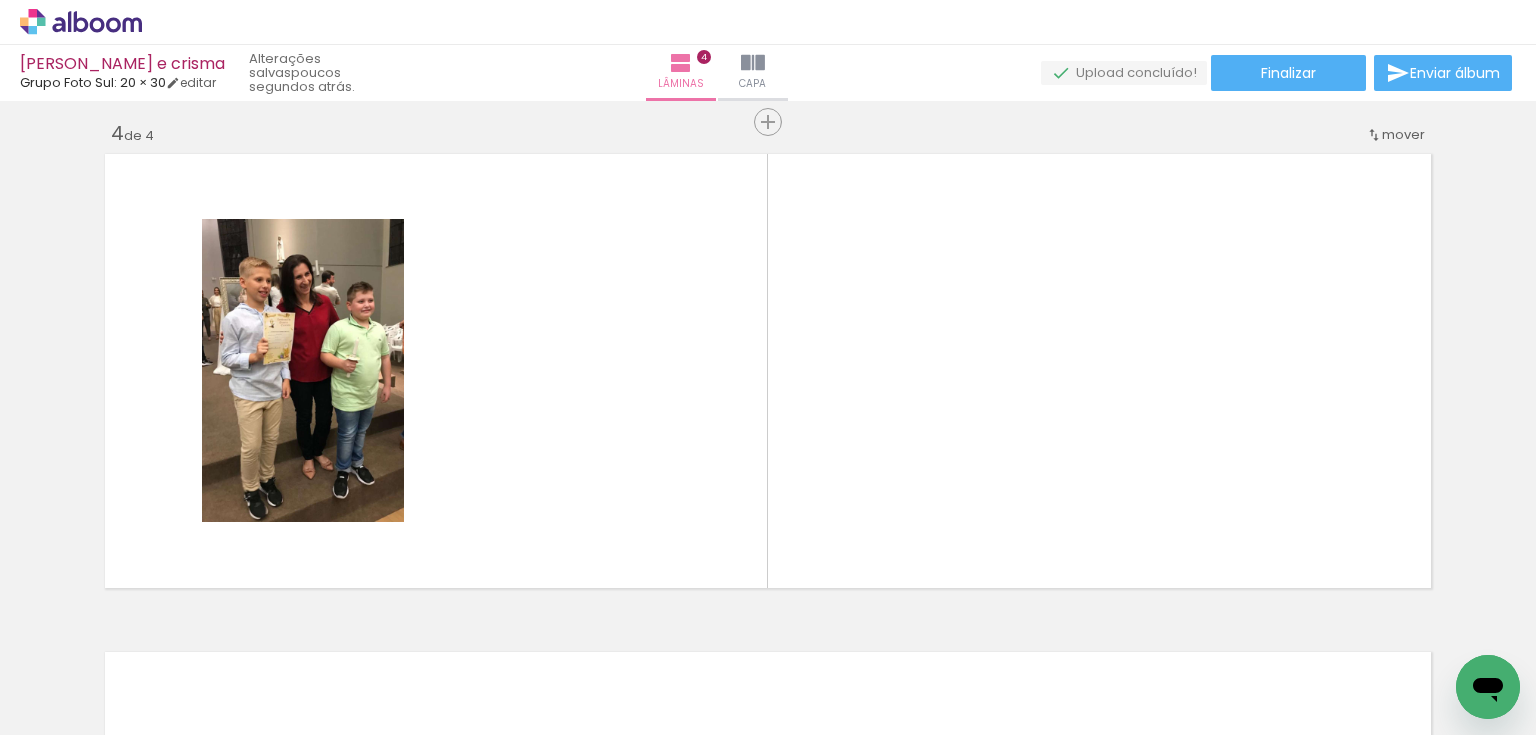 scroll, scrollTop: 1521, scrollLeft: 0, axis: vertical 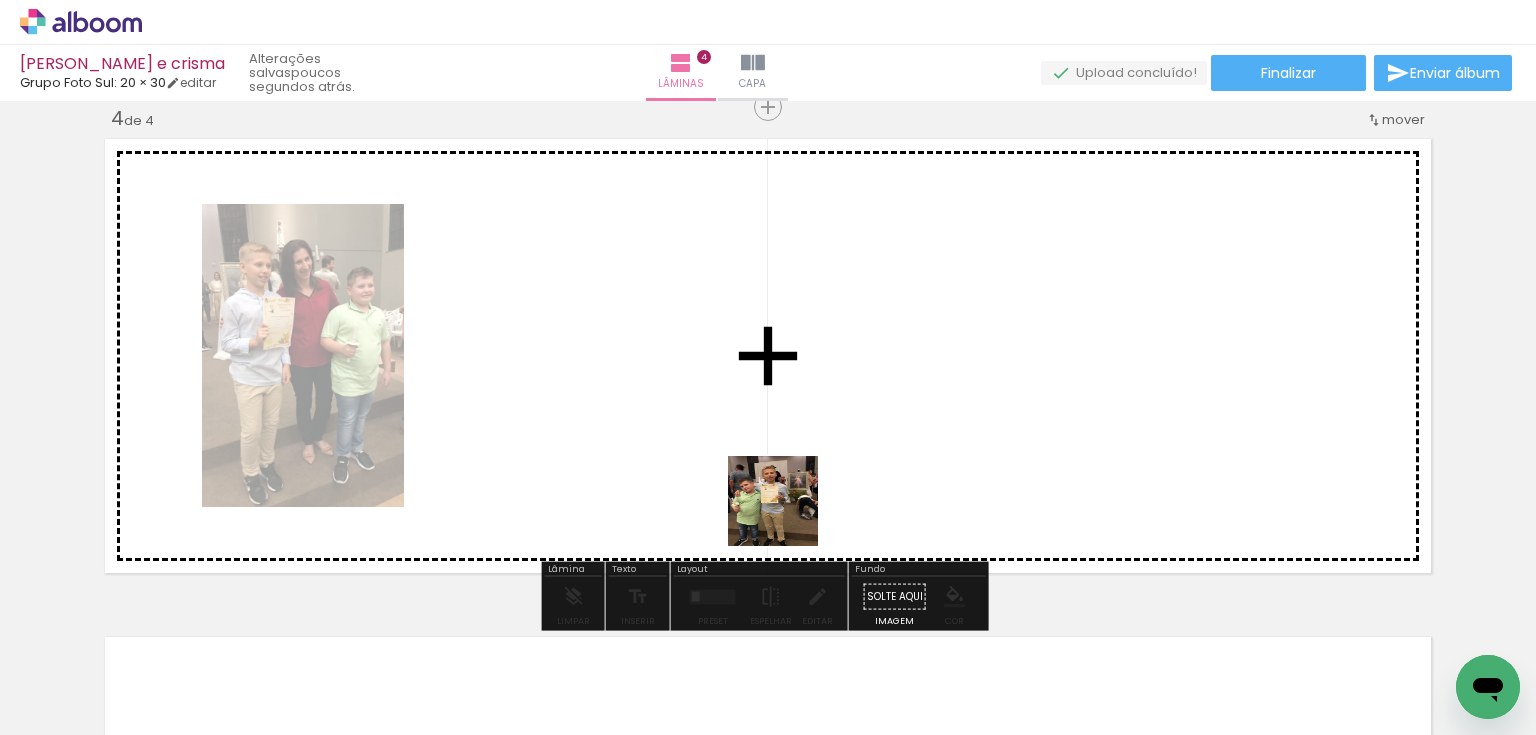 drag, startPoint x: 784, startPoint y: 673, endPoint x: 795, endPoint y: 469, distance: 204.29636 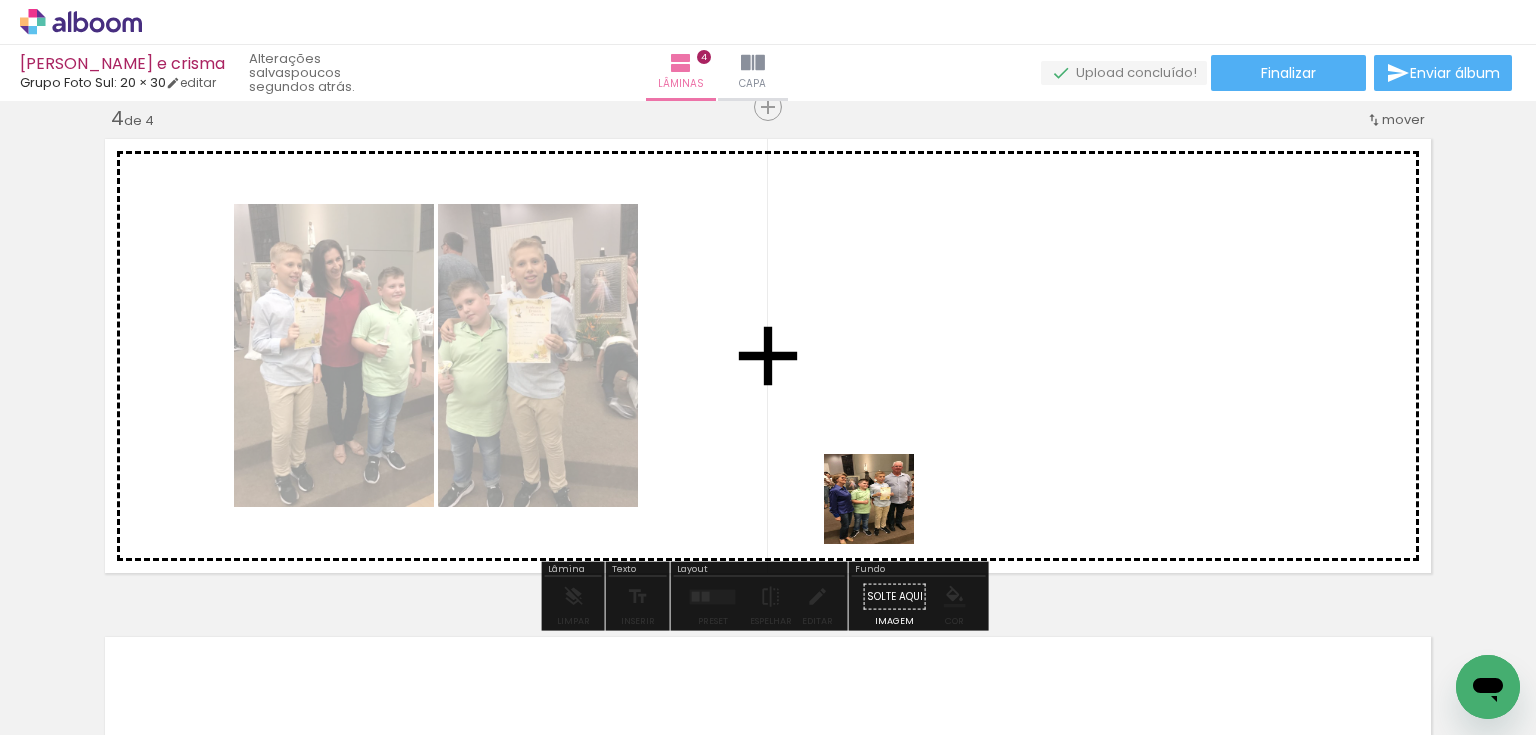 drag, startPoint x: 885, startPoint y: 700, endPoint x: 884, endPoint y: 432, distance: 268.00186 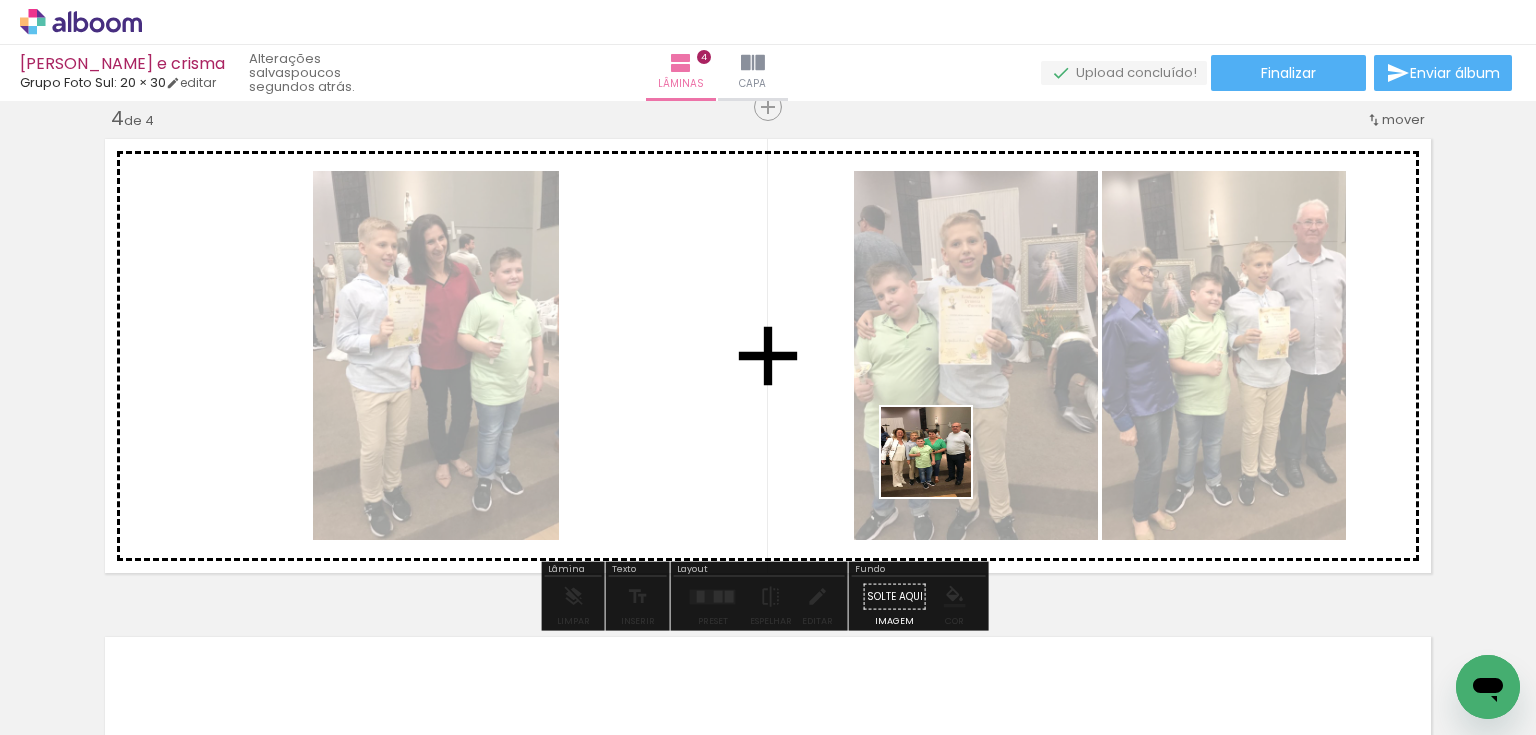drag, startPoint x: 982, startPoint y: 676, endPoint x: 934, endPoint y: 413, distance: 267.34436 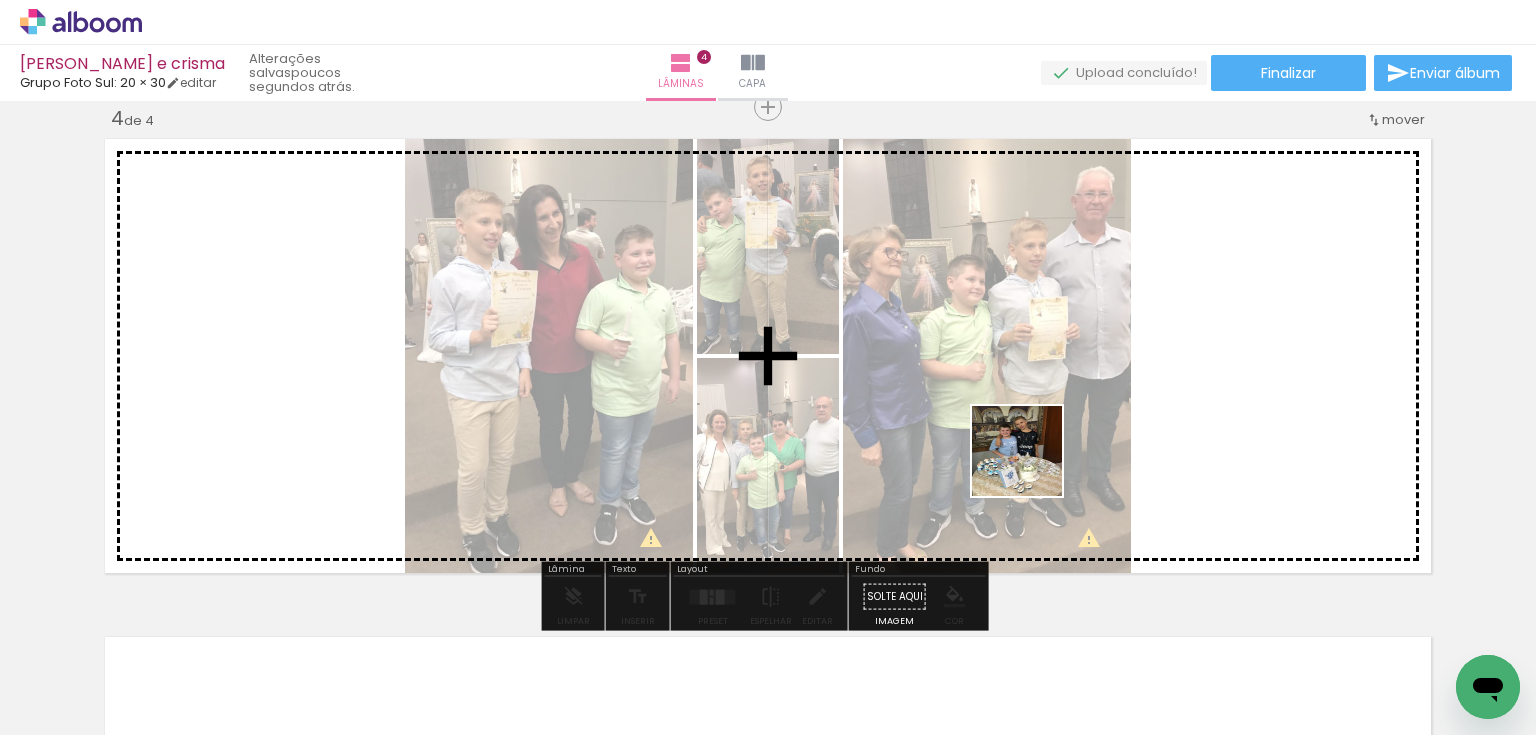 drag, startPoint x: 1116, startPoint y: 688, endPoint x: 1019, endPoint y: 417, distance: 287.83676 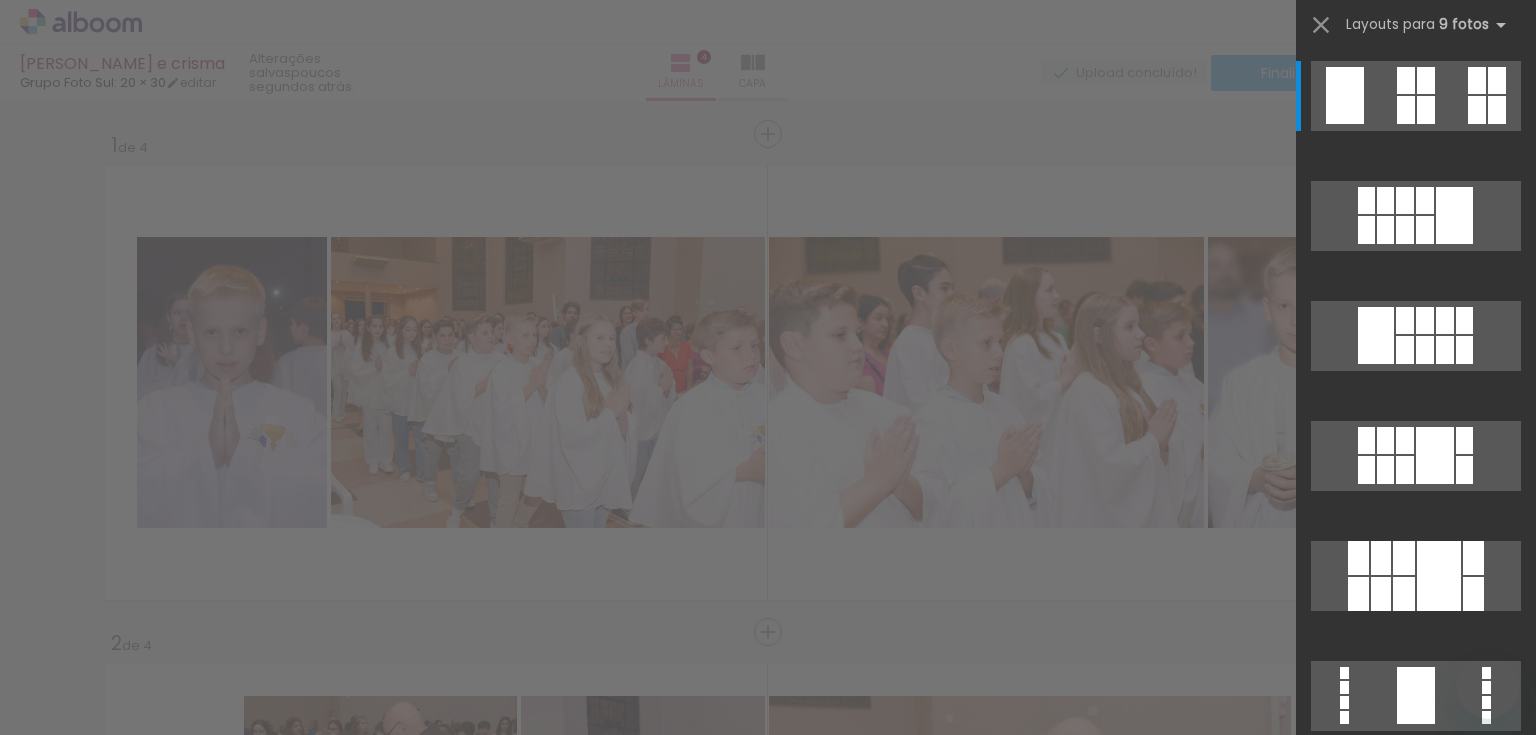scroll, scrollTop: 0, scrollLeft: 0, axis: both 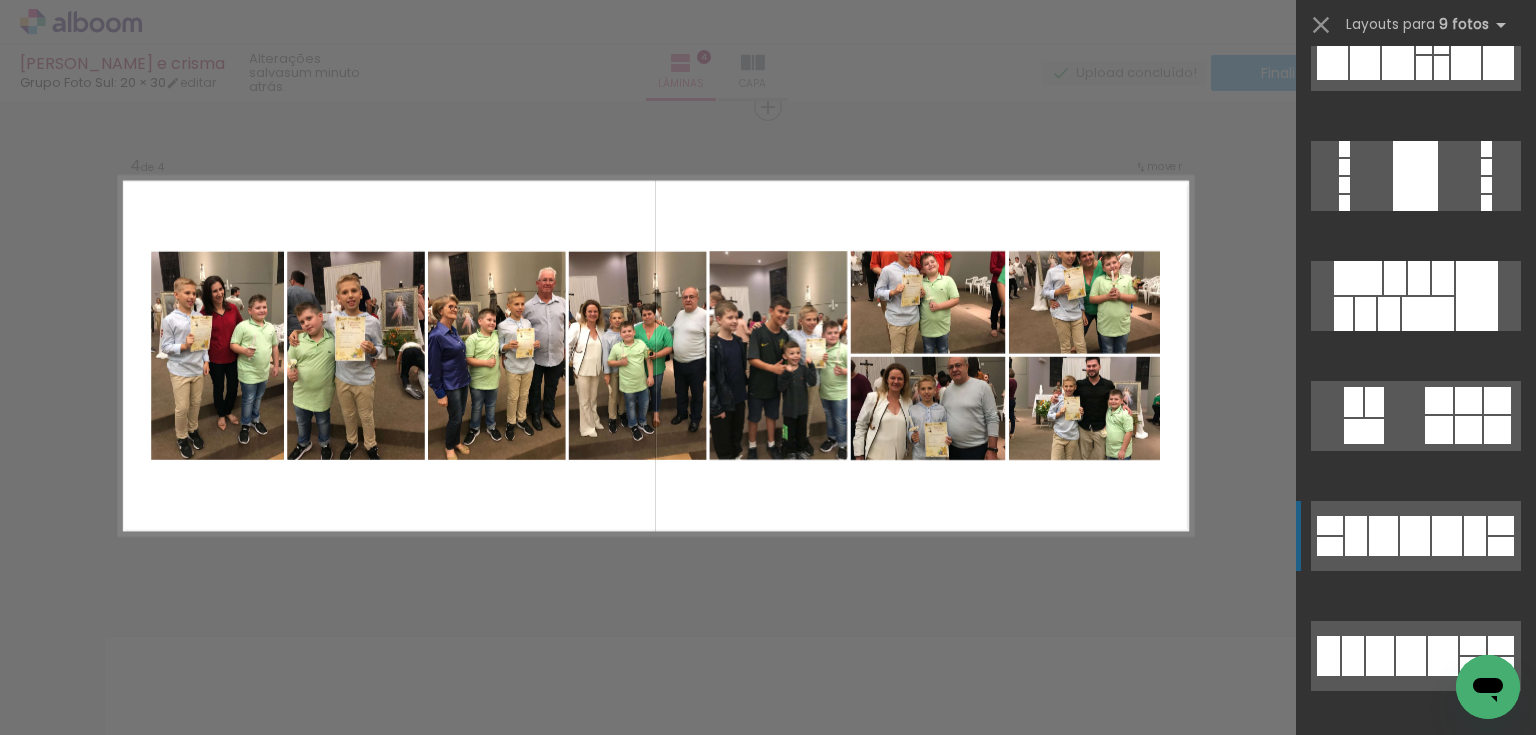 click at bounding box center (1416, 1256) 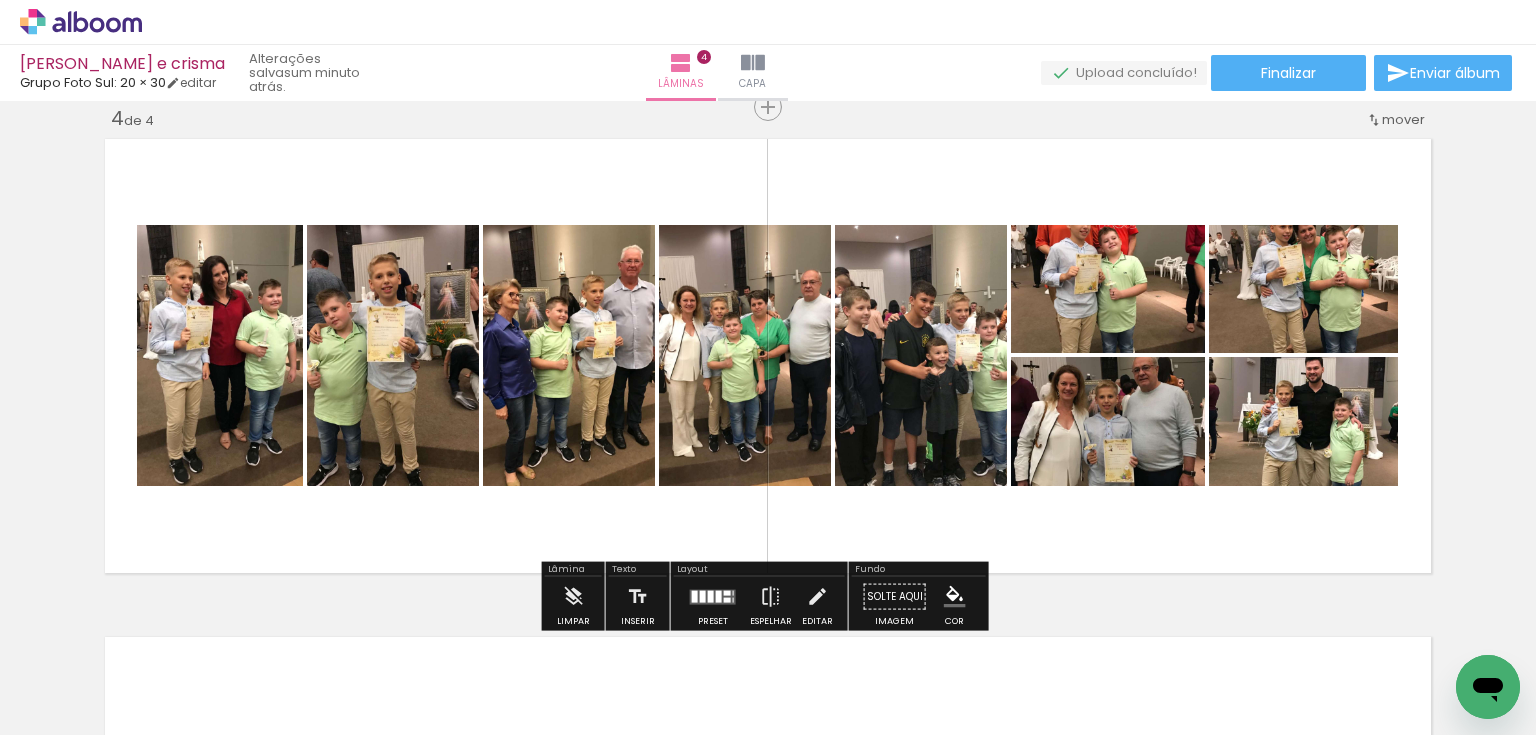 click 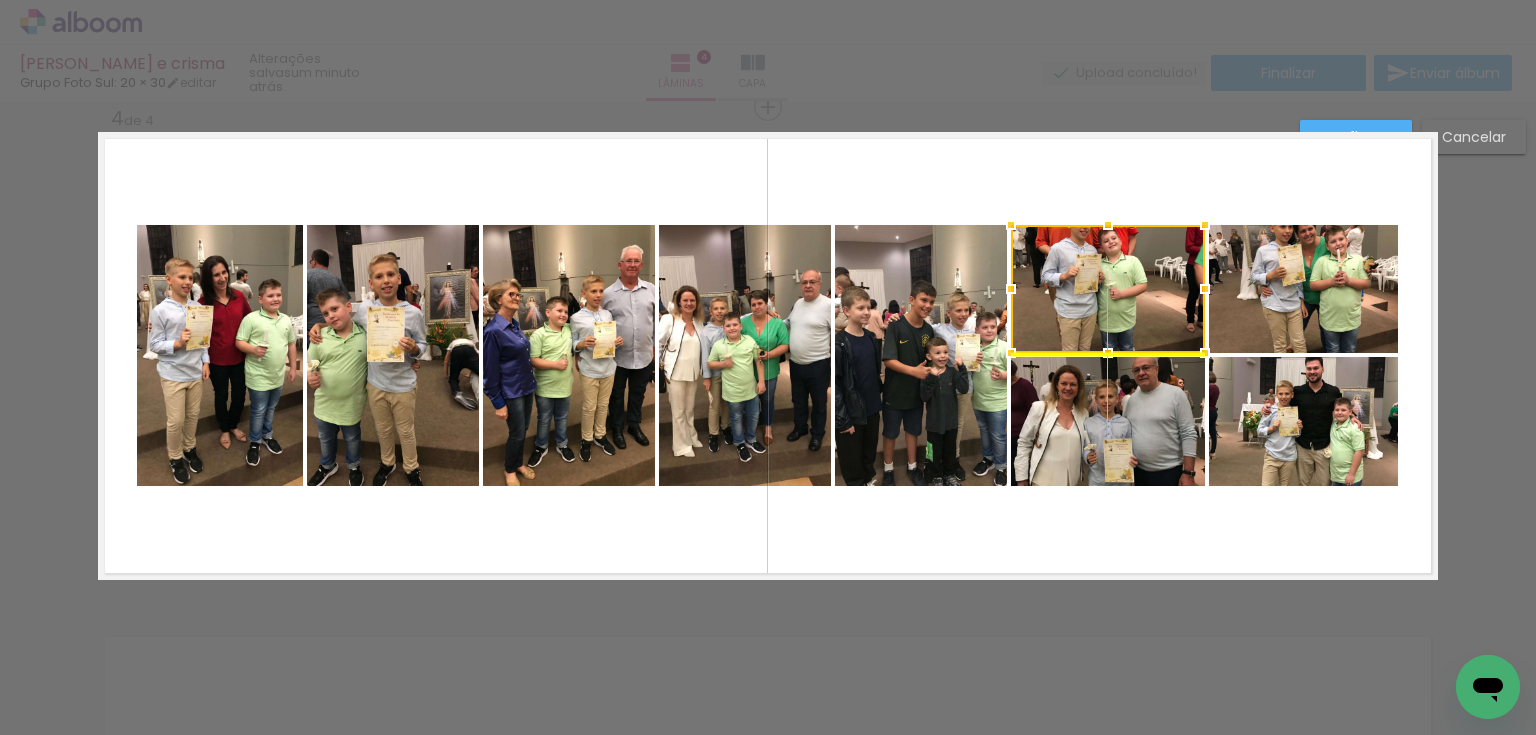 click at bounding box center (1108, 289) 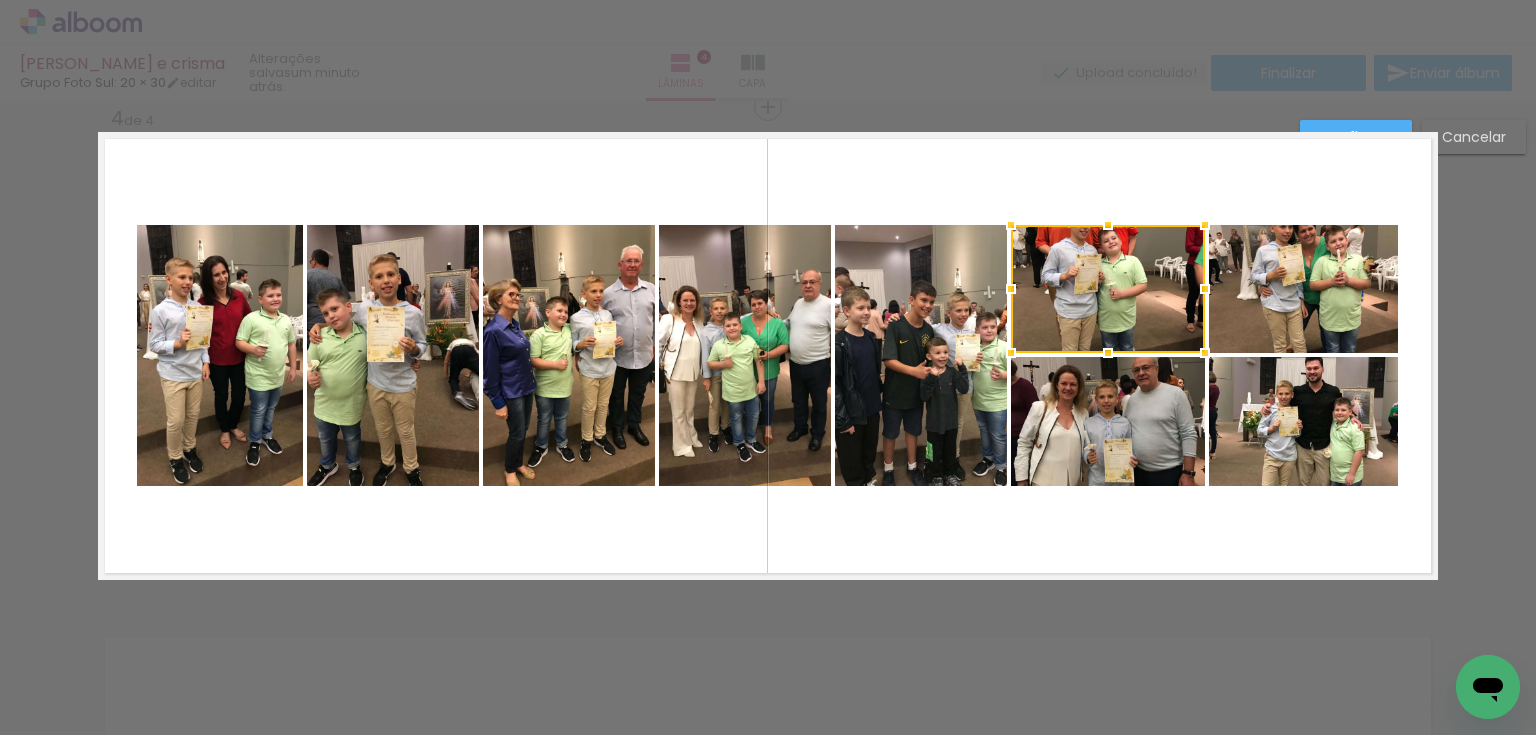 click at bounding box center [1108, 289] 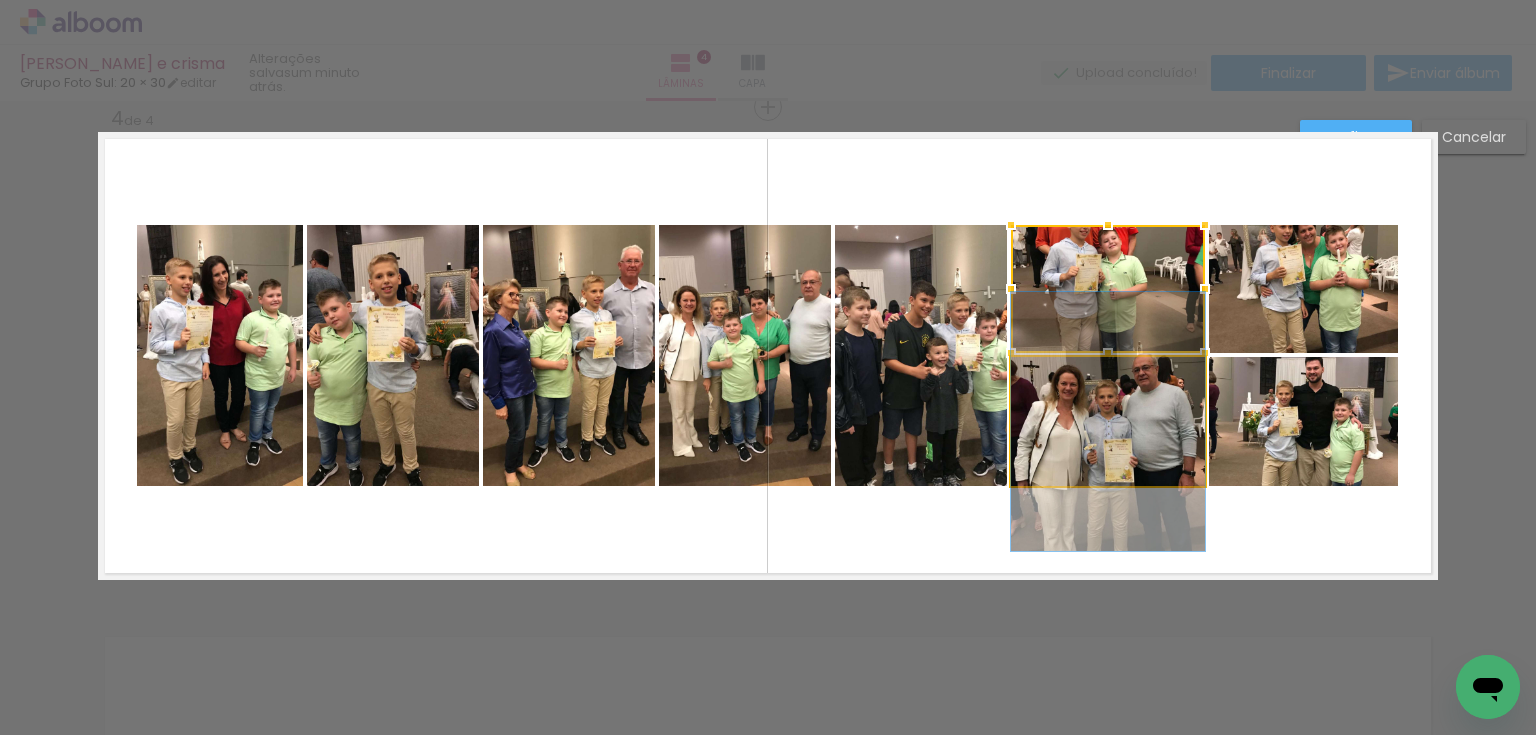click 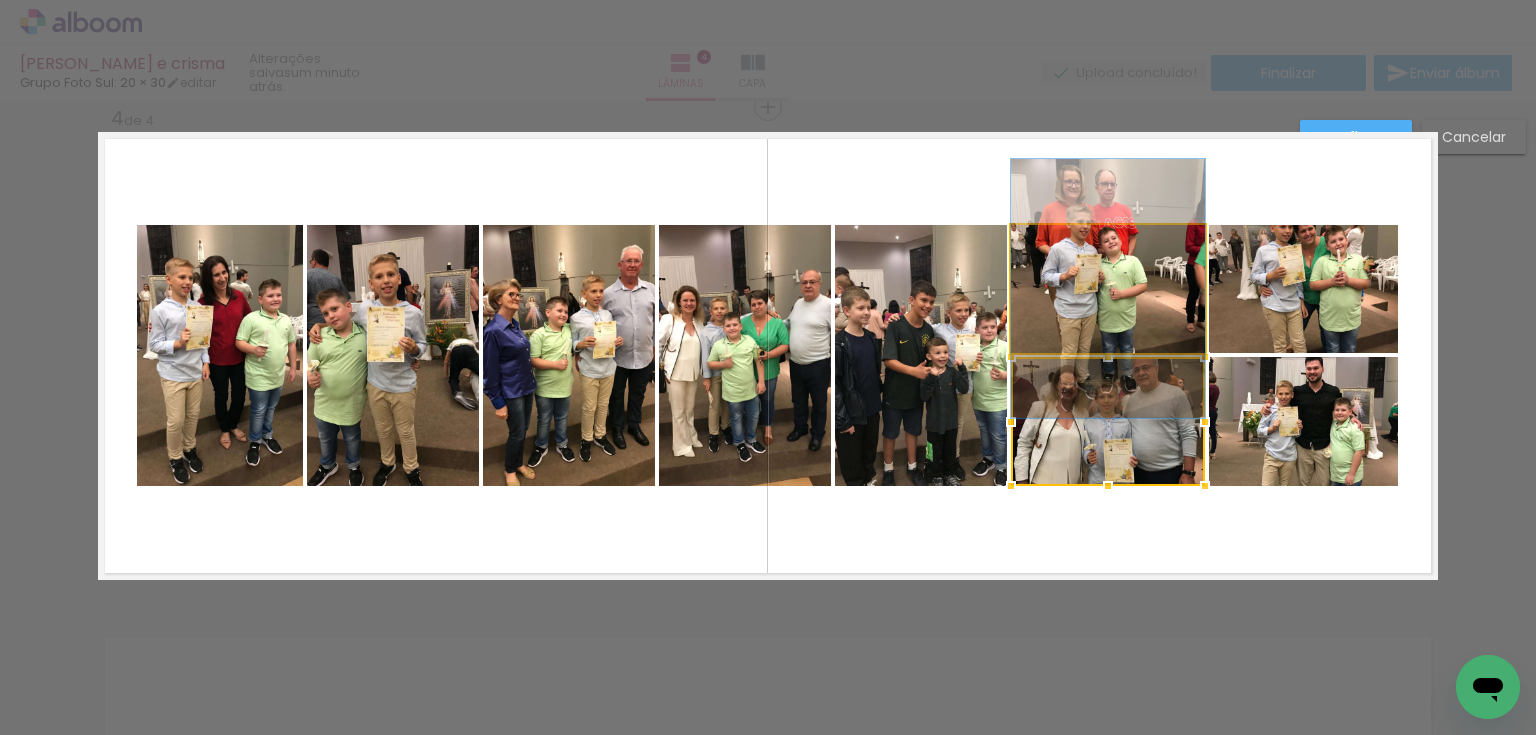 click 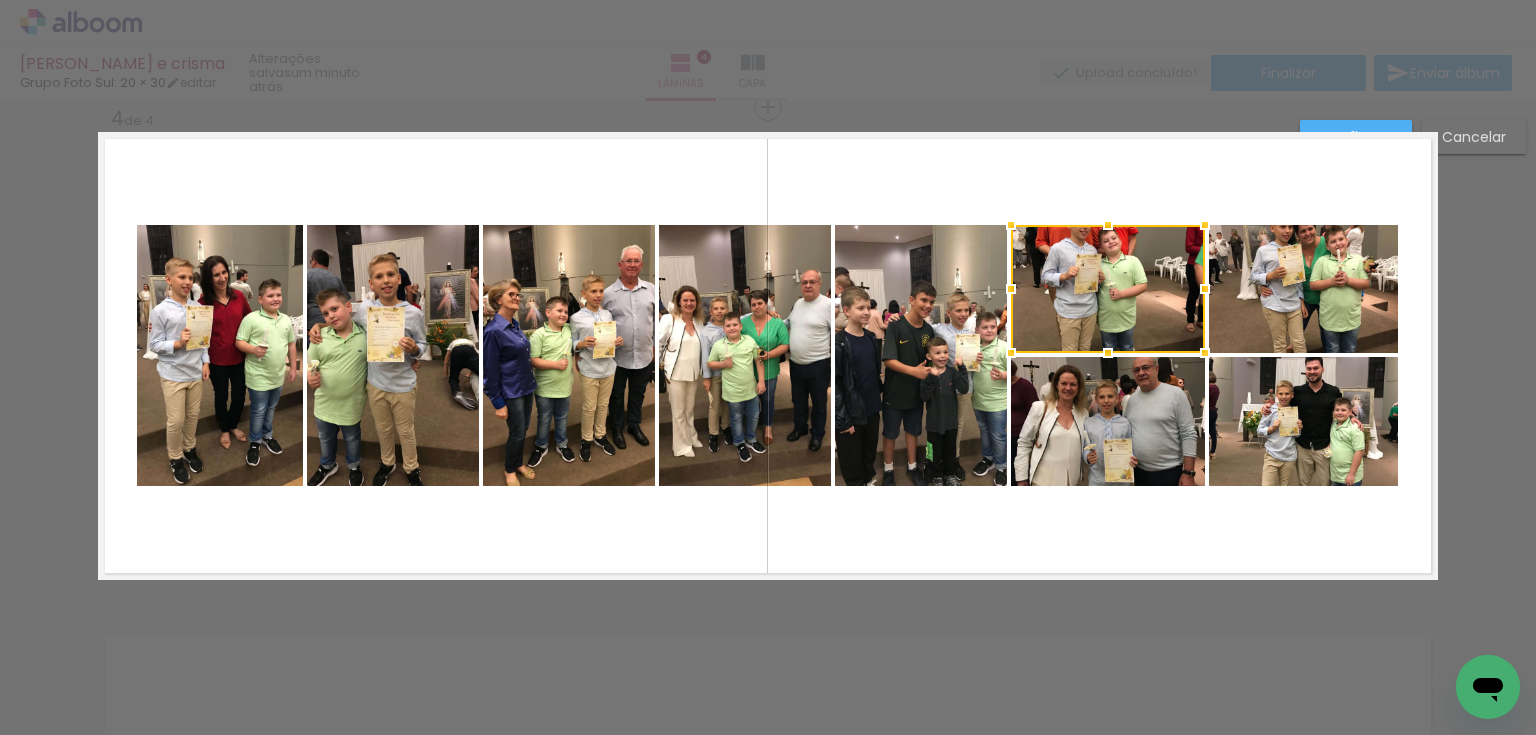 click at bounding box center (1108, 289) 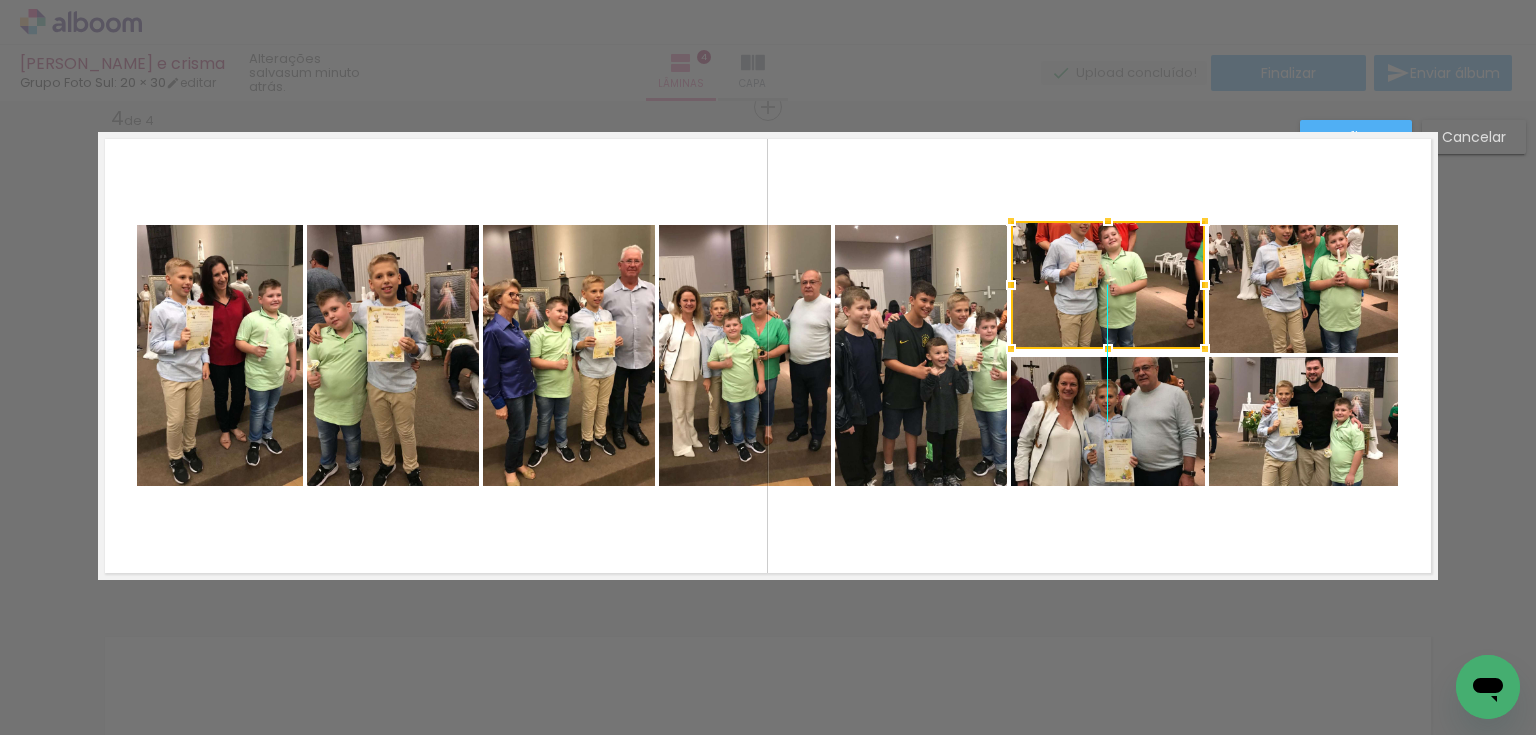 click at bounding box center [1108, 285] 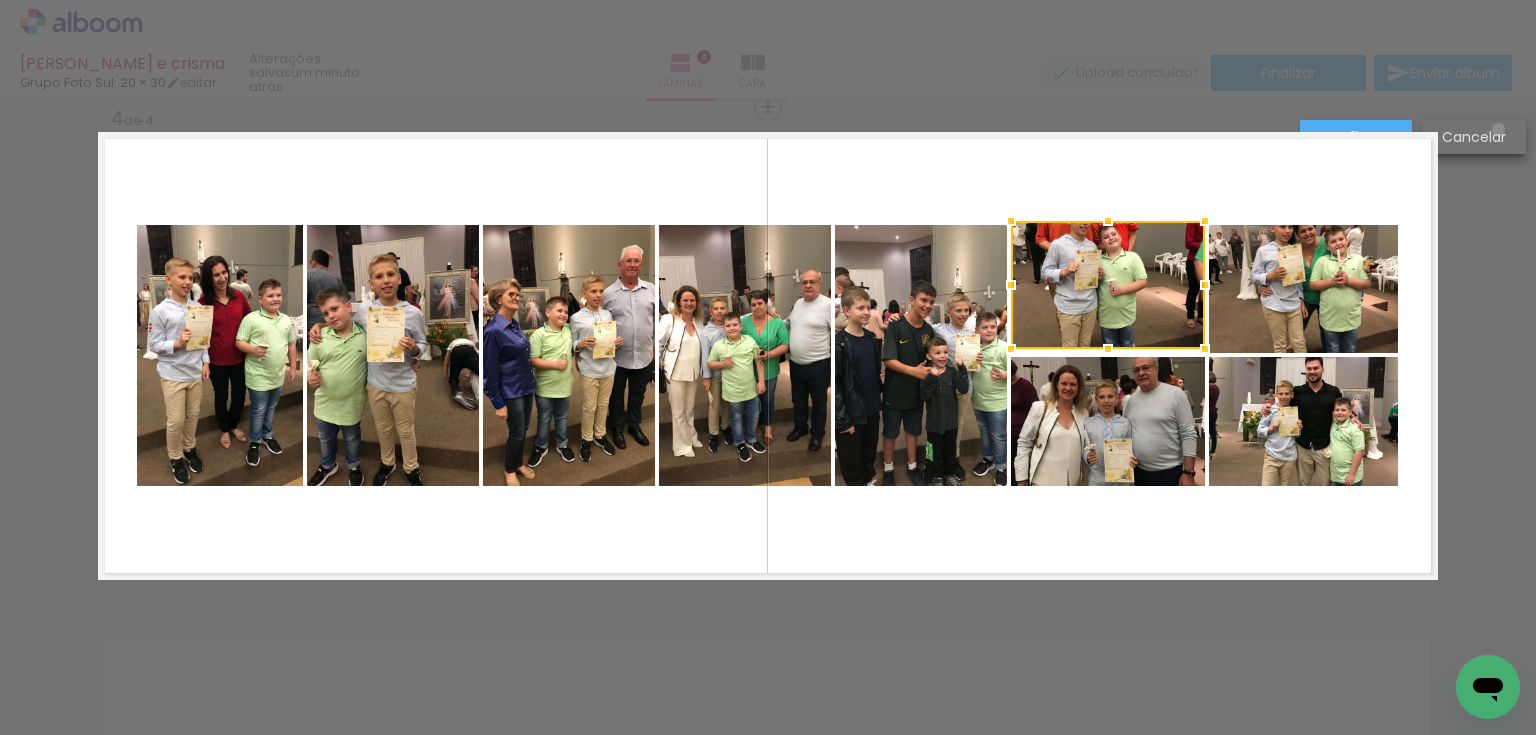 click on "Cancelar" at bounding box center (0, 0) 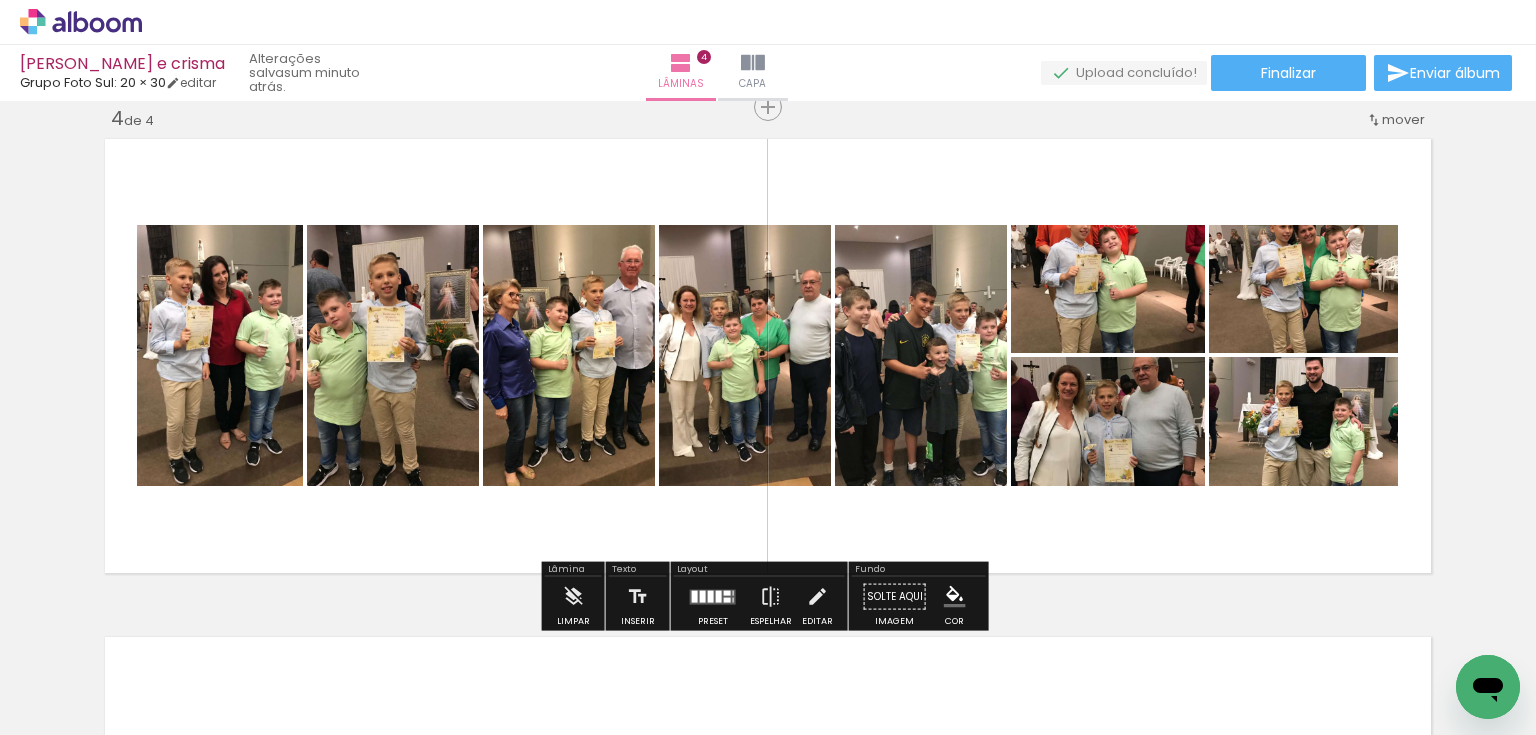 click at bounding box center (201, 277) 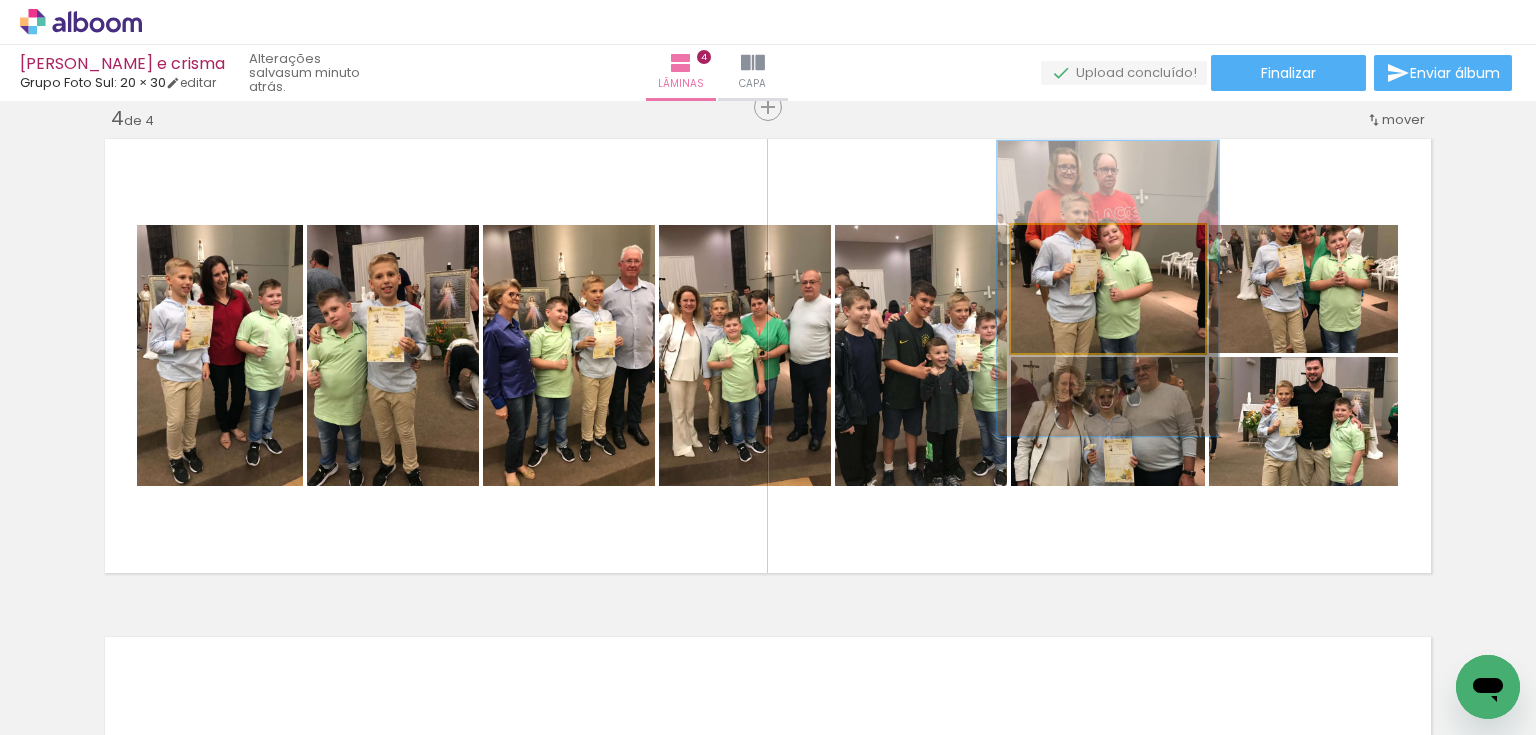 drag, startPoint x: 1052, startPoint y: 244, endPoint x: 1061, endPoint y: 252, distance: 12.0415945 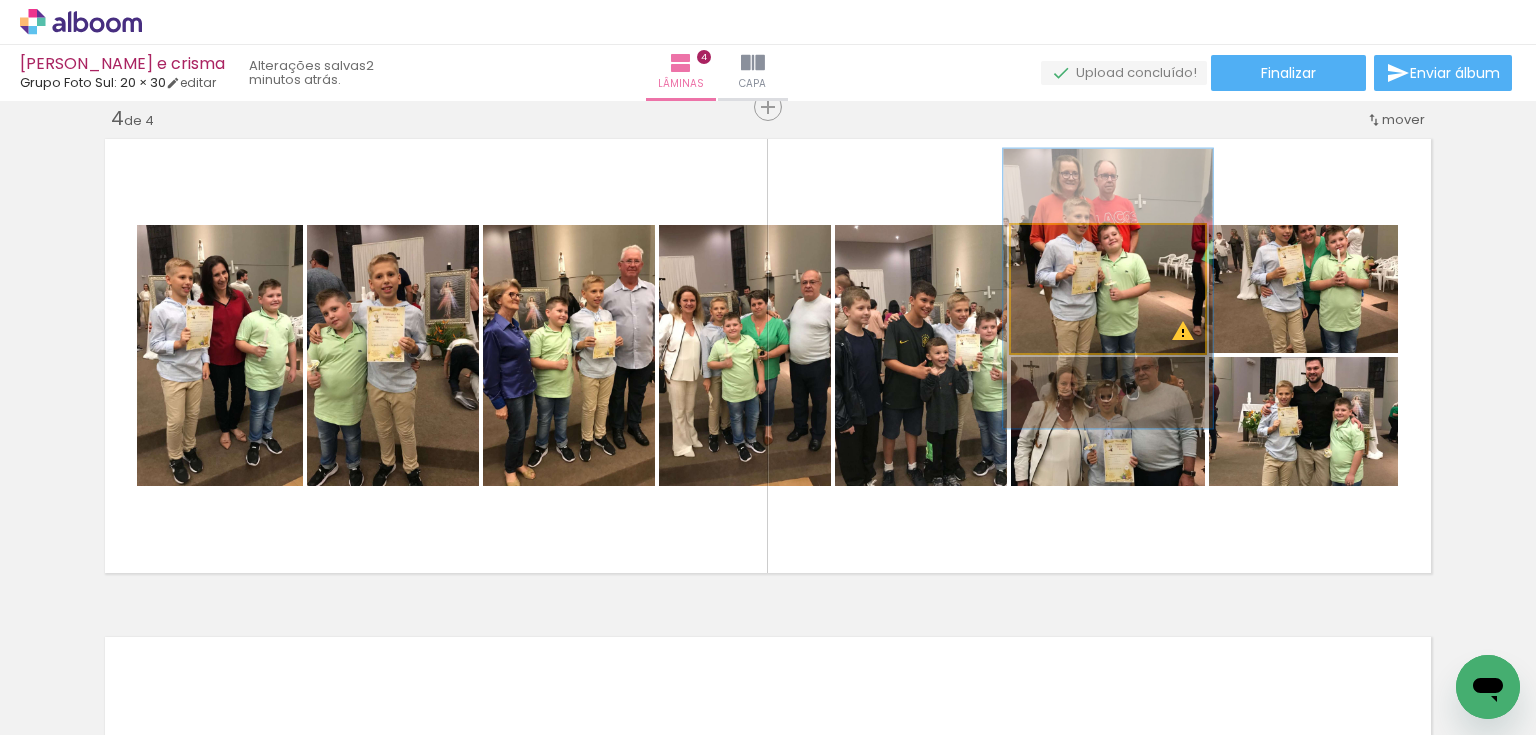 type on "108" 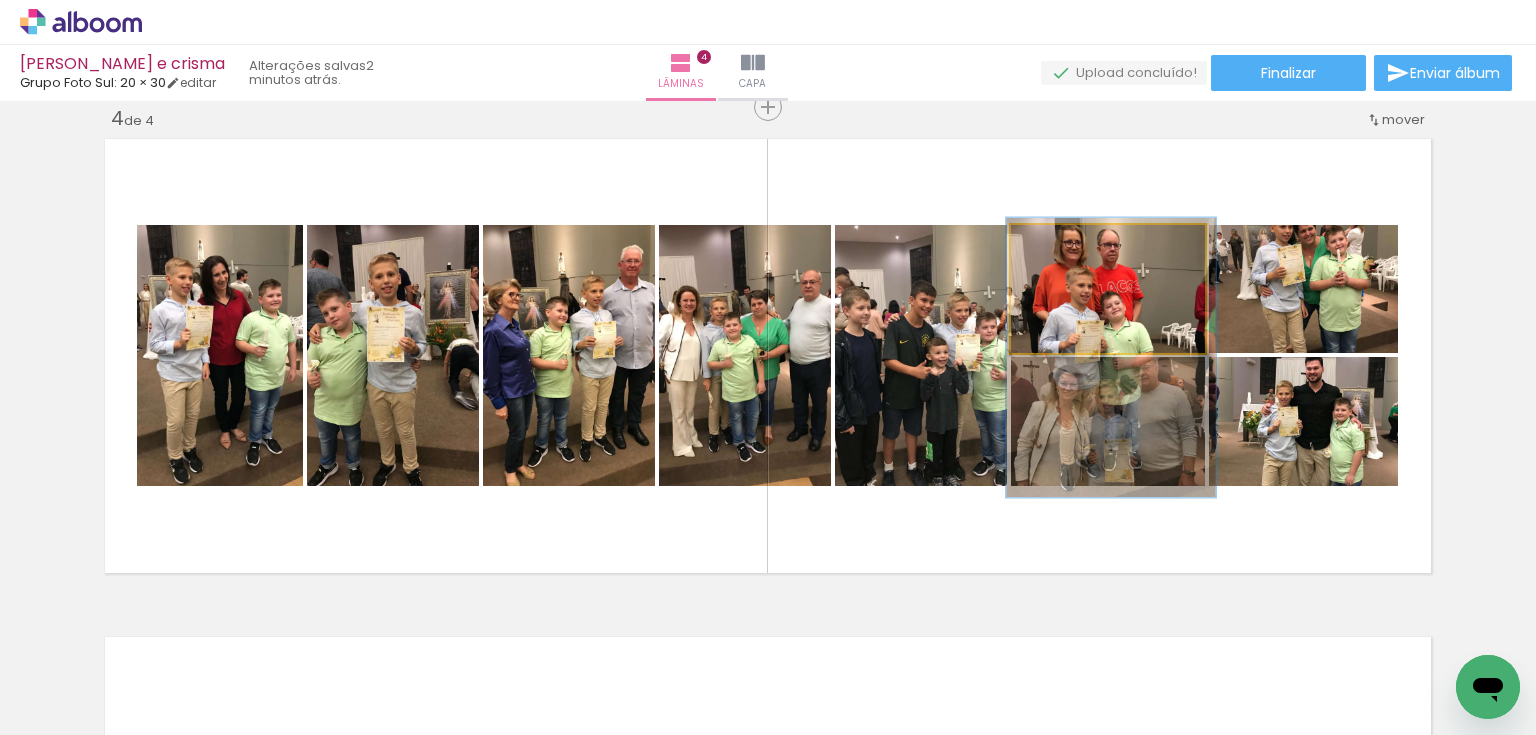 drag, startPoint x: 1069, startPoint y: 282, endPoint x: 1072, endPoint y: 351, distance: 69.065186 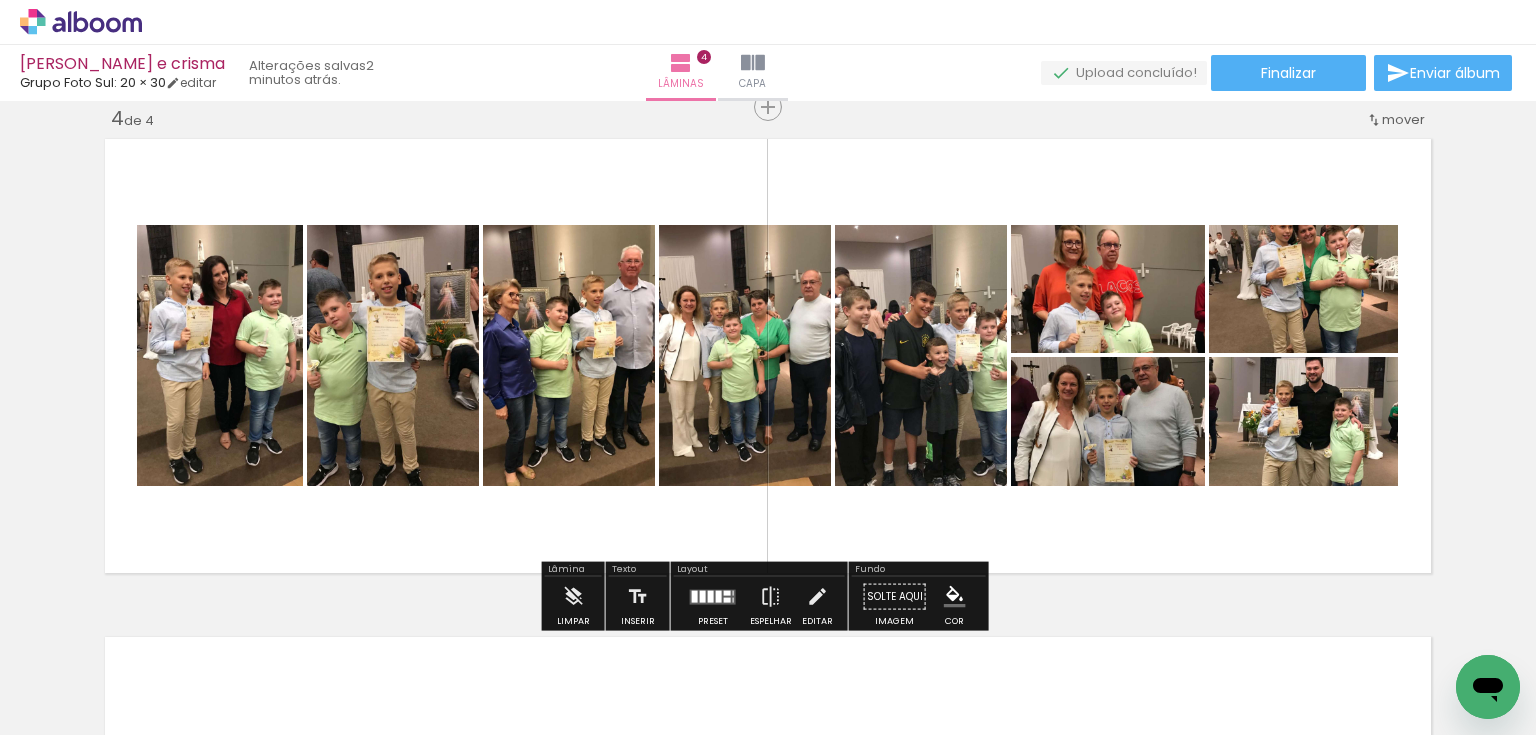 click at bounding box center (768, 356) 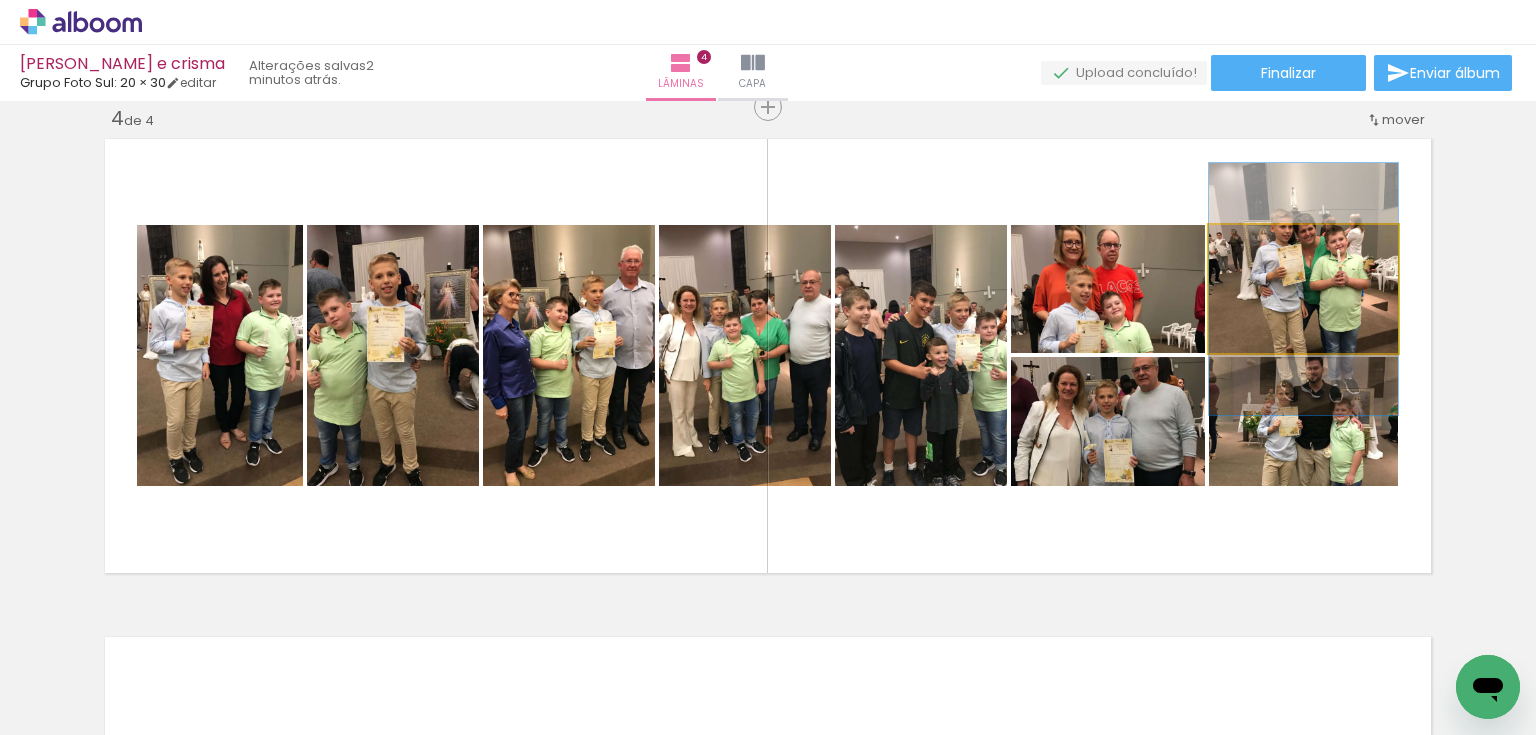 click 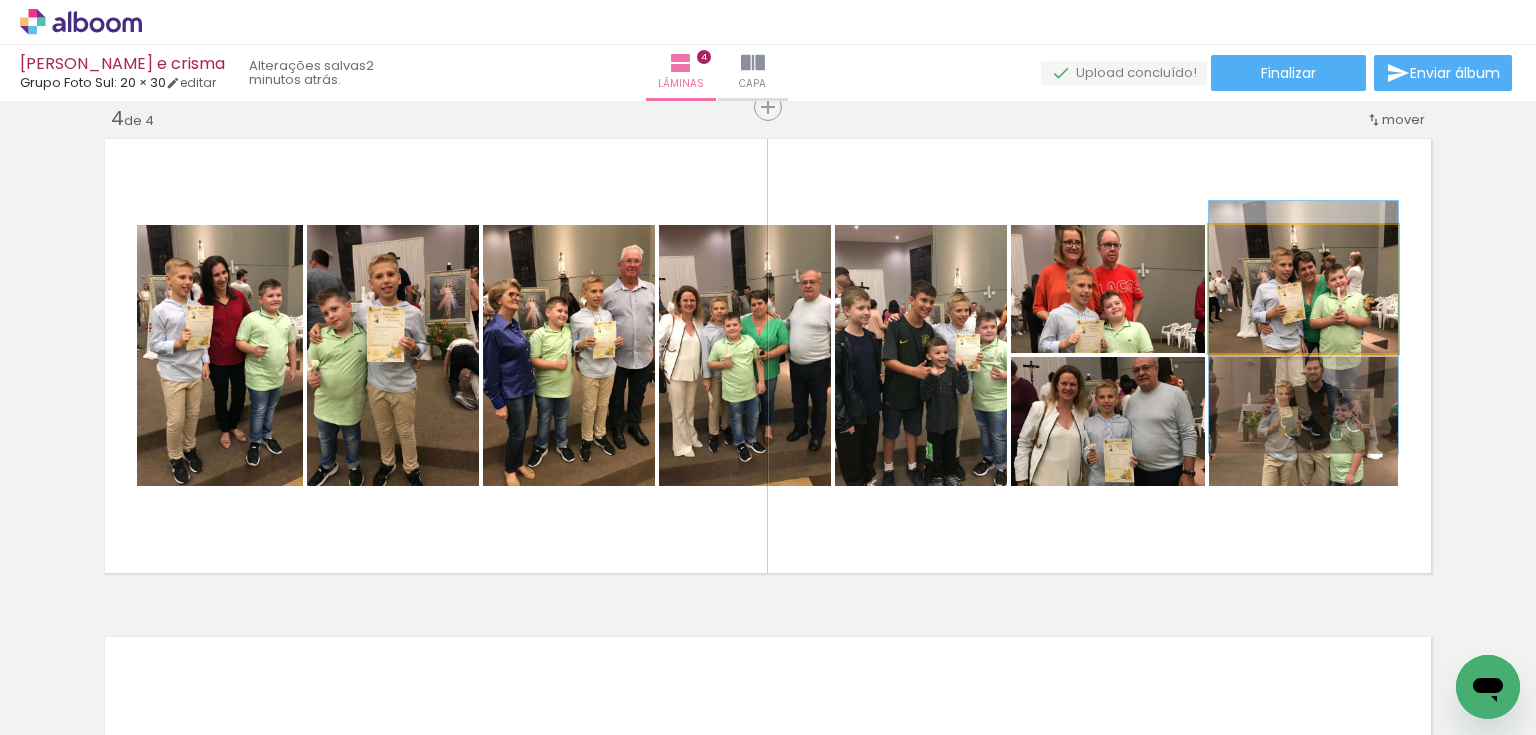 drag, startPoint x: 1269, startPoint y: 288, endPoint x: 1270, endPoint y: 326, distance: 38.013157 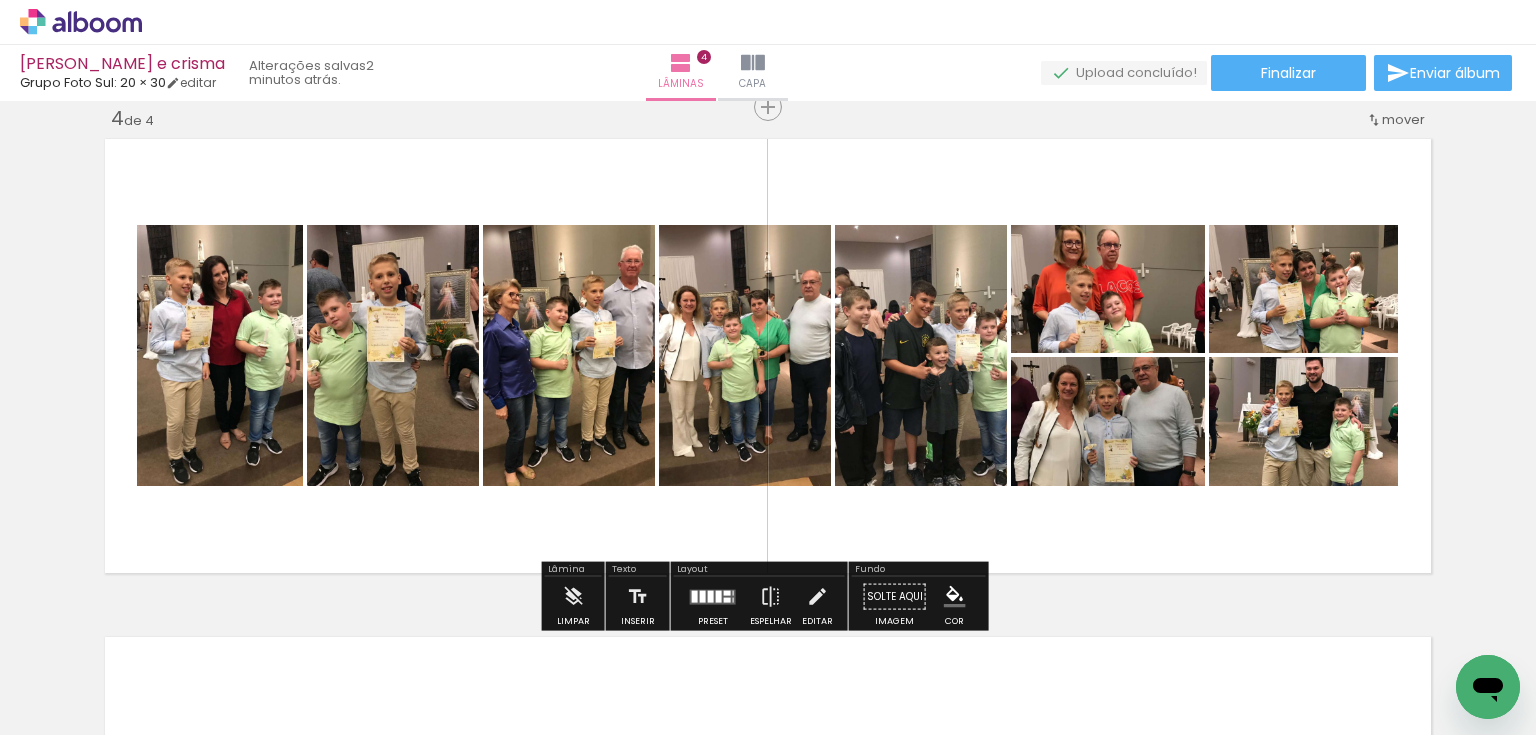 click 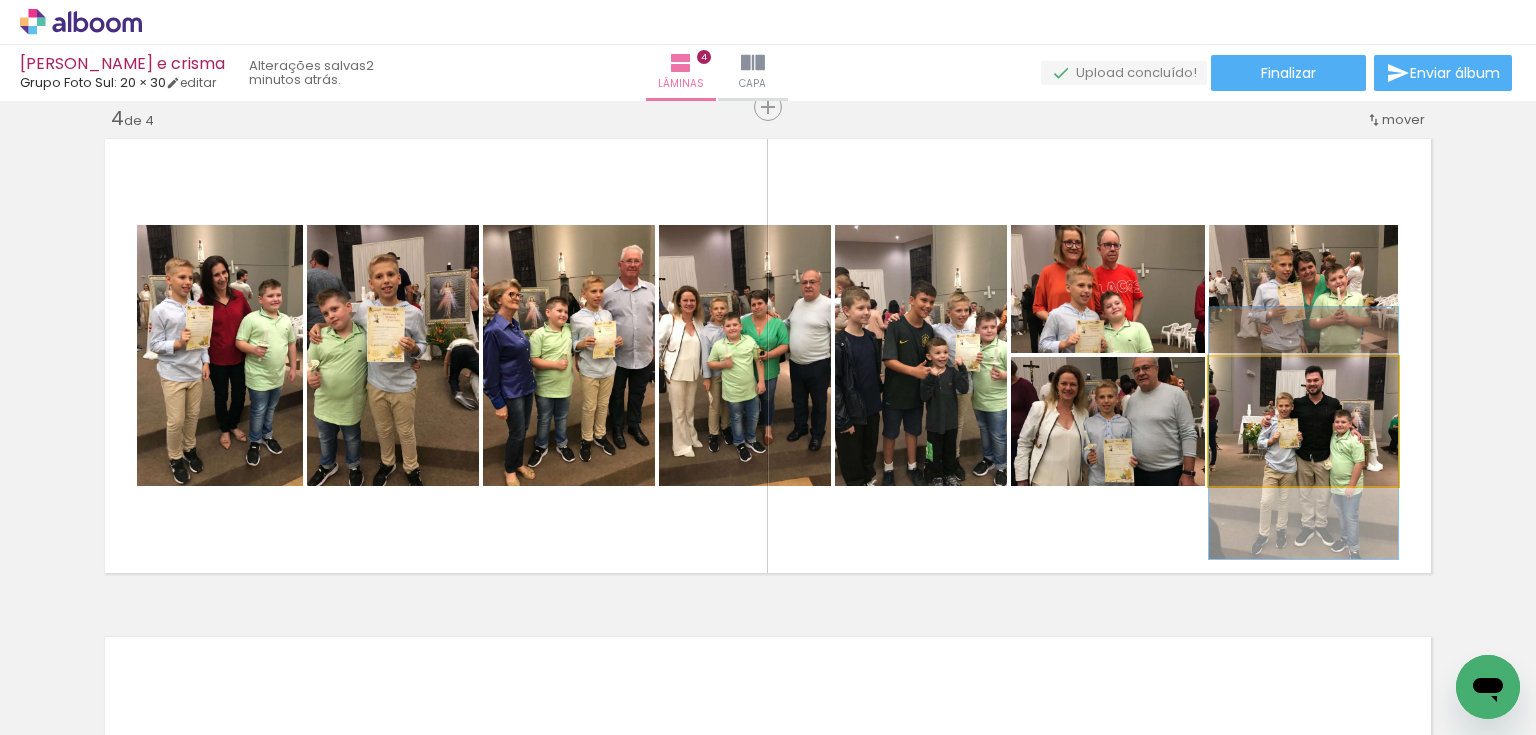 drag, startPoint x: 1306, startPoint y: 416, endPoint x: 1304, endPoint y: 428, distance: 12.165525 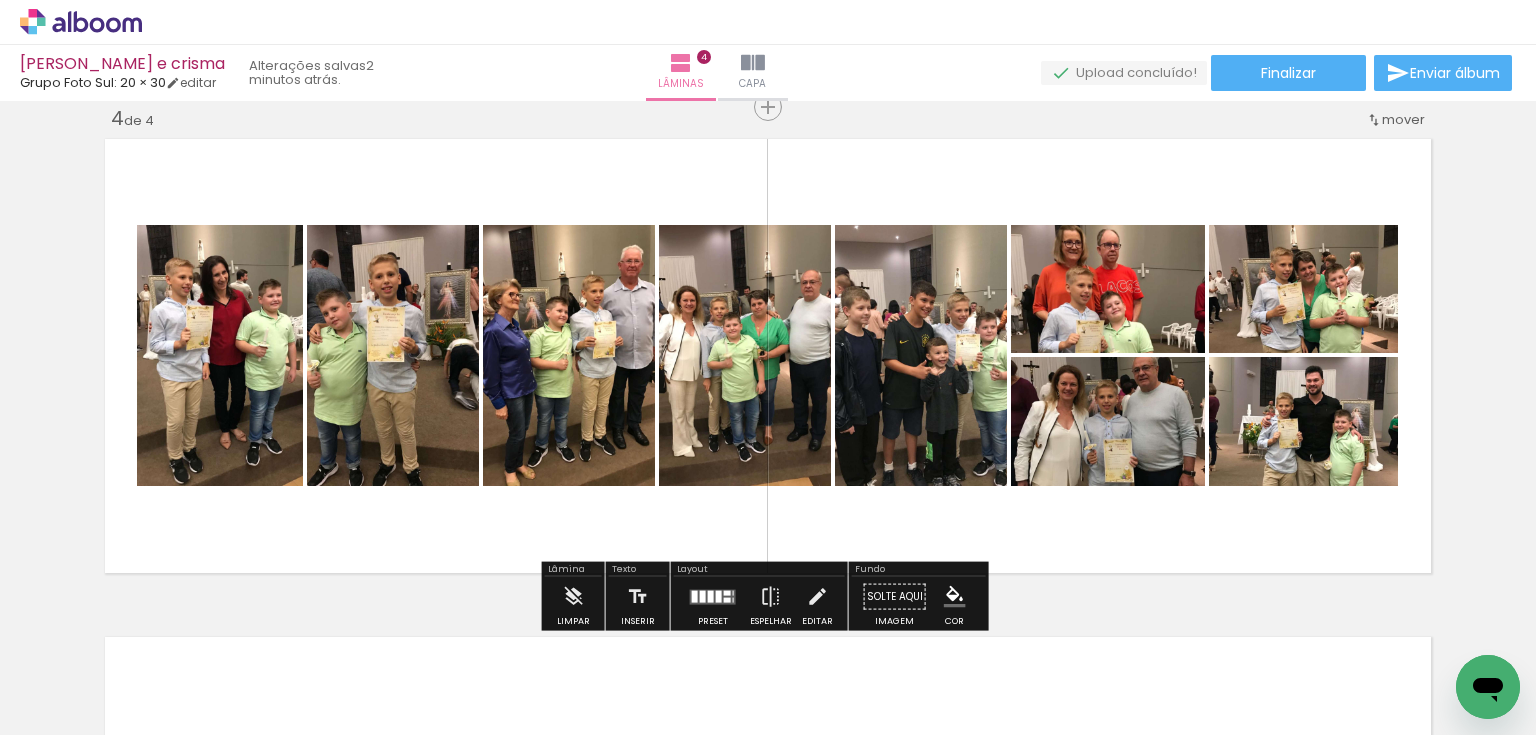 click on "Inserir lâmina 1  de 4  Inserir lâmina 2  de 4  Inserir lâmina 3  de 4  Inserir lâmina 4  de 4" at bounding box center (768, -168) 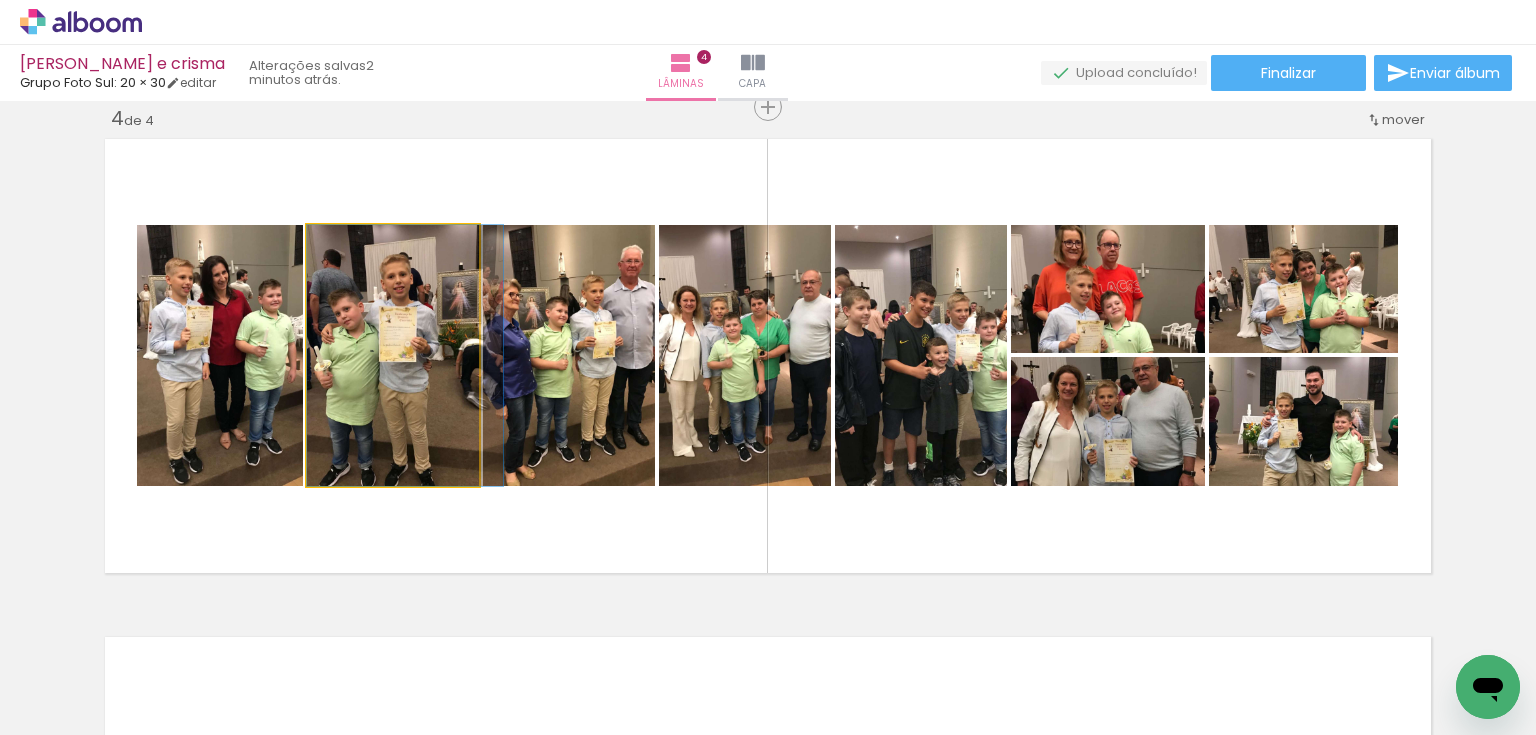 drag, startPoint x: 379, startPoint y: 346, endPoint x: 394, endPoint y: 346, distance: 15 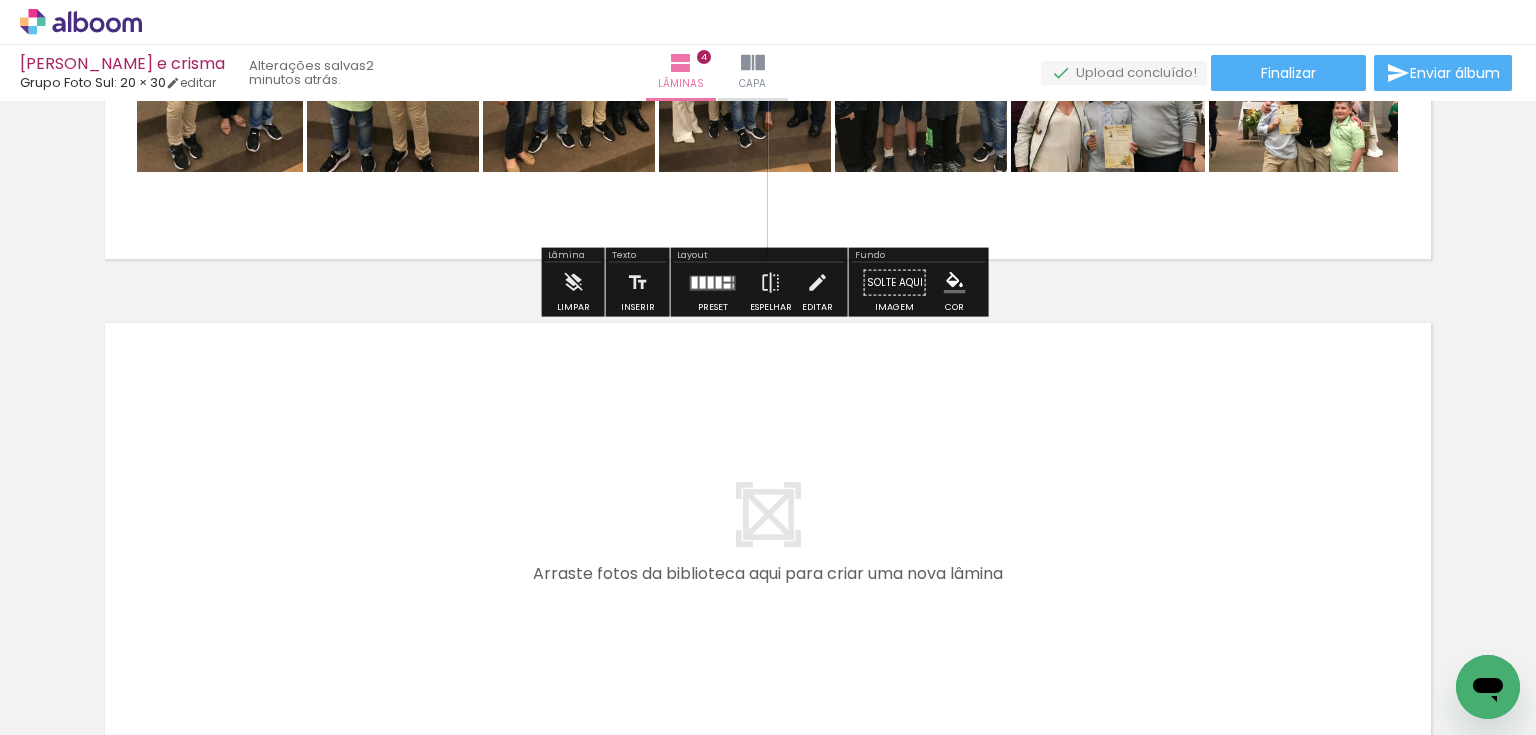 scroll, scrollTop: 1841, scrollLeft: 0, axis: vertical 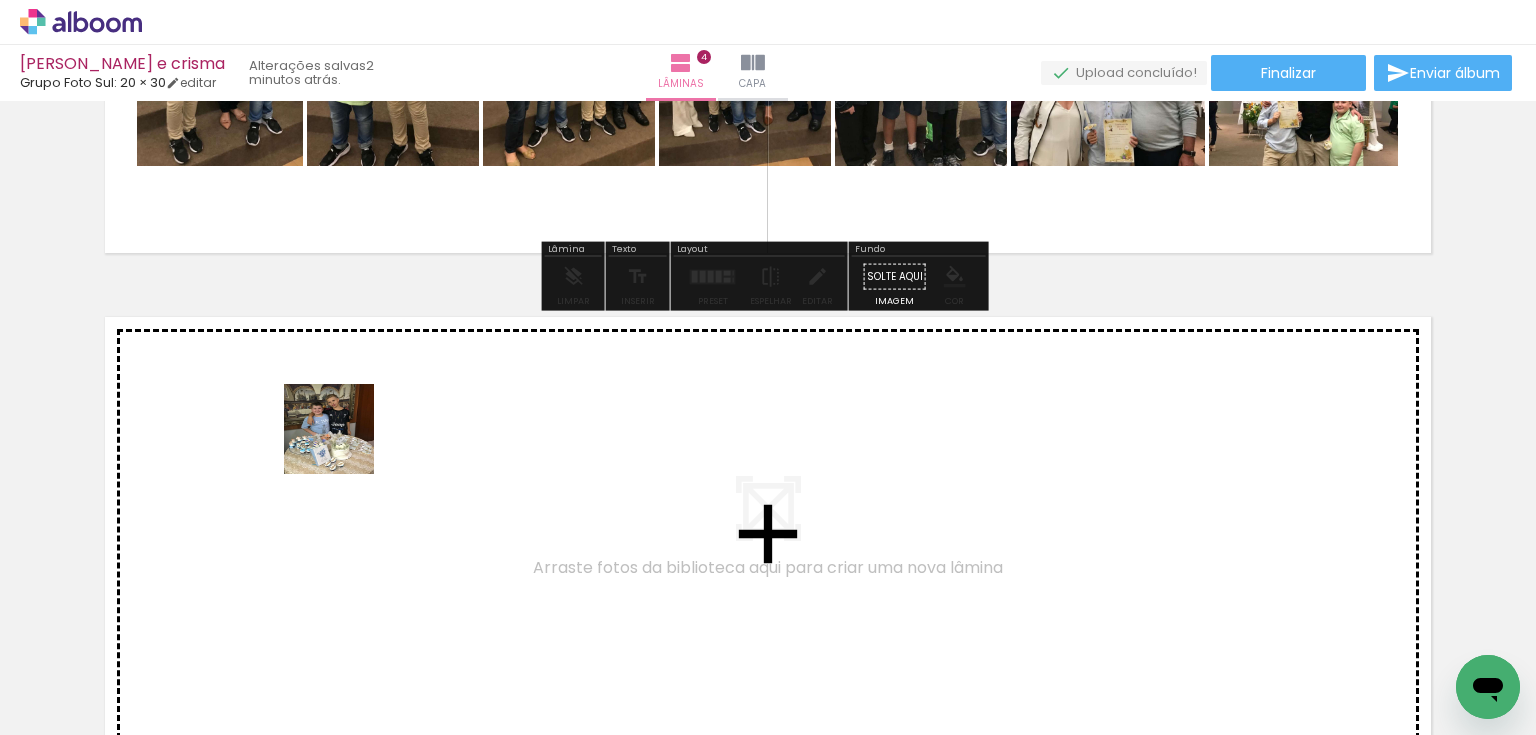 drag, startPoint x: 278, startPoint y: 683, endPoint x: 344, endPoint y: 444, distance: 247.94556 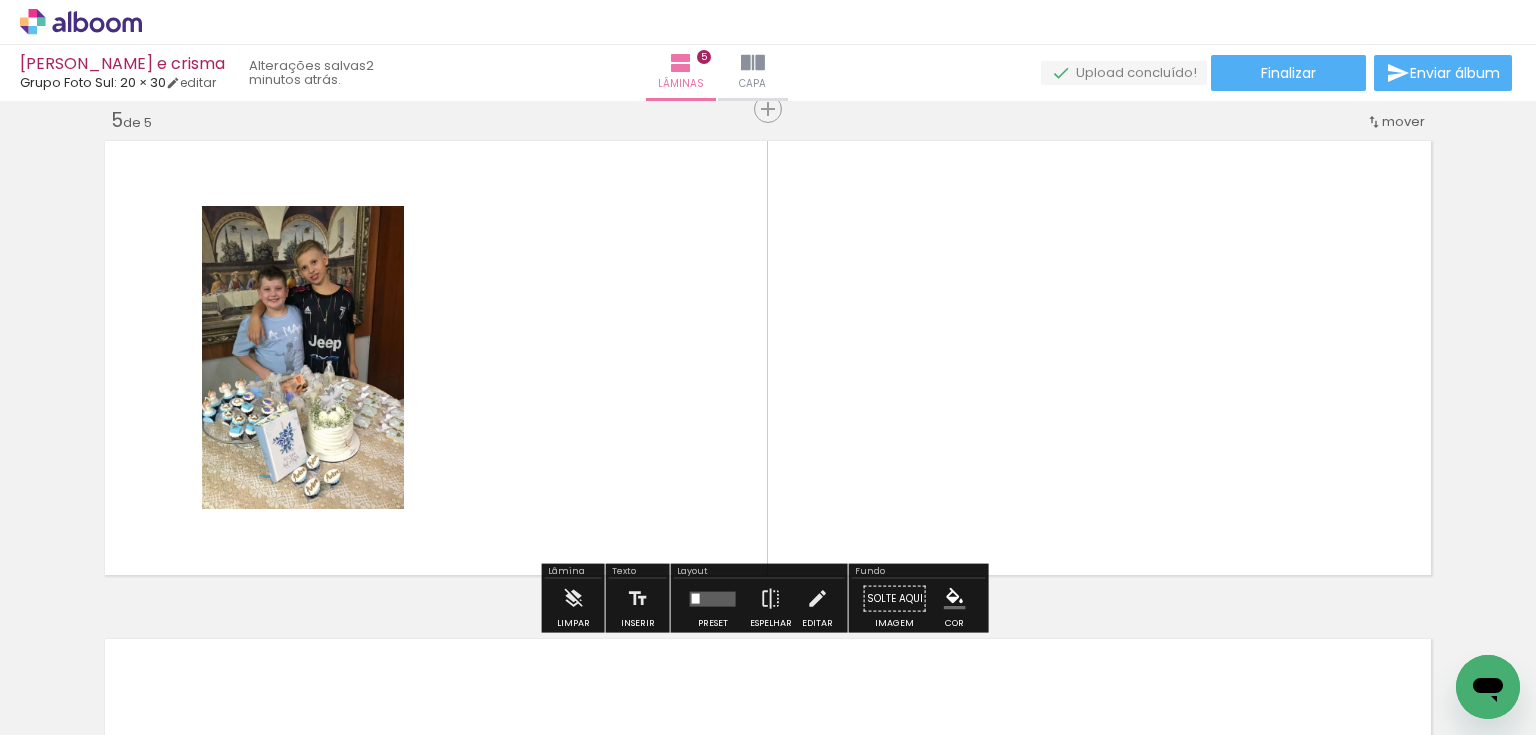 scroll, scrollTop: 2019, scrollLeft: 0, axis: vertical 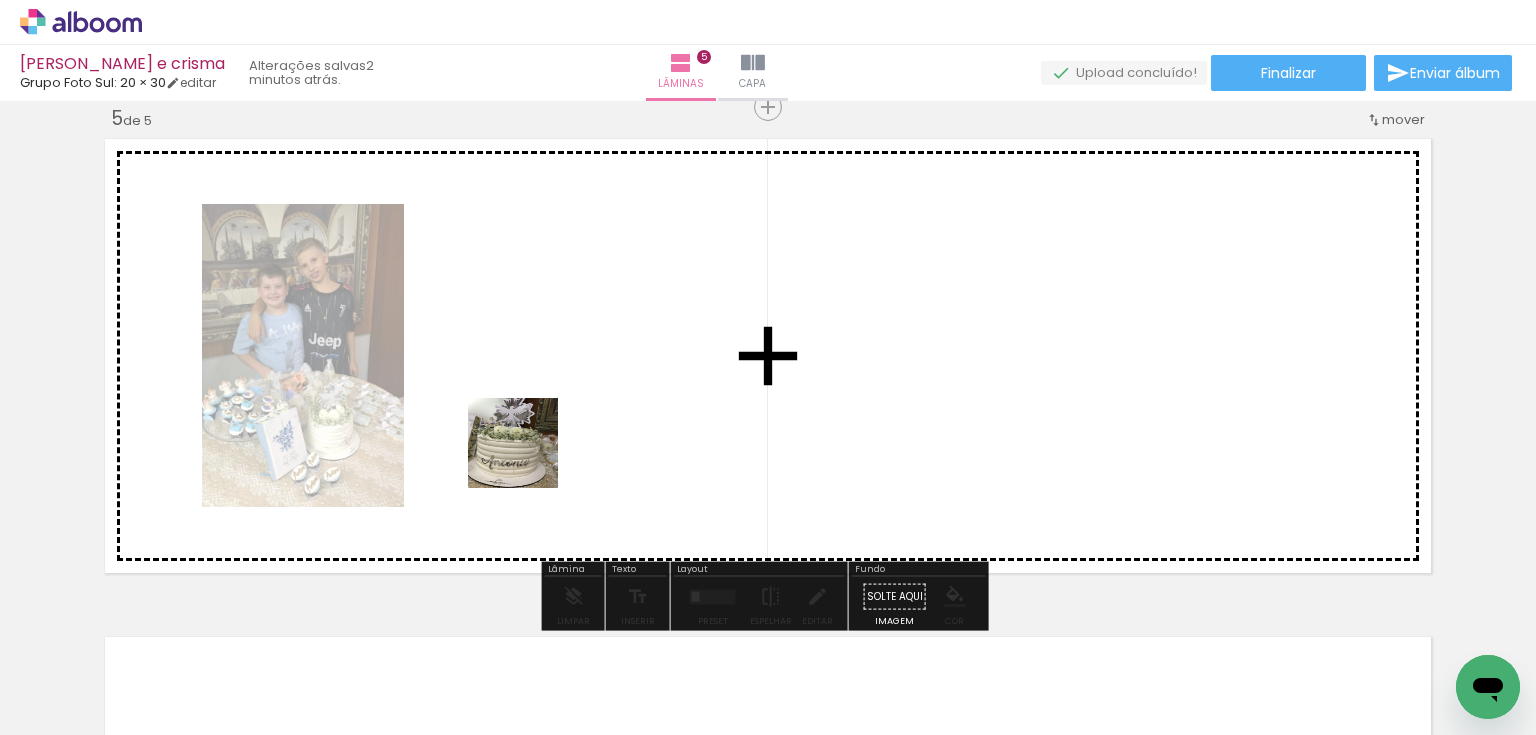 drag, startPoint x: 512, startPoint y: 670, endPoint x: 529, endPoint y: 456, distance: 214.67418 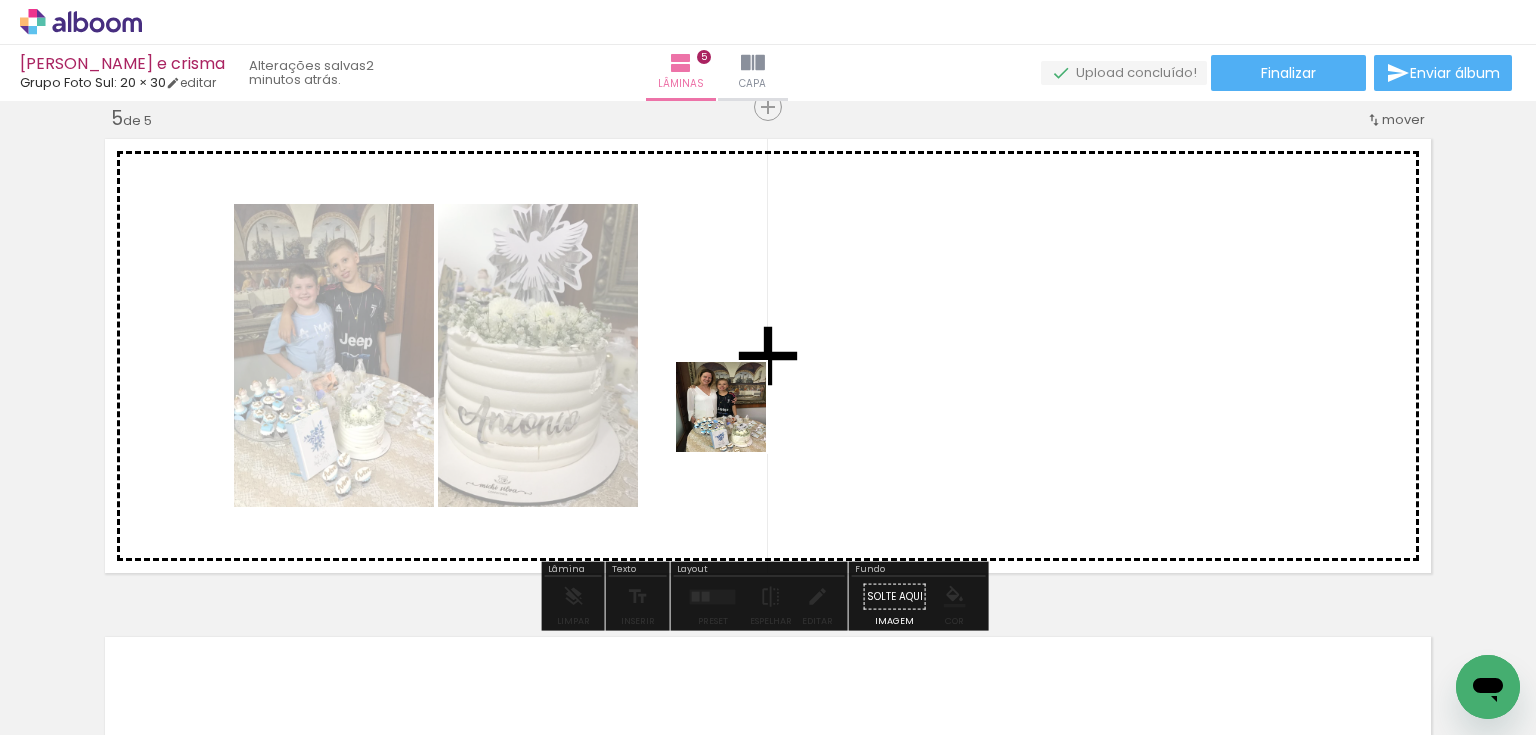 drag, startPoint x: 728, startPoint y: 673, endPoint x: 736, endPoint y: 422, distance: 251.12746 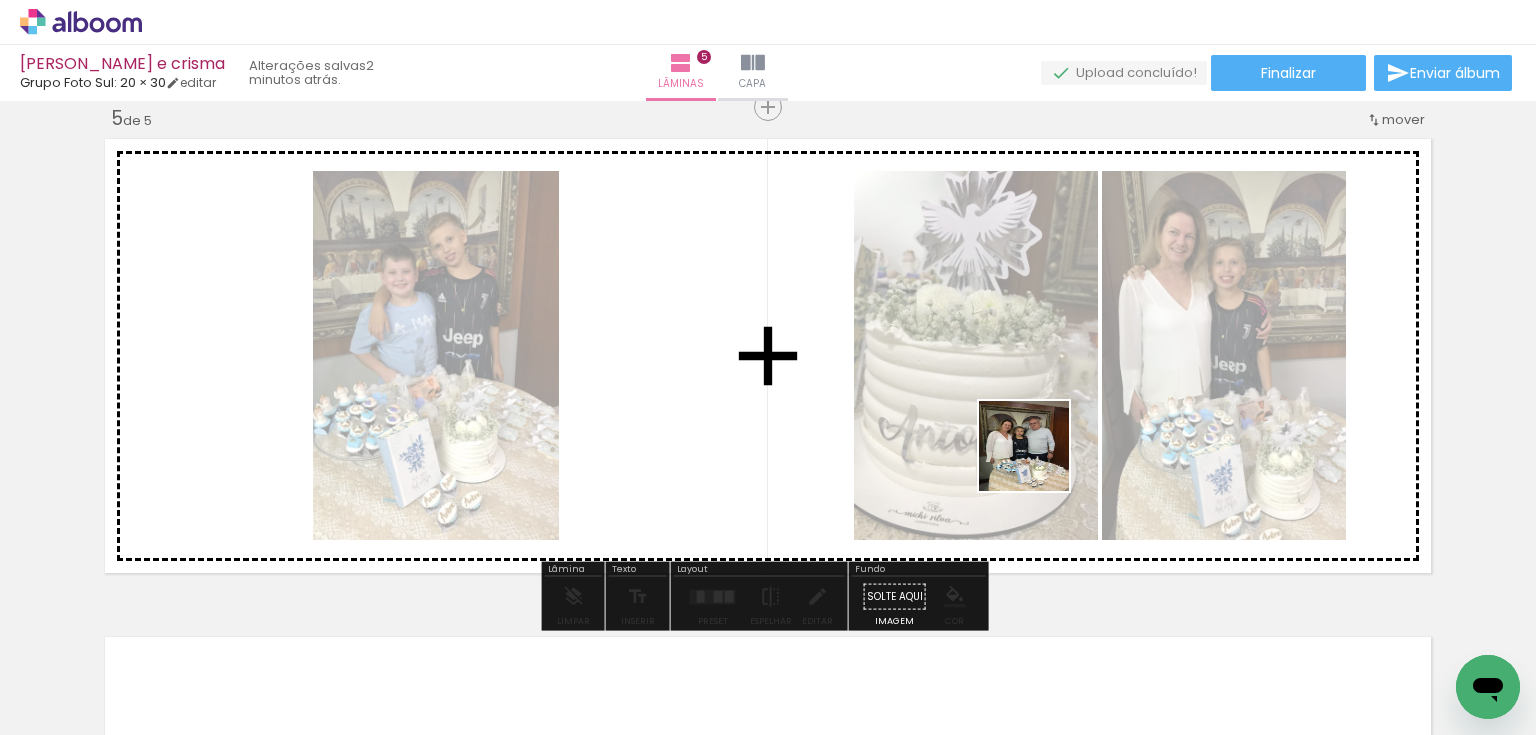 drag, startPoint x: 1071, startPoint y: 676, endPoint x: 1034, endPoint y: 432, distance: 246.78938 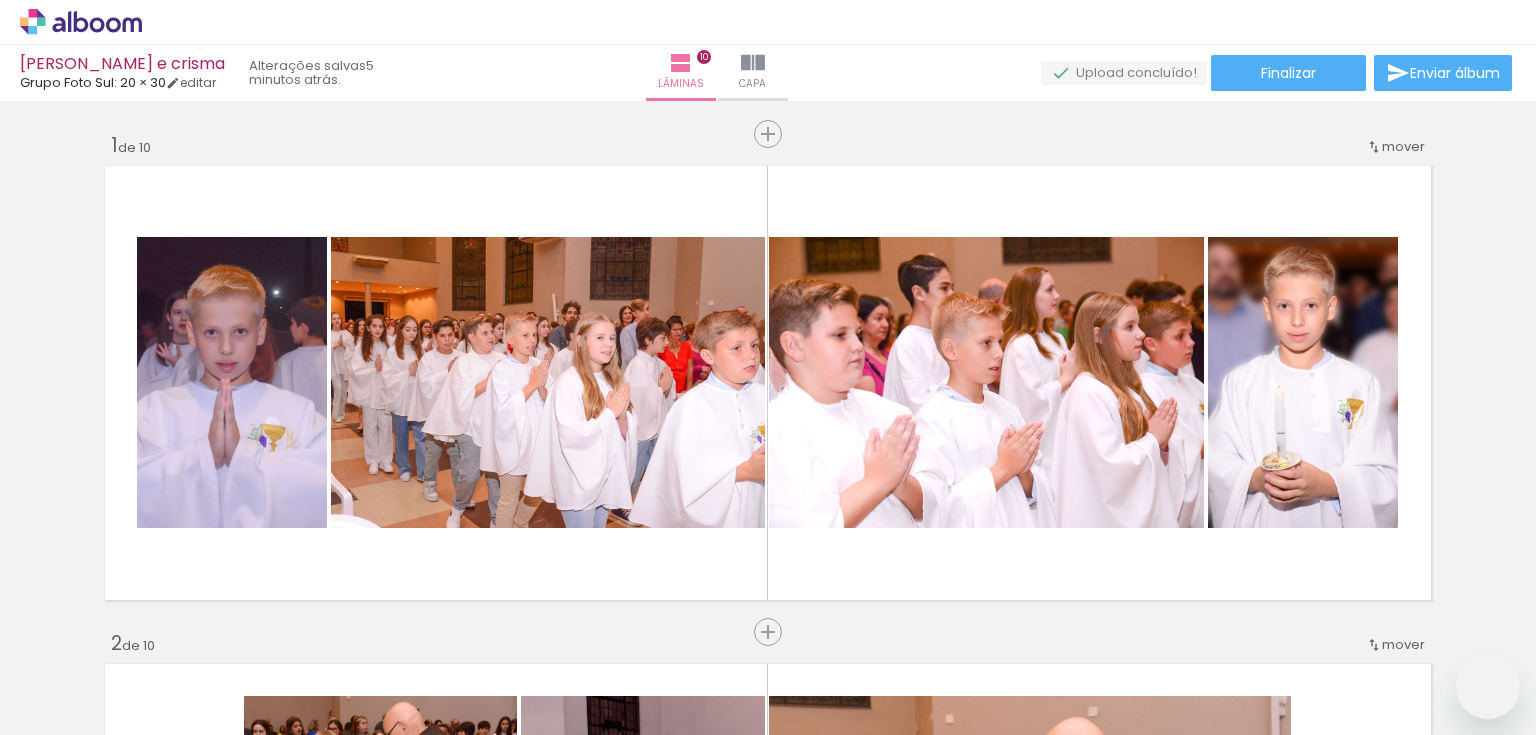 click at bounding box center (0, 0) 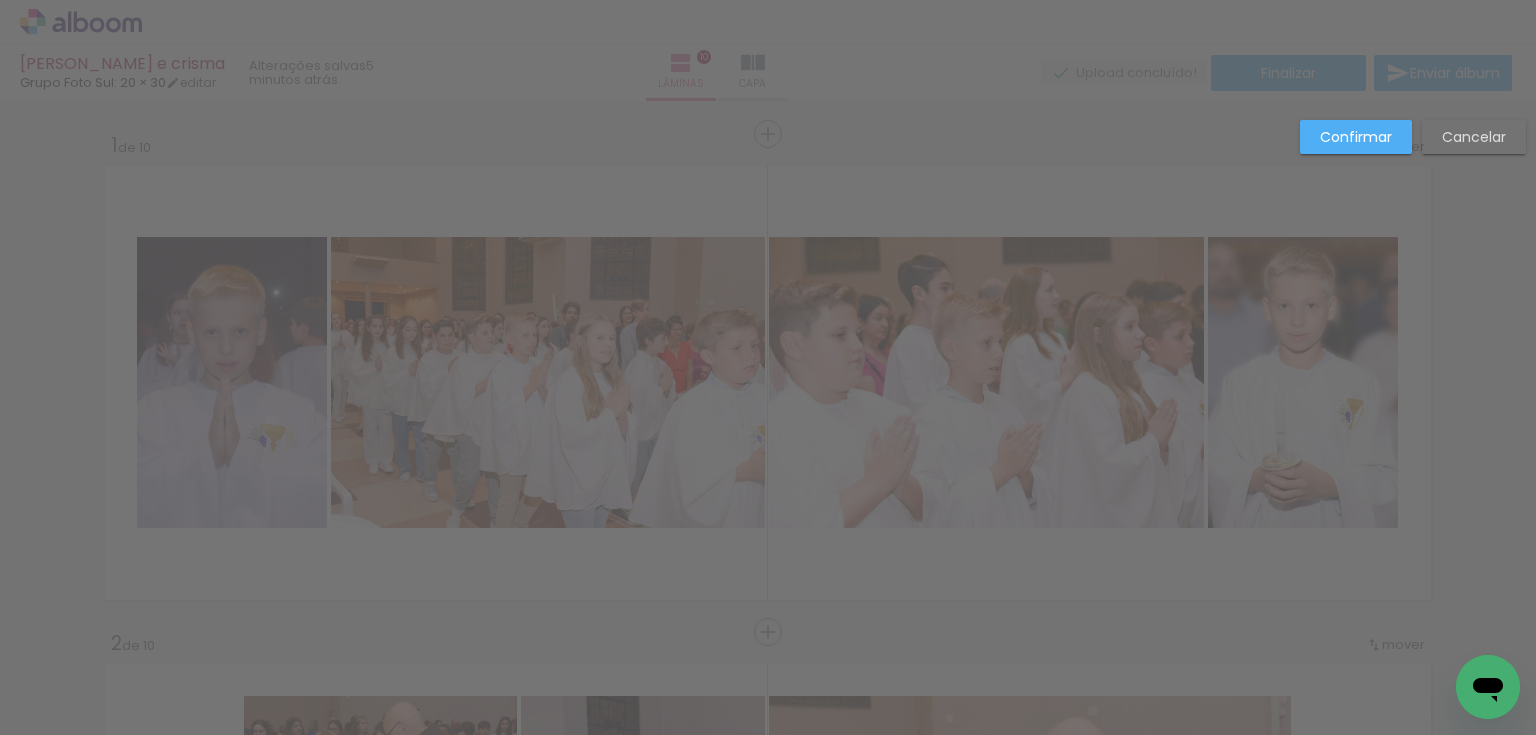 scroll, scrollTop: 0, scrollLeft: 0, axis: both 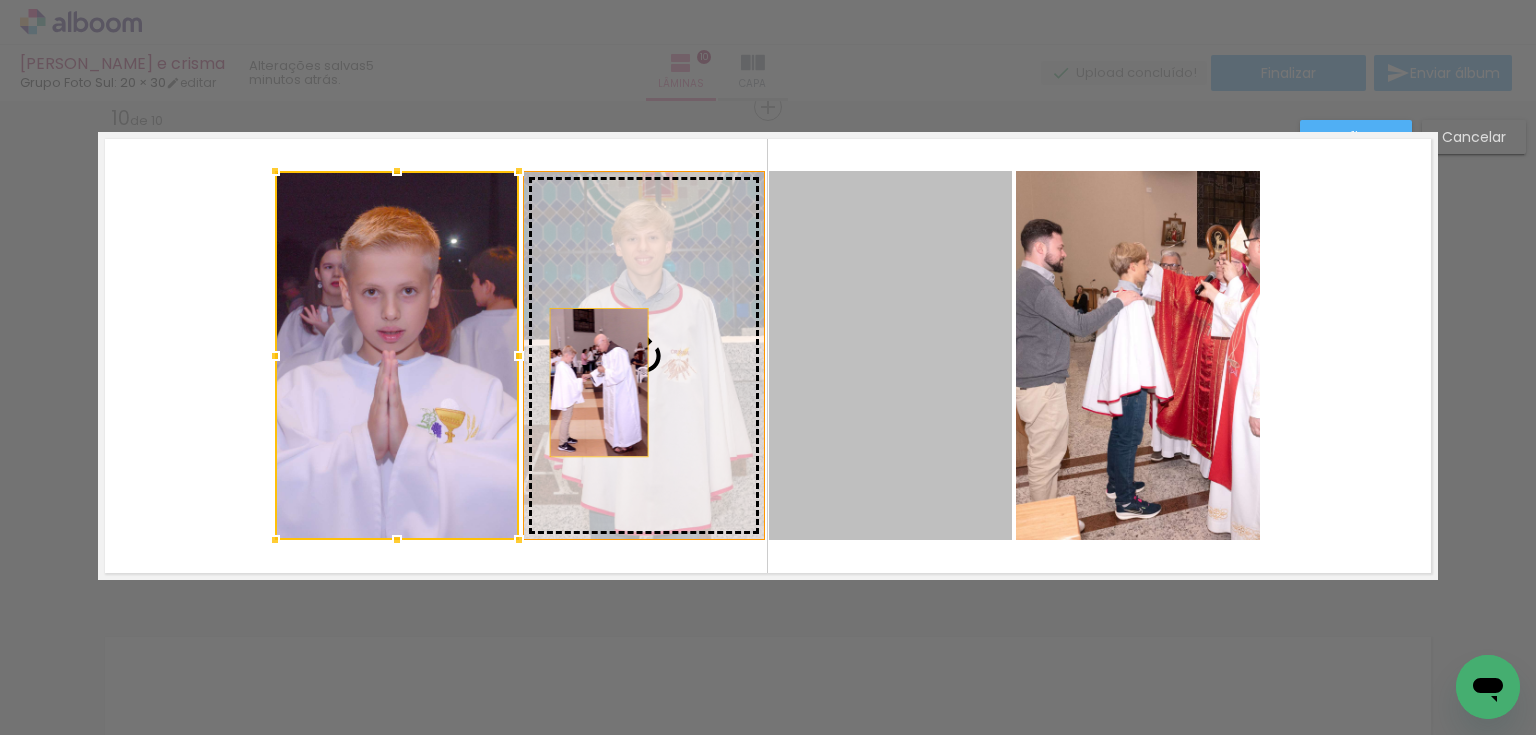 drag, startPoint x: 914, startPoint y: 377, endPoint x: 593, endPoint y: 382, distance: 321.03894 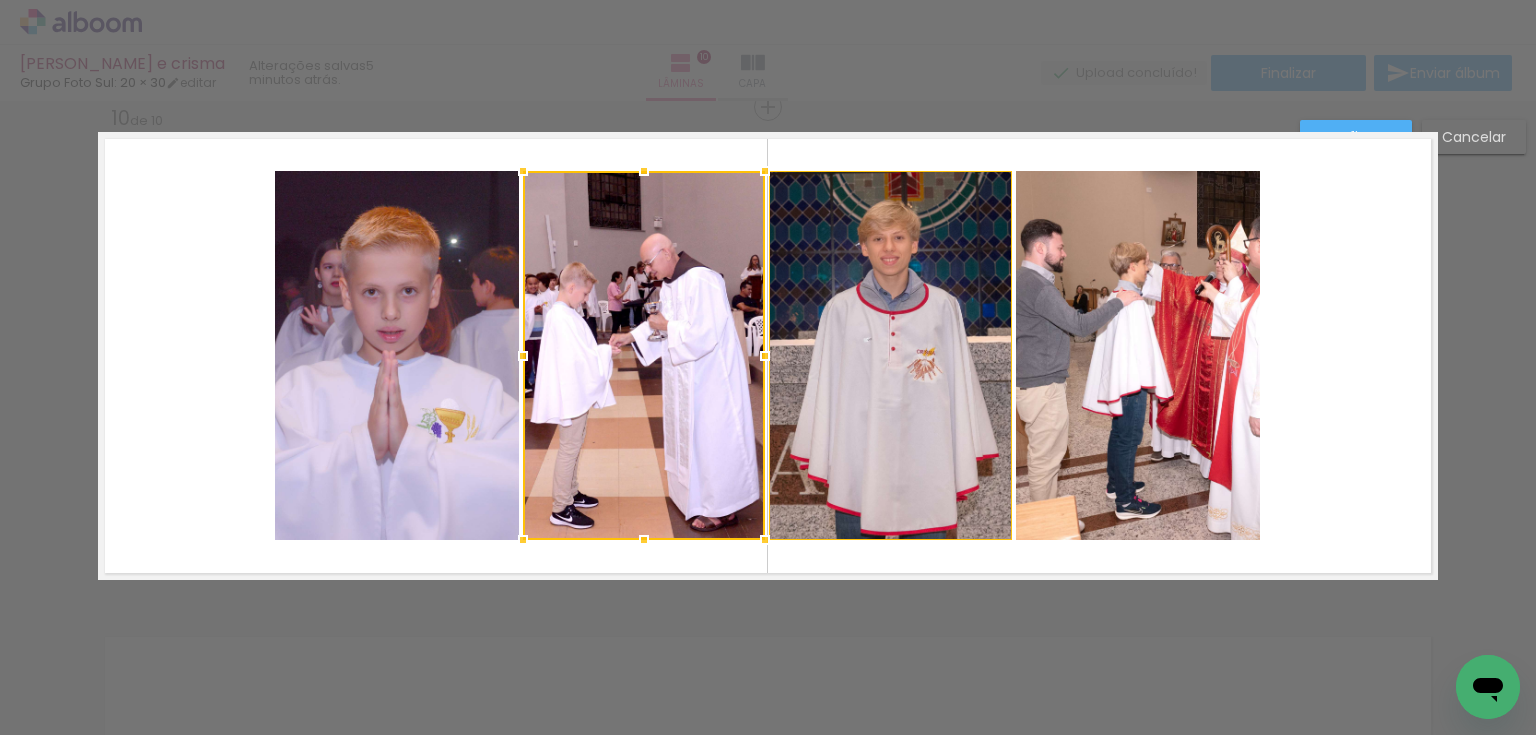 click on "Confirmar Cancelar" at bounding box center (768, -1645) 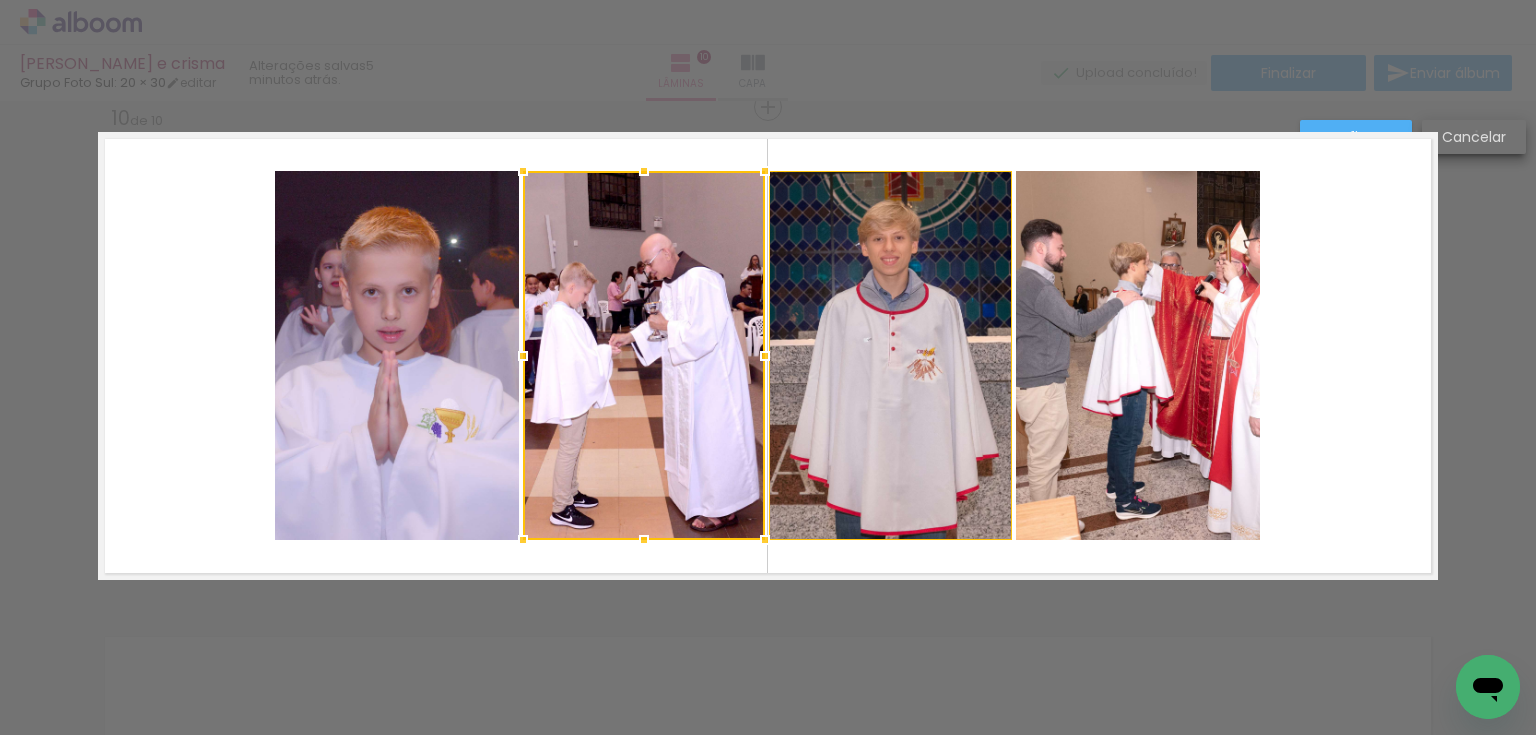 click on "Cancelar" at bounding box center [0, 0] 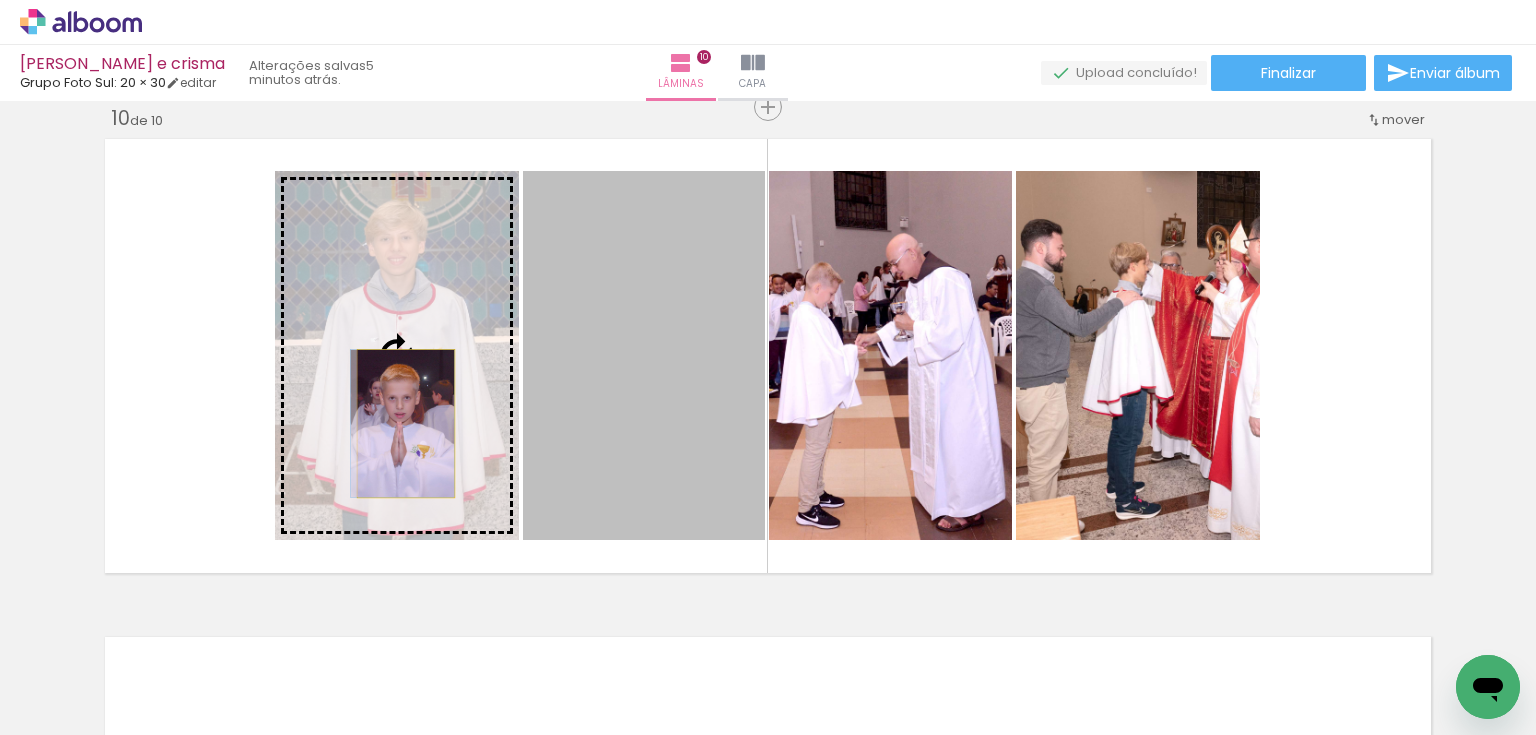 drag, startPoint x: 664, startPoint y: 416, endPoint x: 400, endPoint y: 423, distance: 264.09277 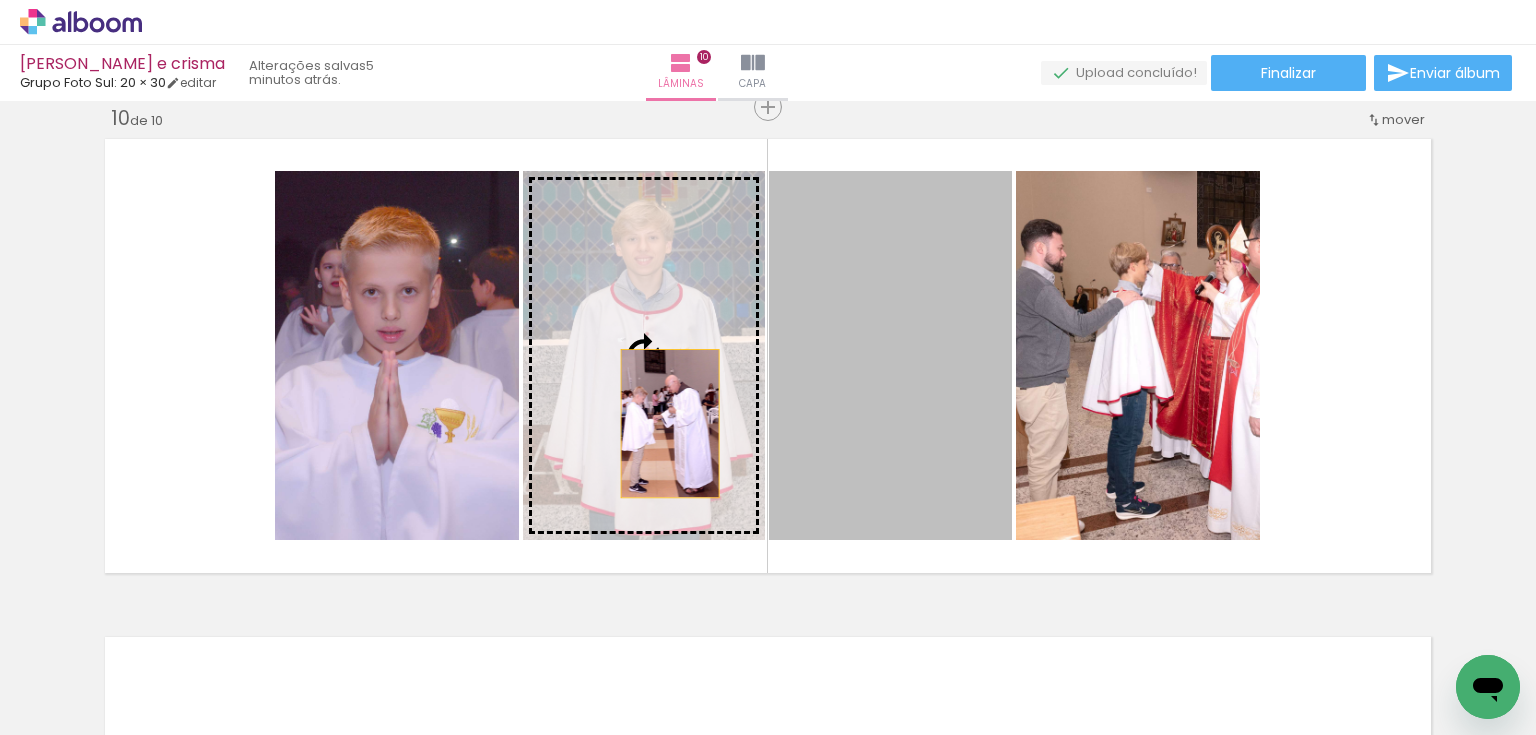 drag, startPoint x: 871, startPoint y: 414, endPoint x: 664, endPoint y: 423, distance: 207.19556 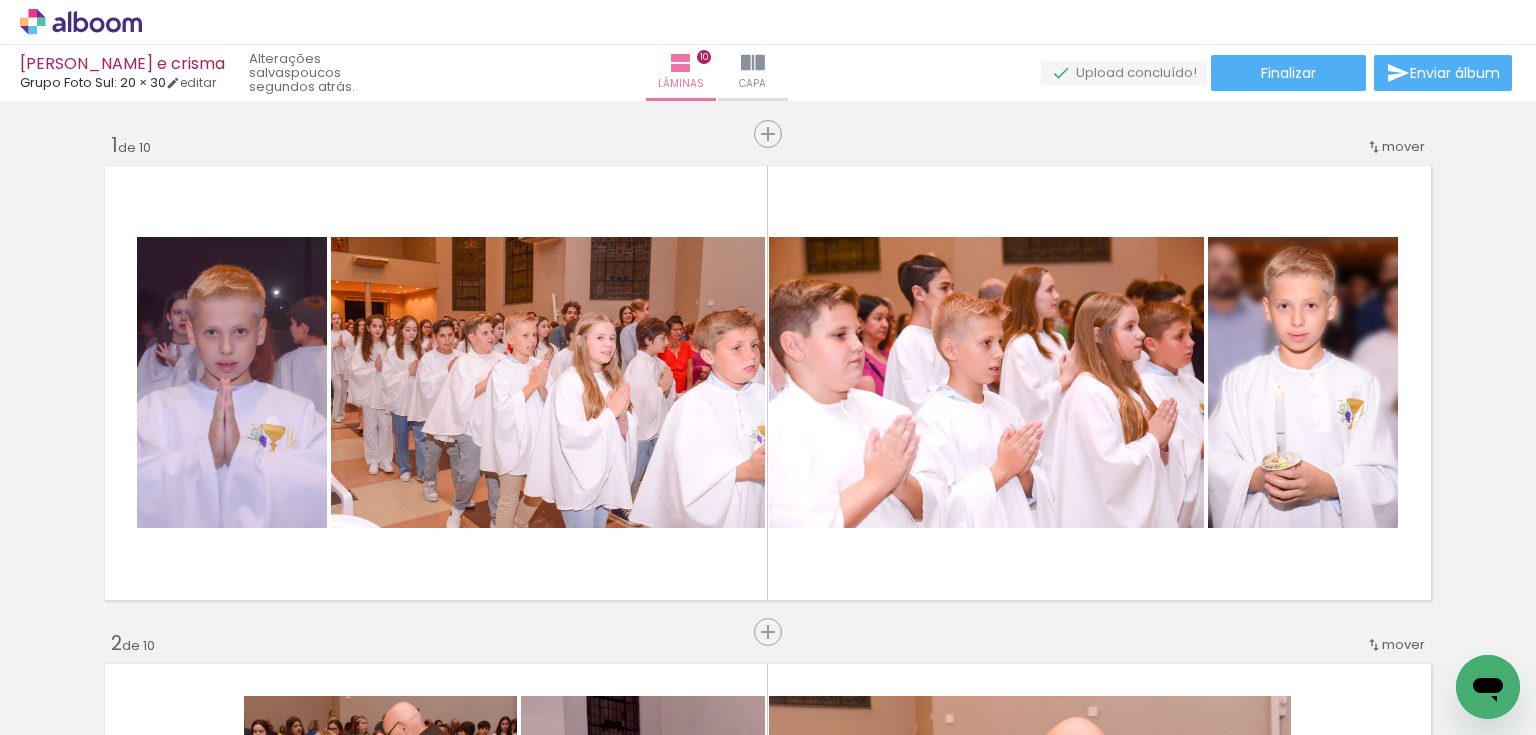 scroll, scrollTop: 0, scrollLeft: 0, axis: both 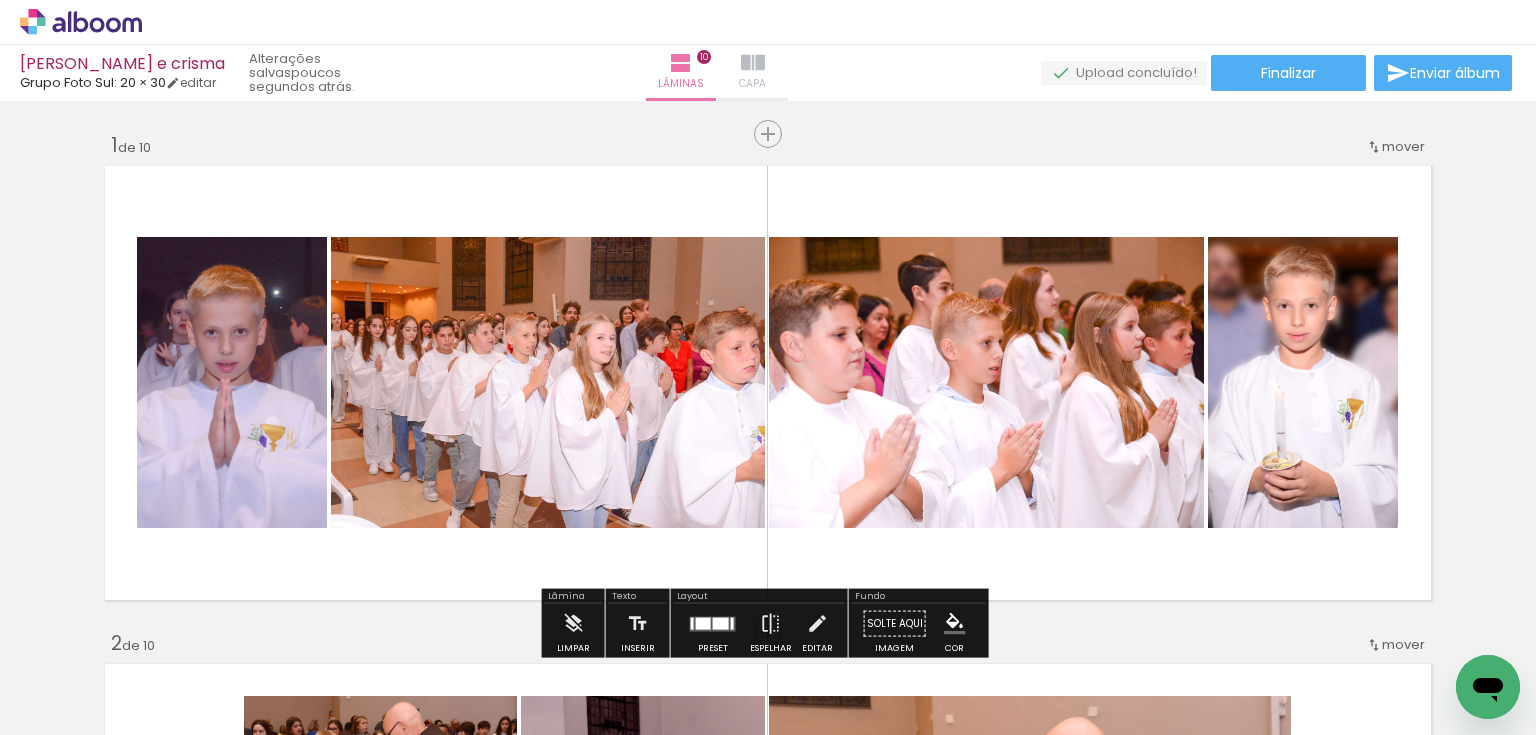 click on "Capa" at bounding box center [753, 73] 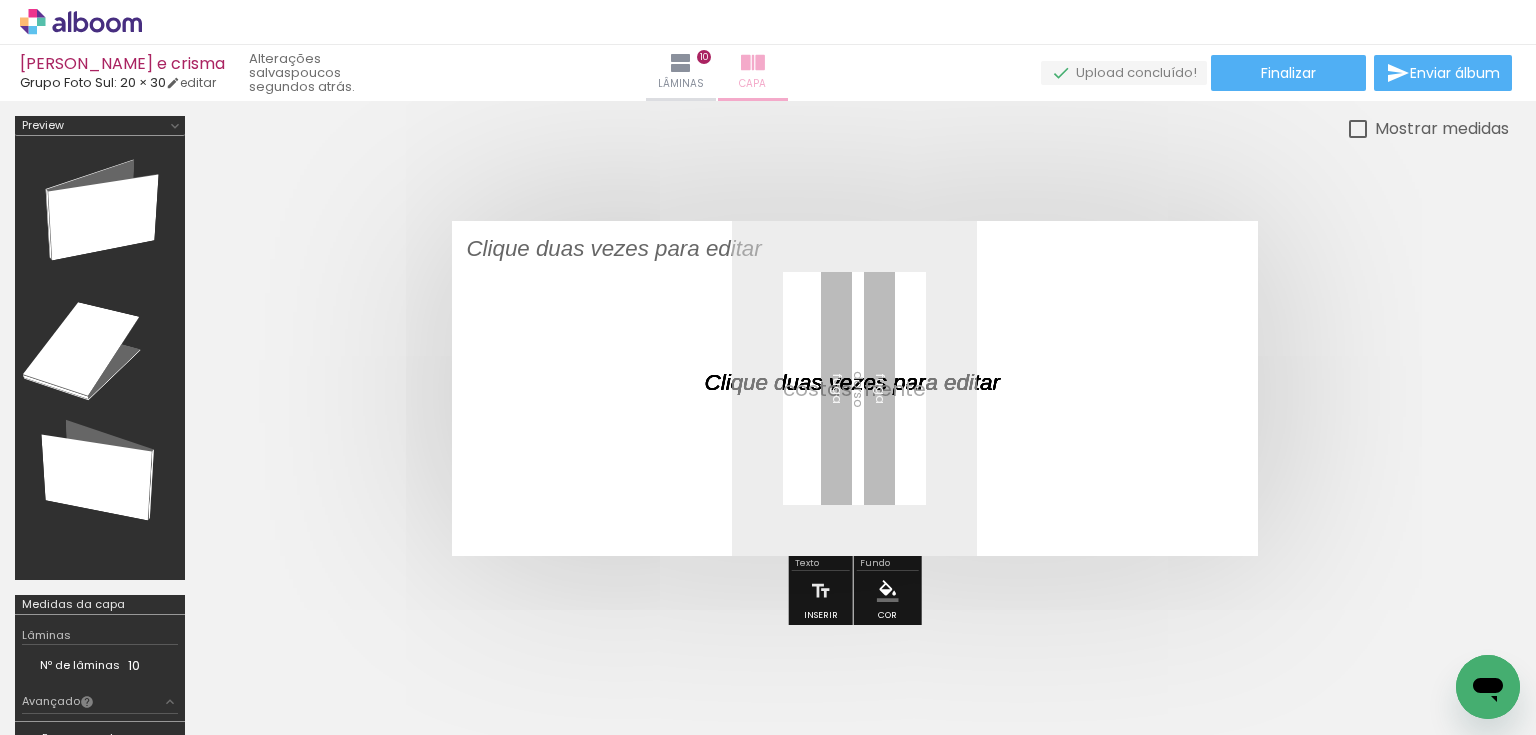 click at bounding box center [753, 63] 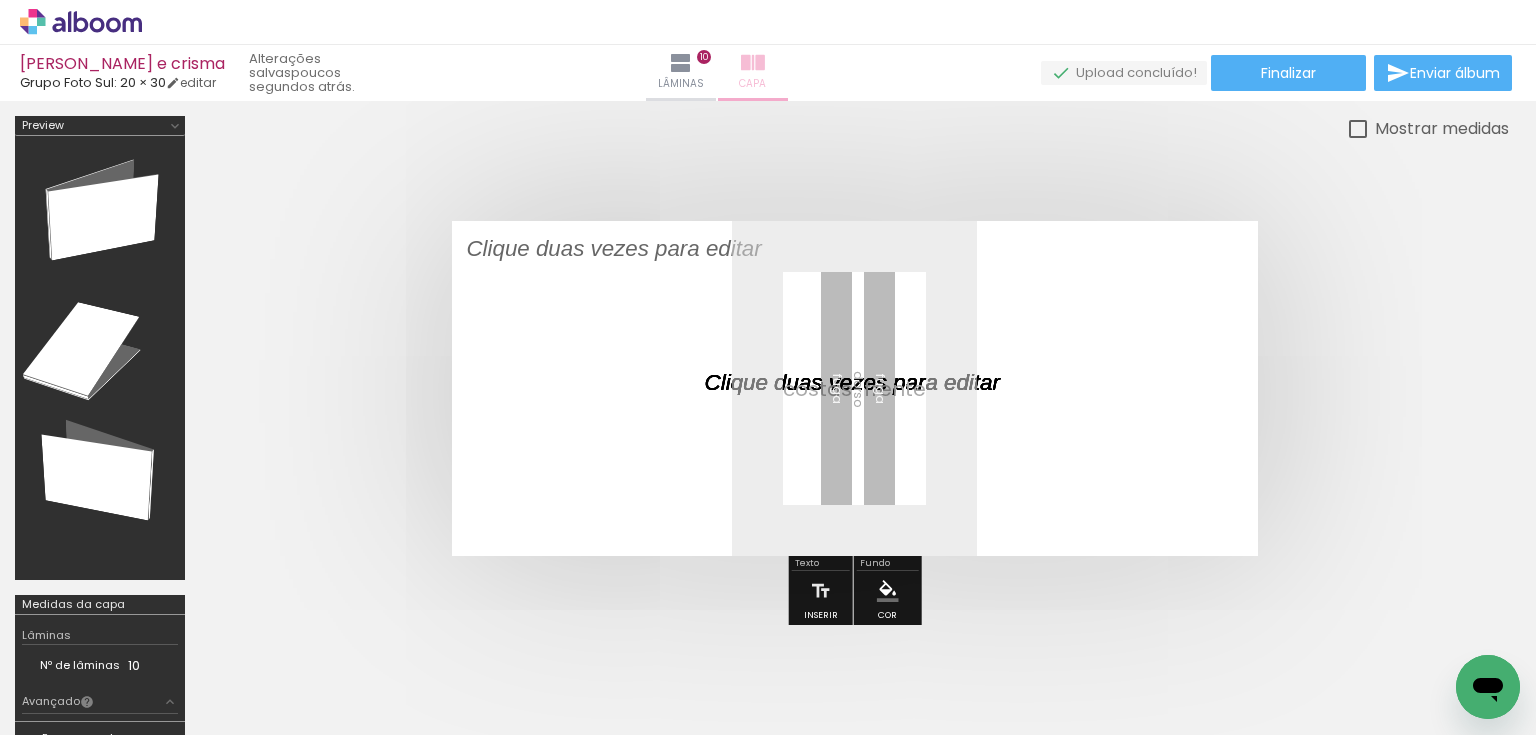 click at bounding box center [753, 63] 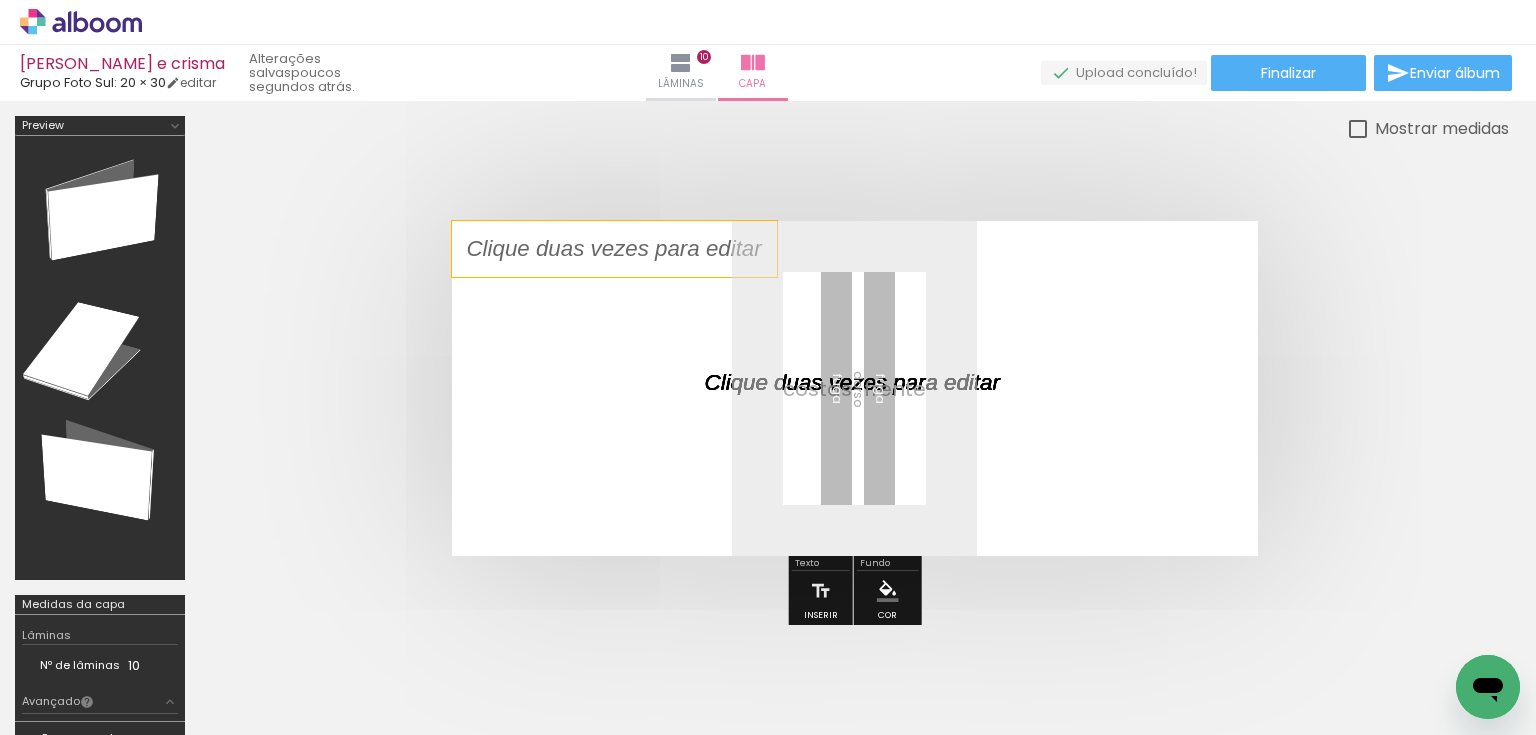 click at bounding box center (867, 383) 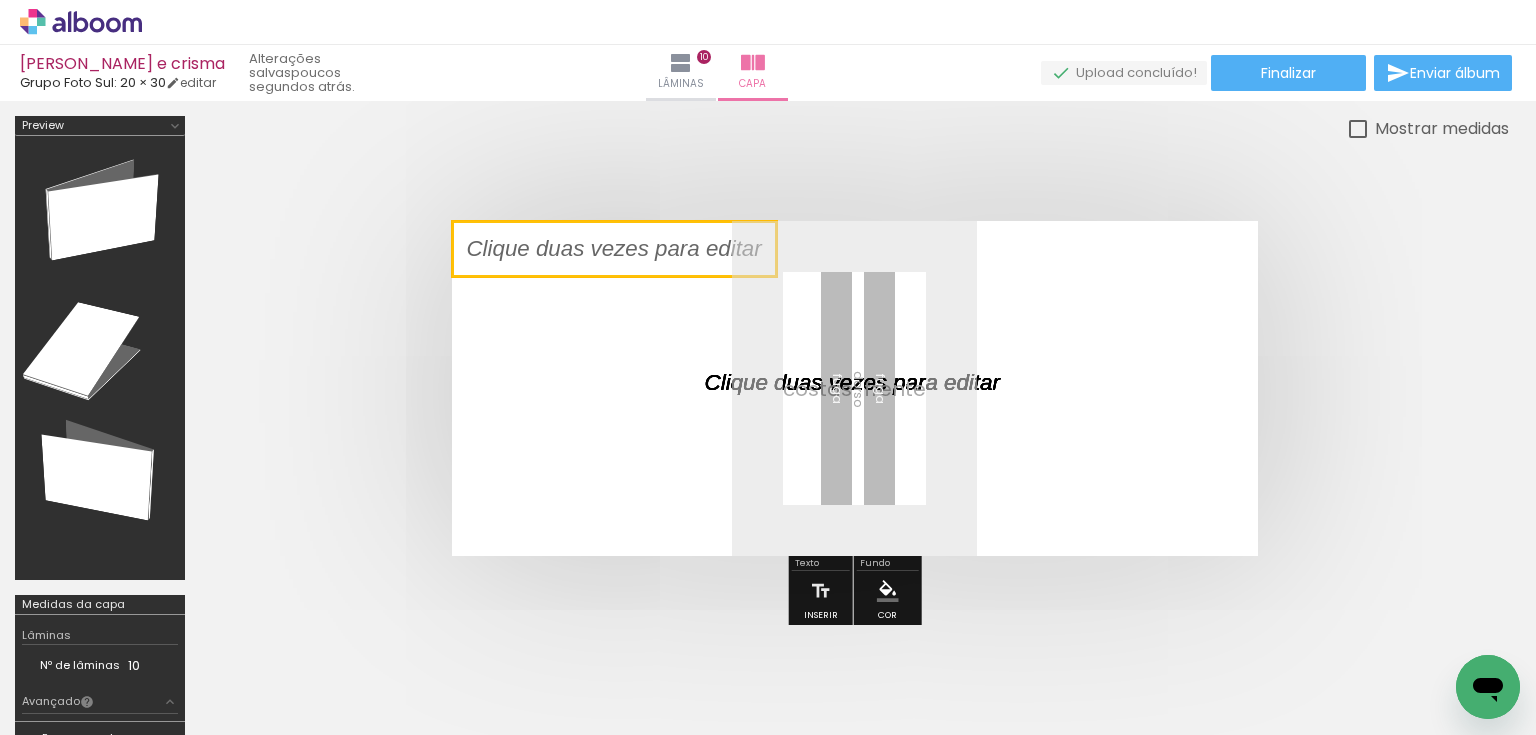 click at bounding box center (614, 249) 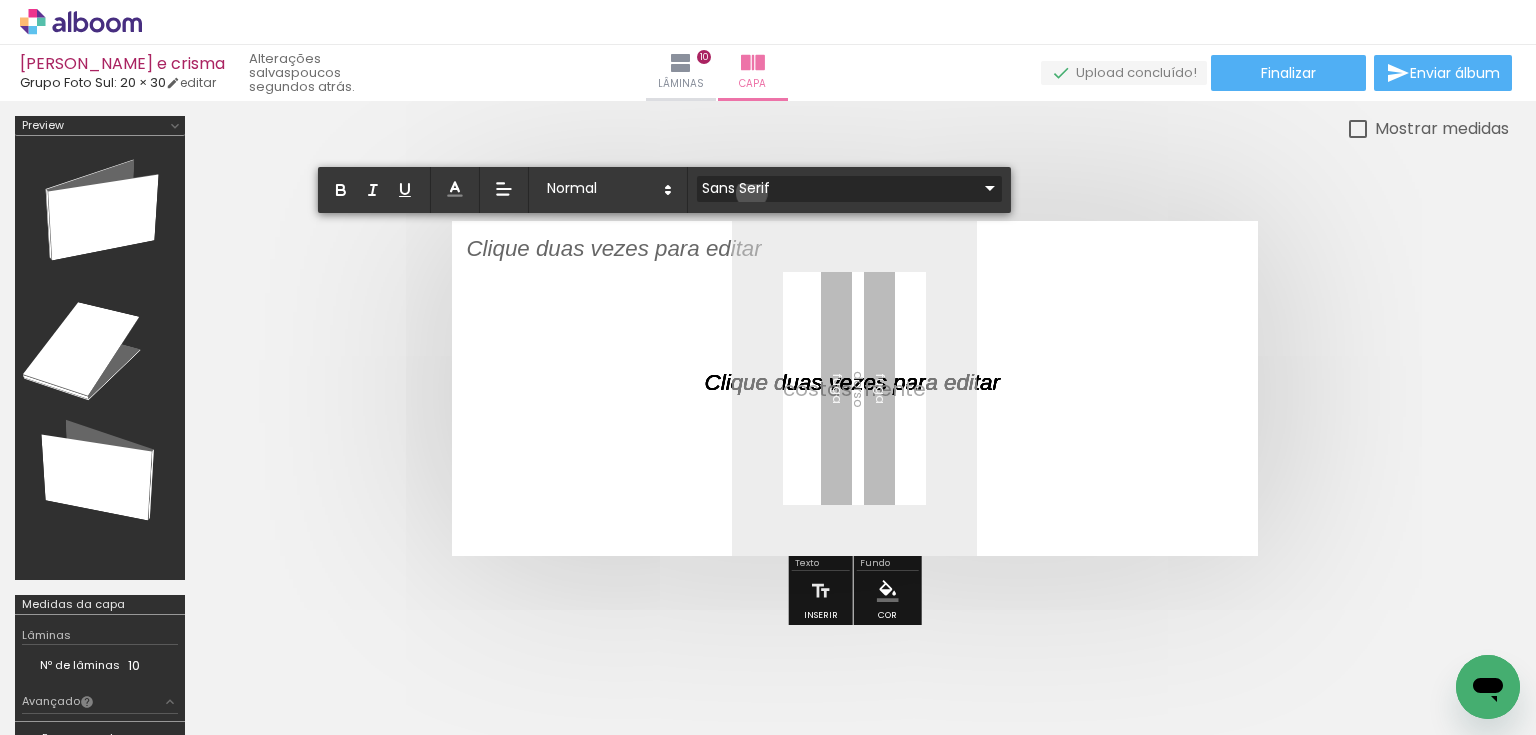 click on "Sans Serif" at bounding box center [837, 188] 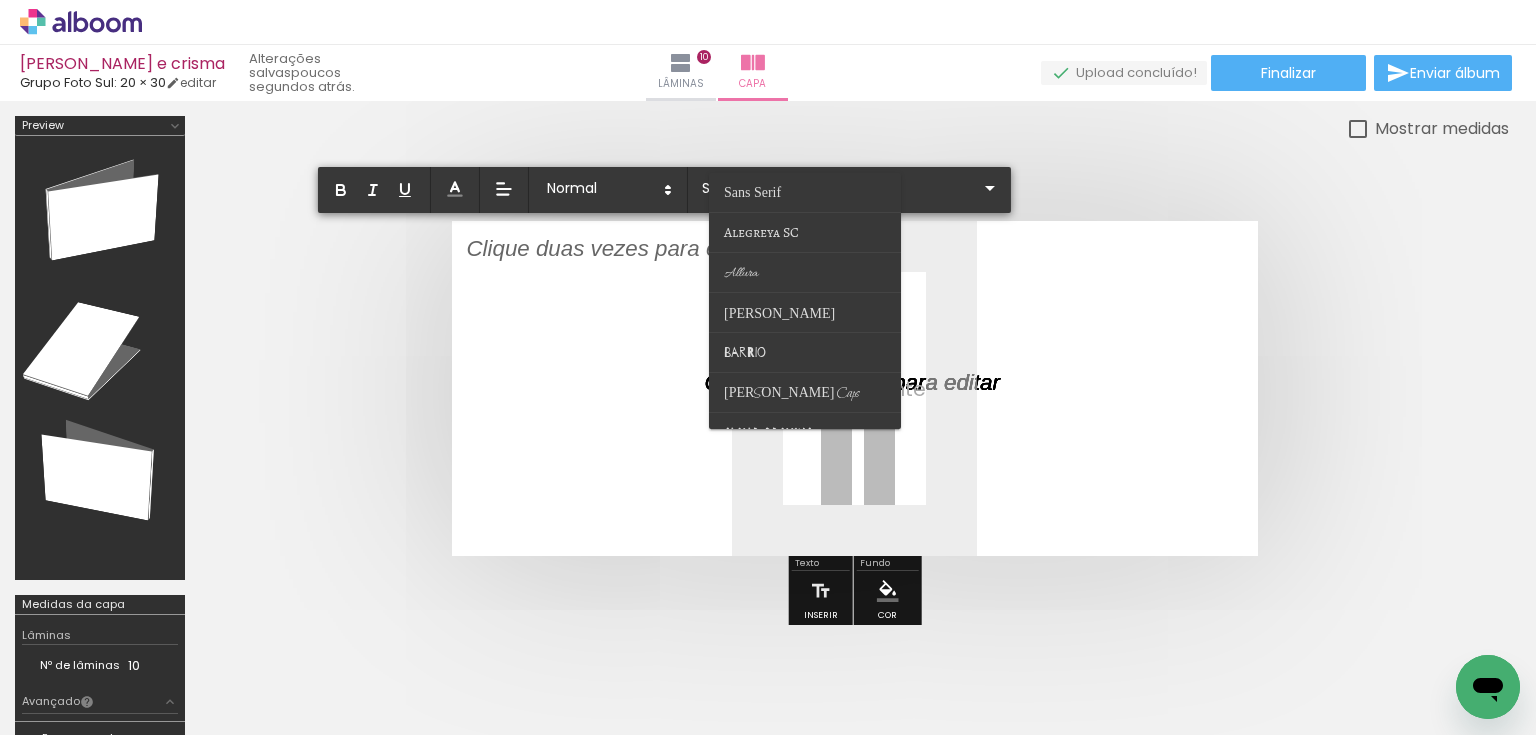 click at bounding box center [855, 388] 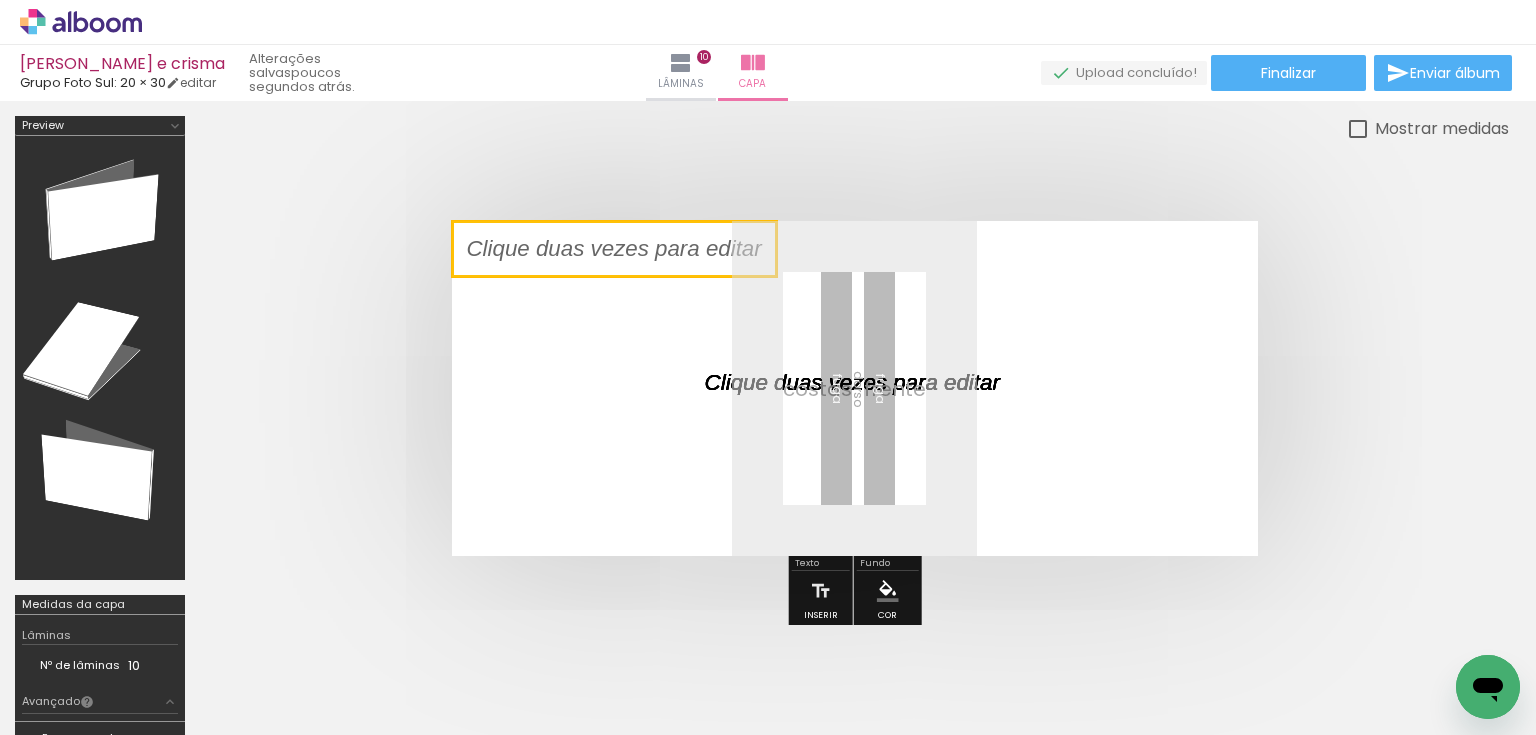 click at bounding box center [867, 383] 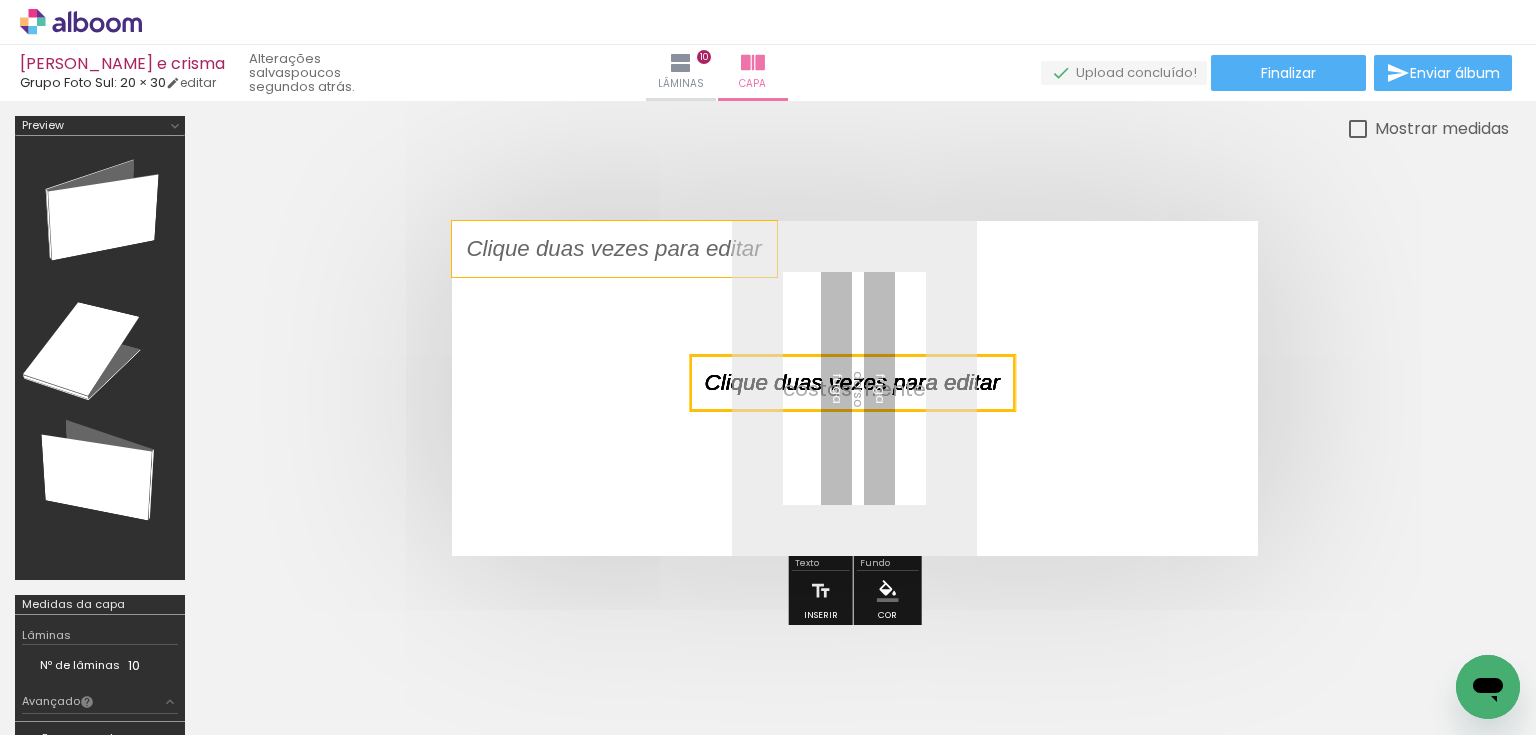 click at bounding box center (852, 383) 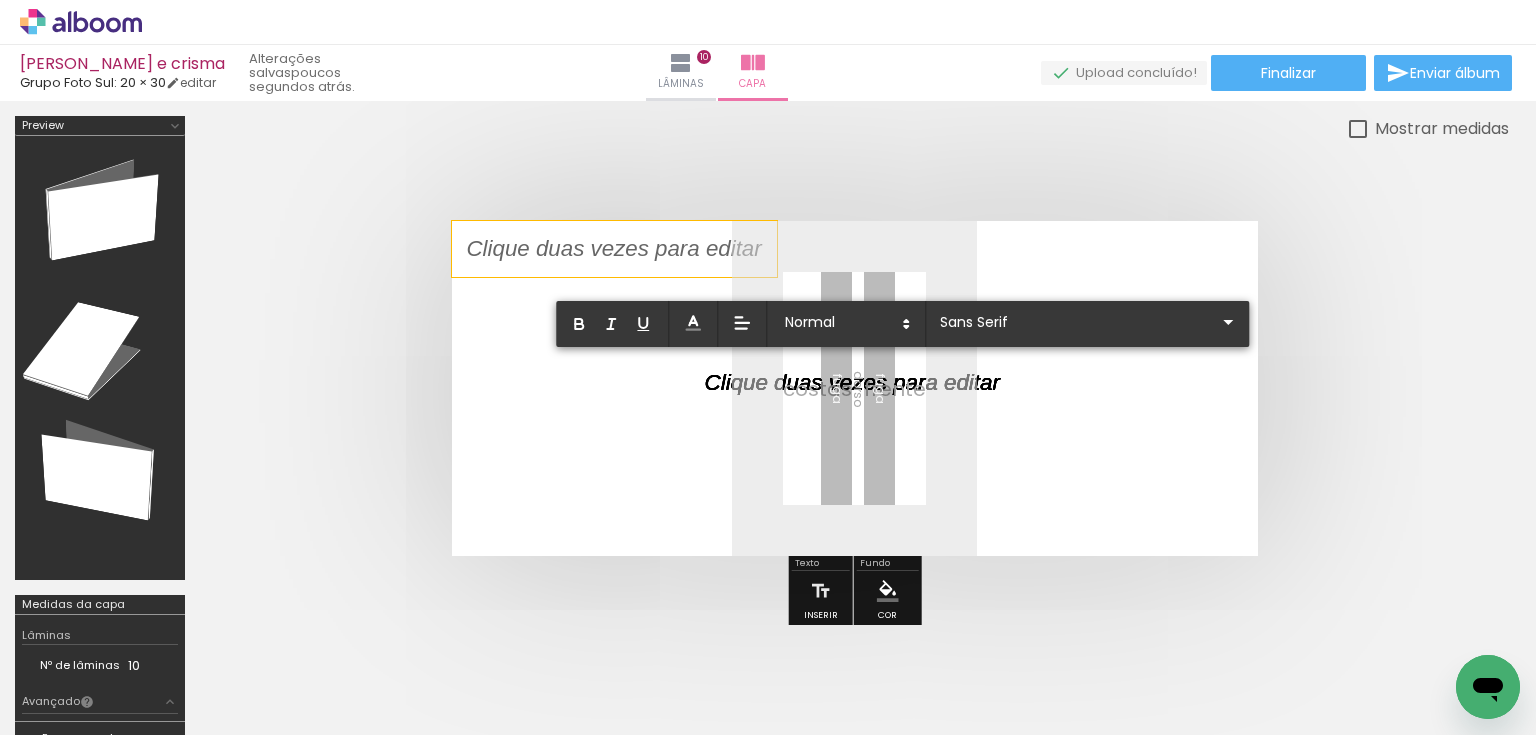 click at bounding box center [852, 395] 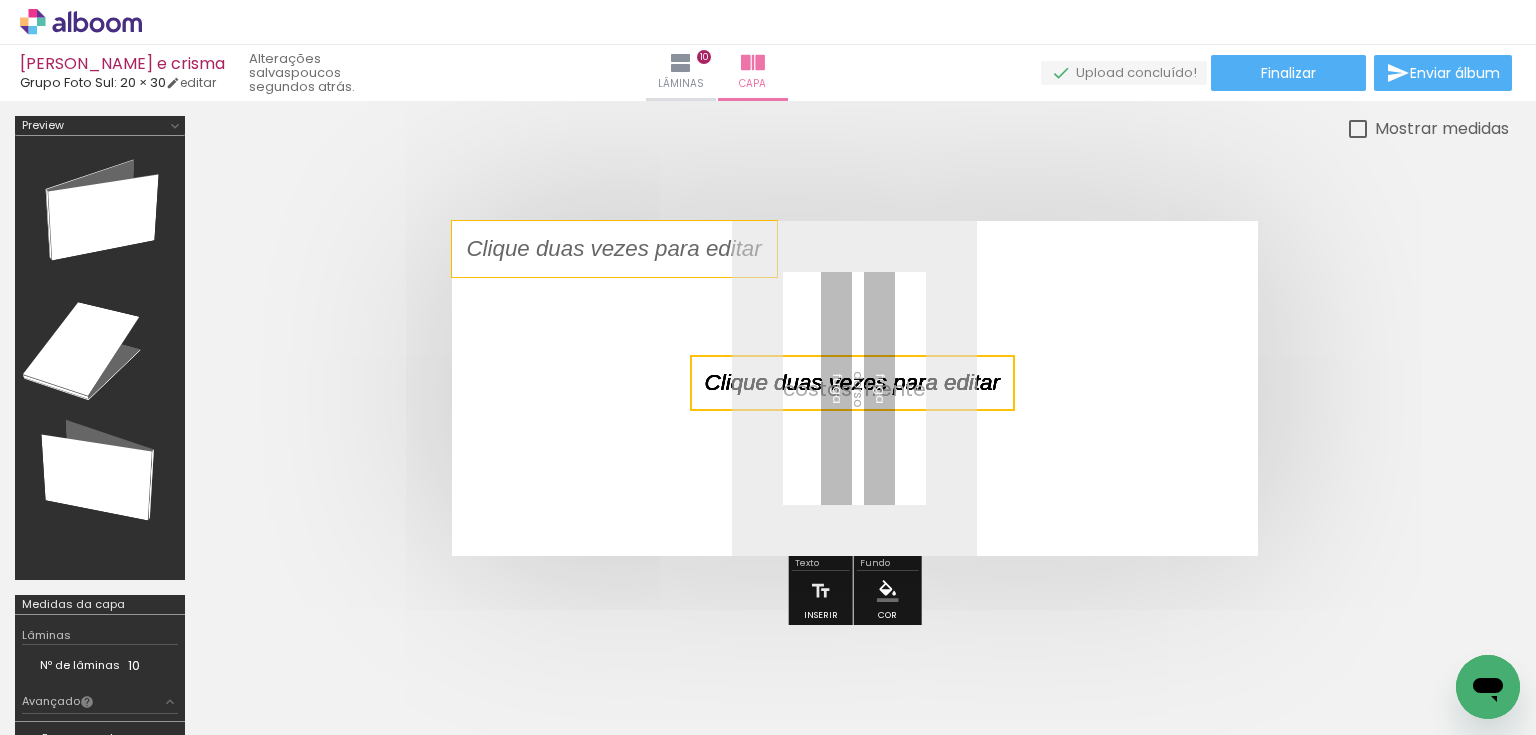 click at bounding box center (852, 383) 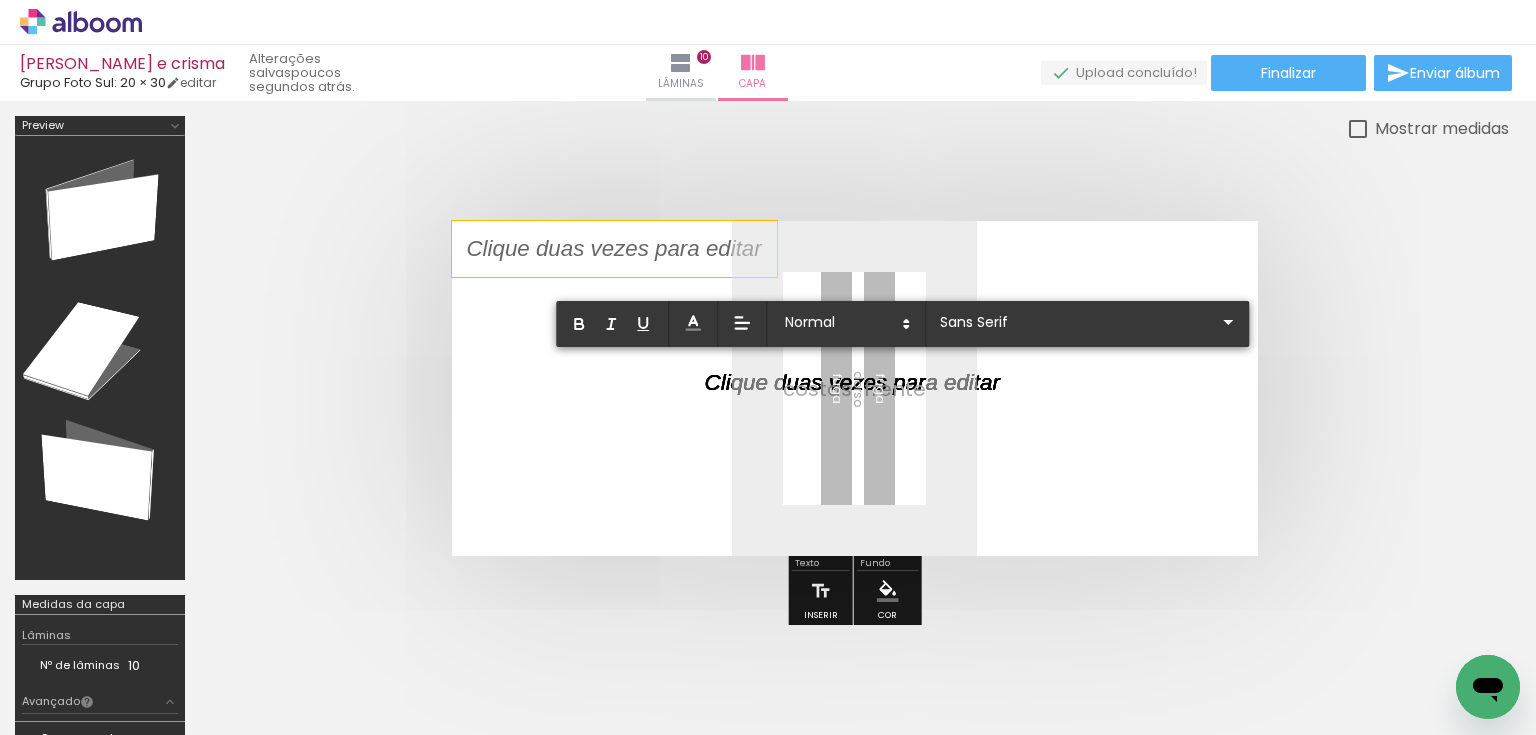 click at bounding box center [855, 388] 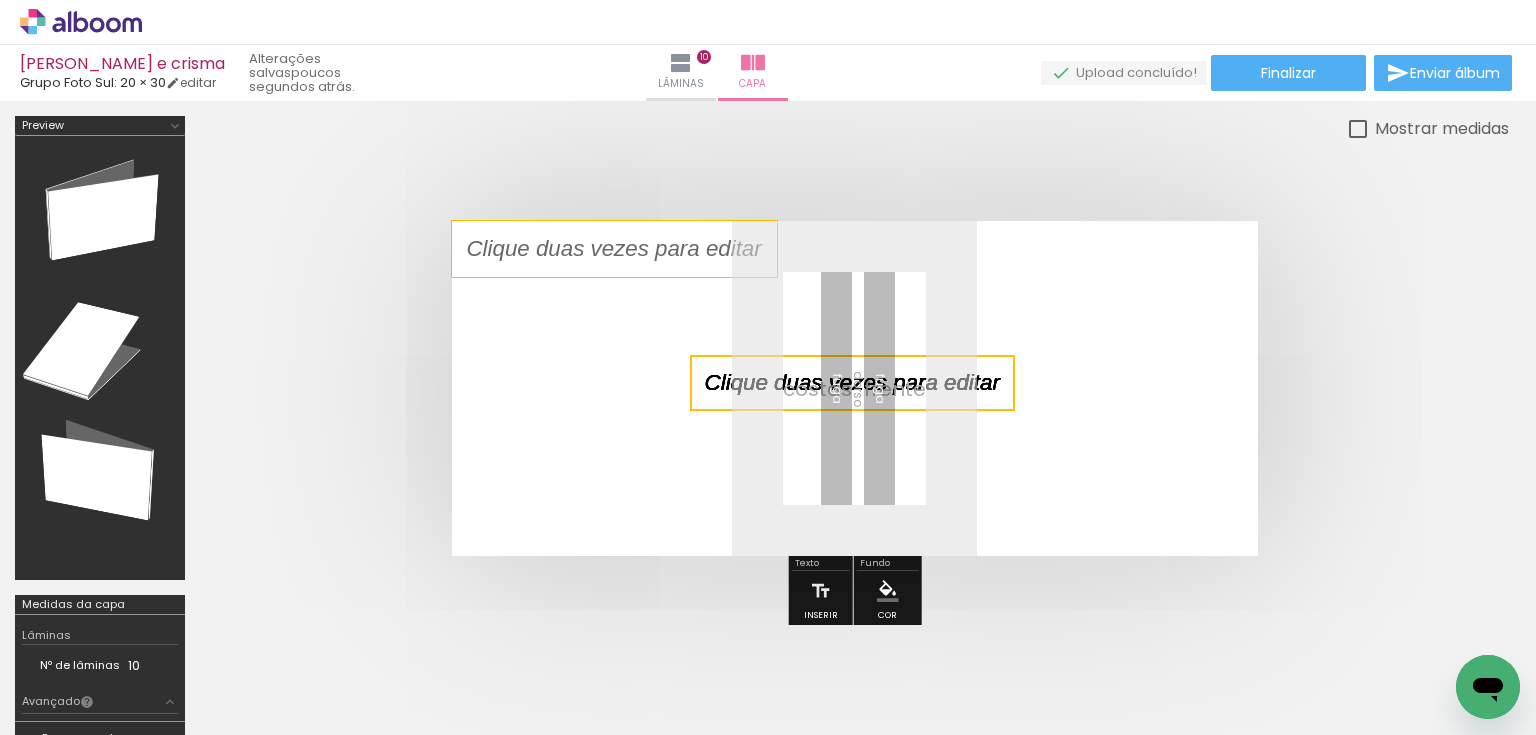 click at bounding box center [852, 383] 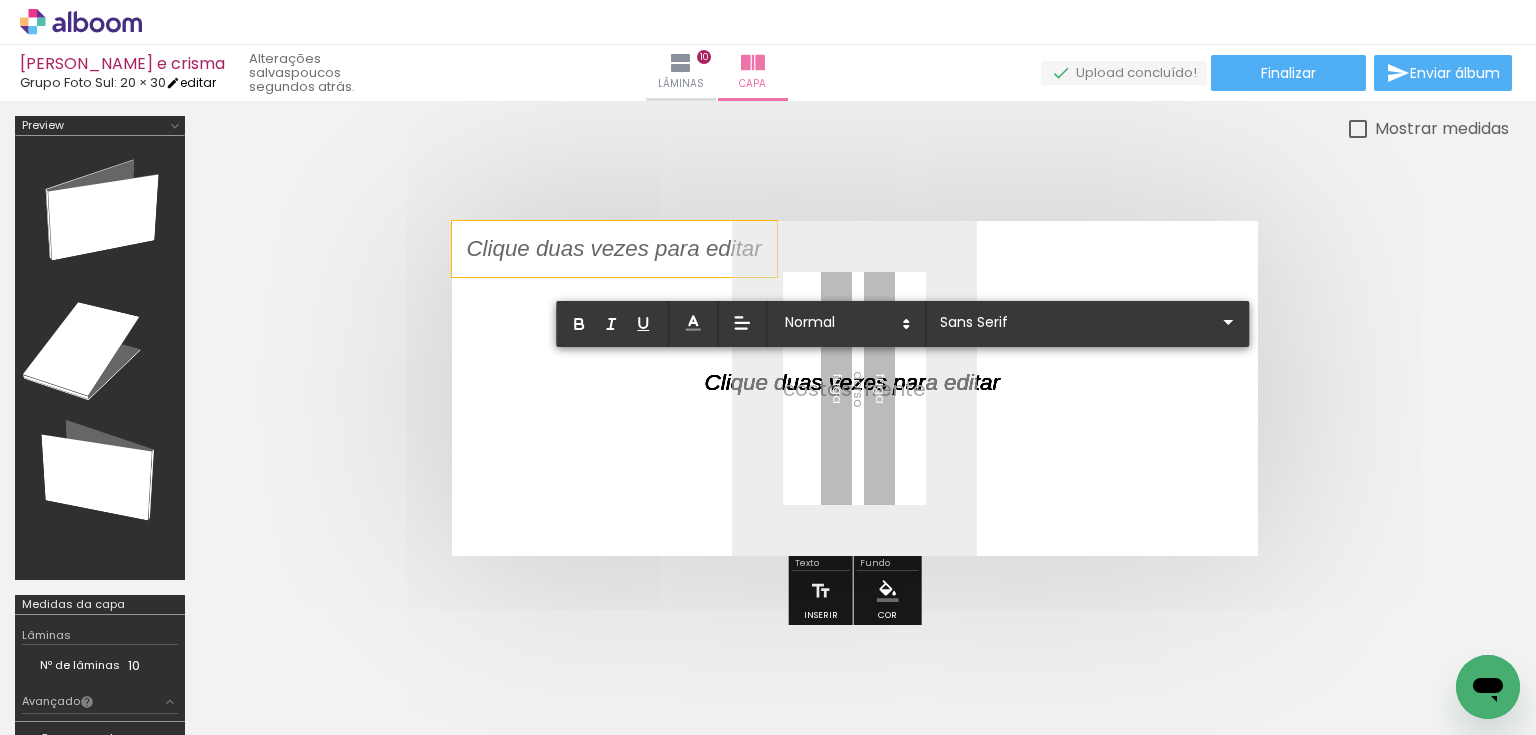 click on "editar" at bounding box center [191, 82] 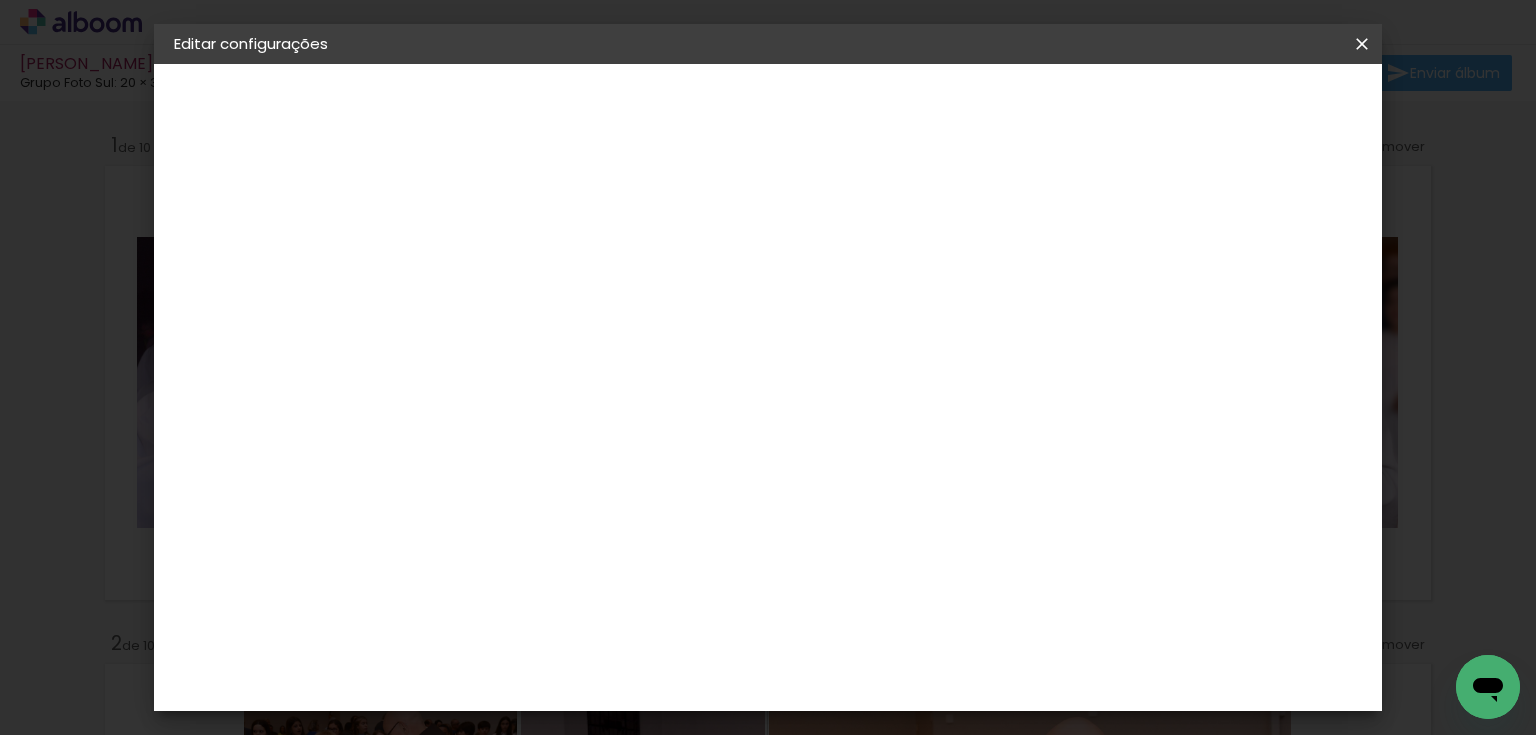 scroll, scrollTop: 0, scrollLeft: 0, axis: both 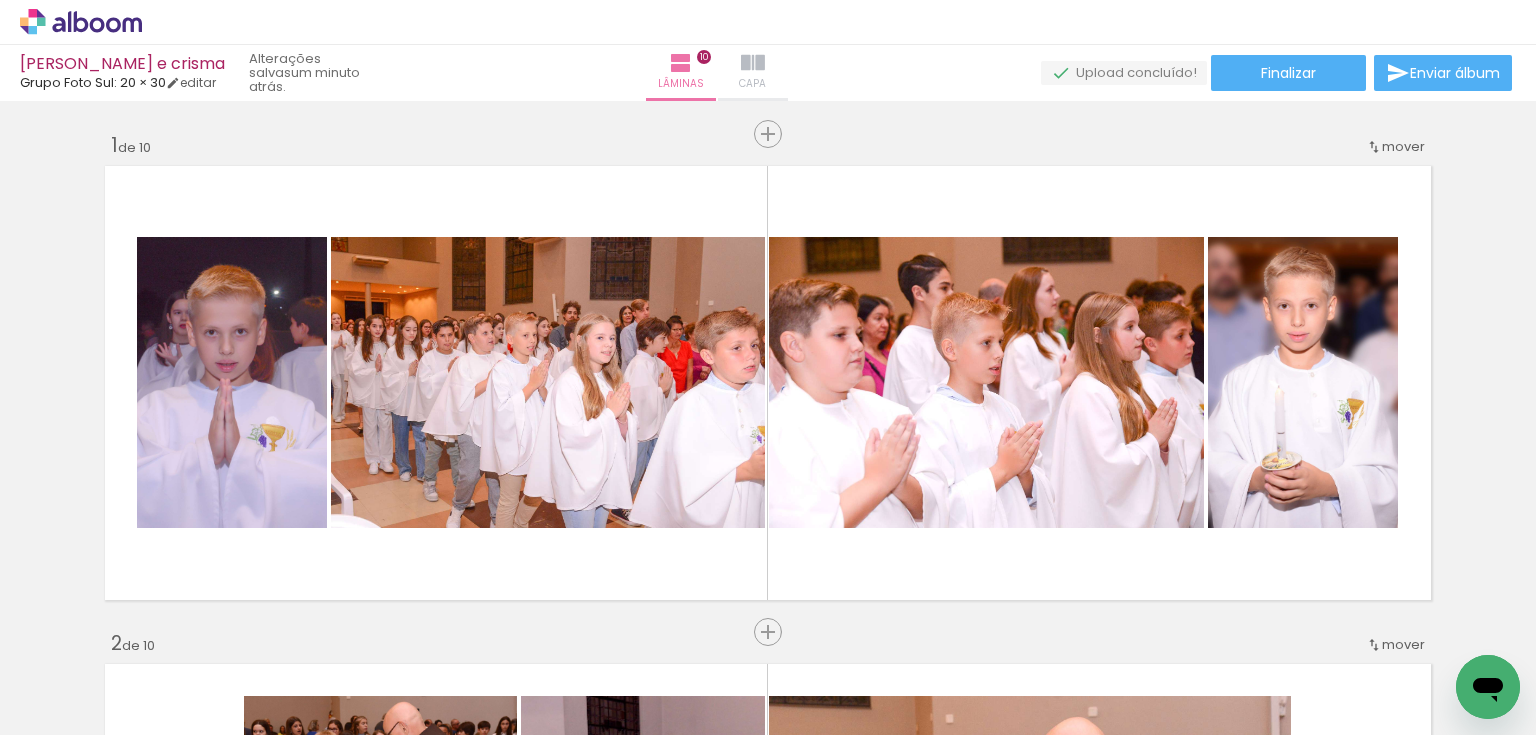 drag, startPoint x: 791, startPoint y: 60, endPoint x: 820, endPoint y: 60, distance: 29 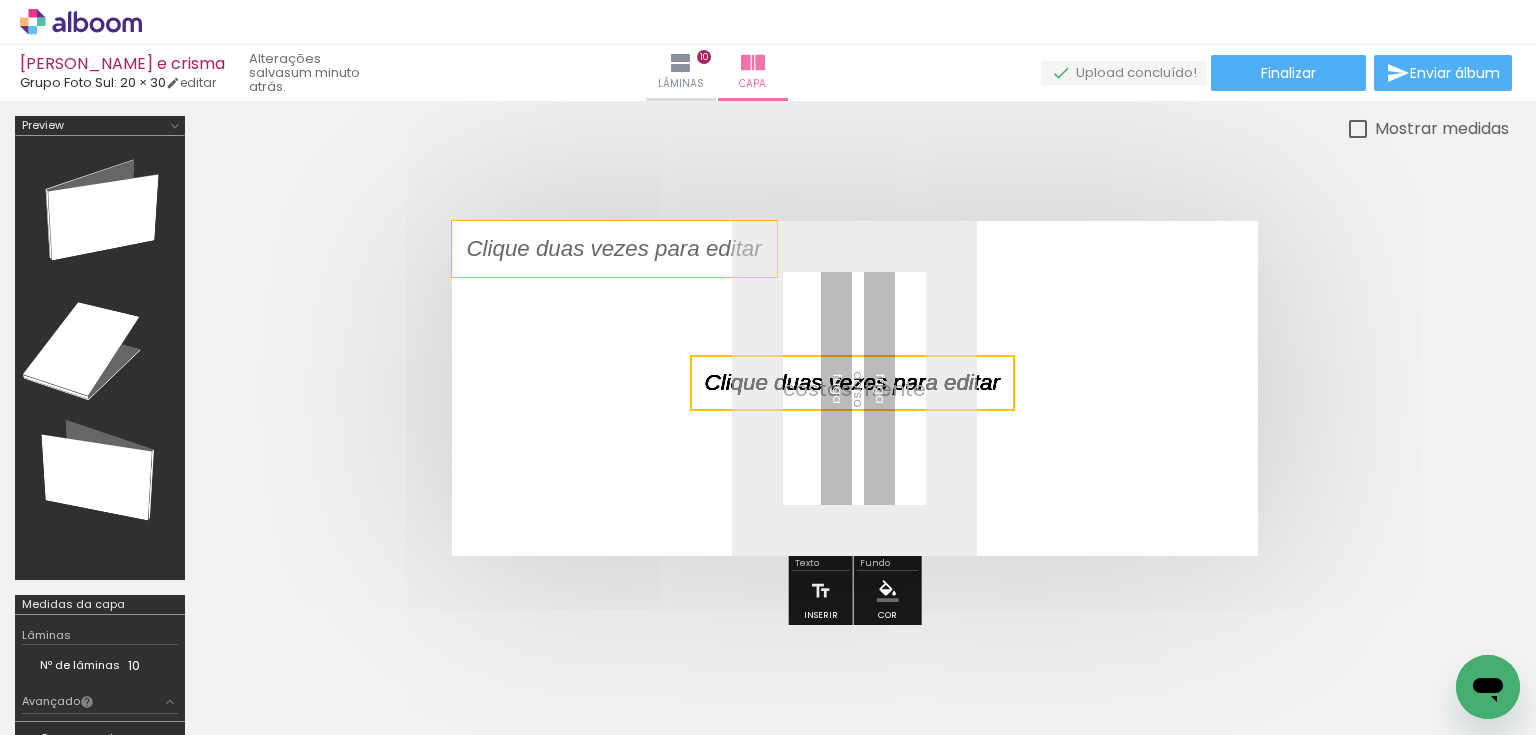 click at bounding box center [855, 388] 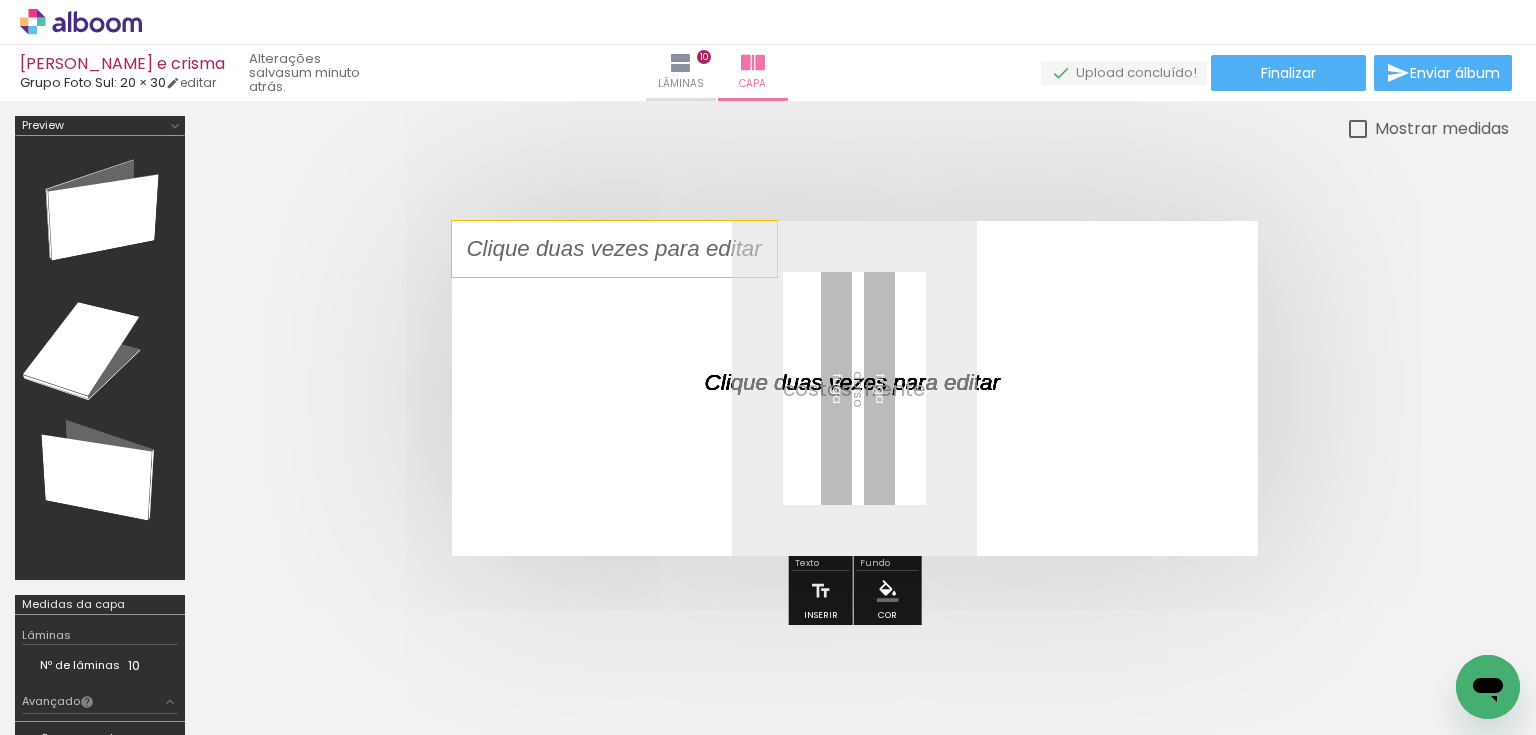 click at bounding box center [855, 388] 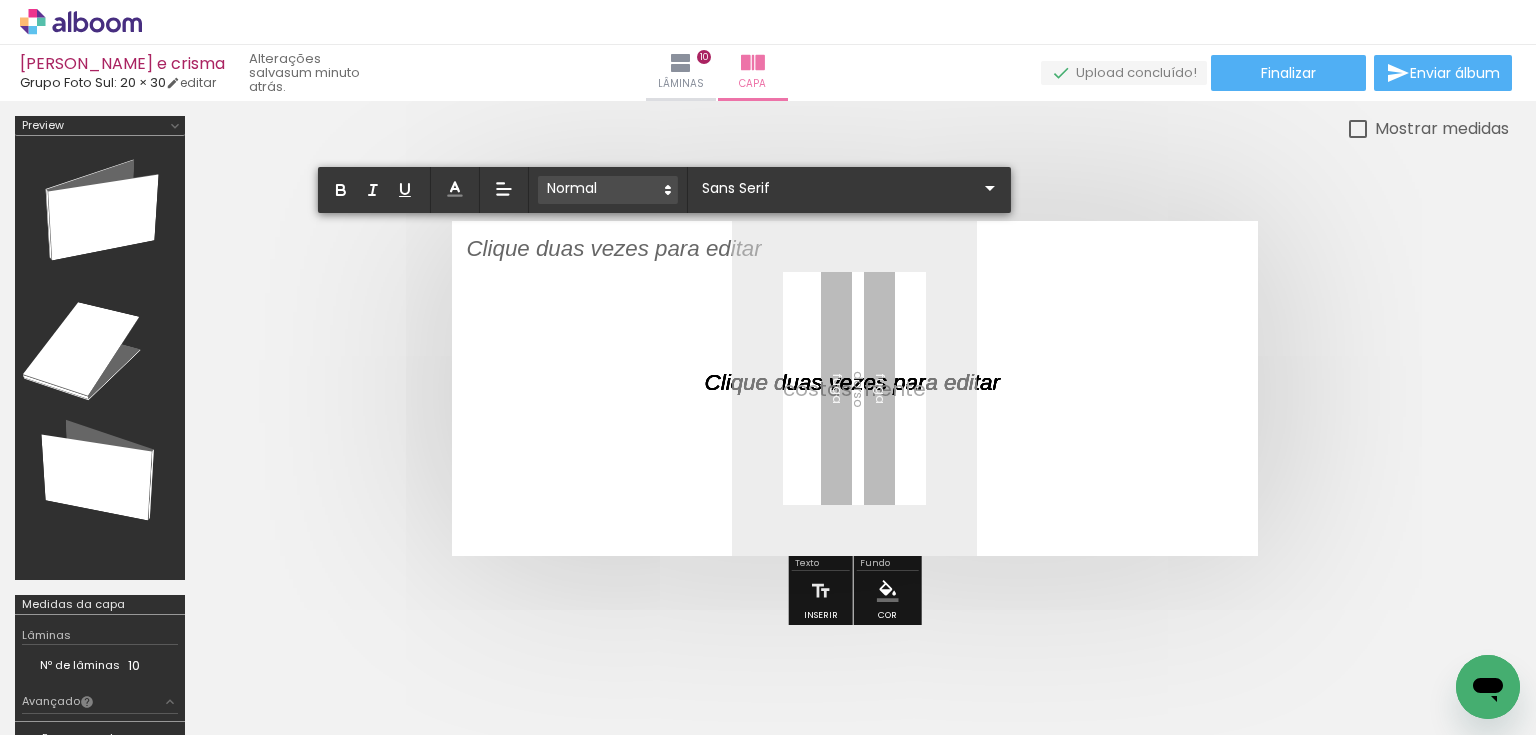 click at bounding box center [608, 190] 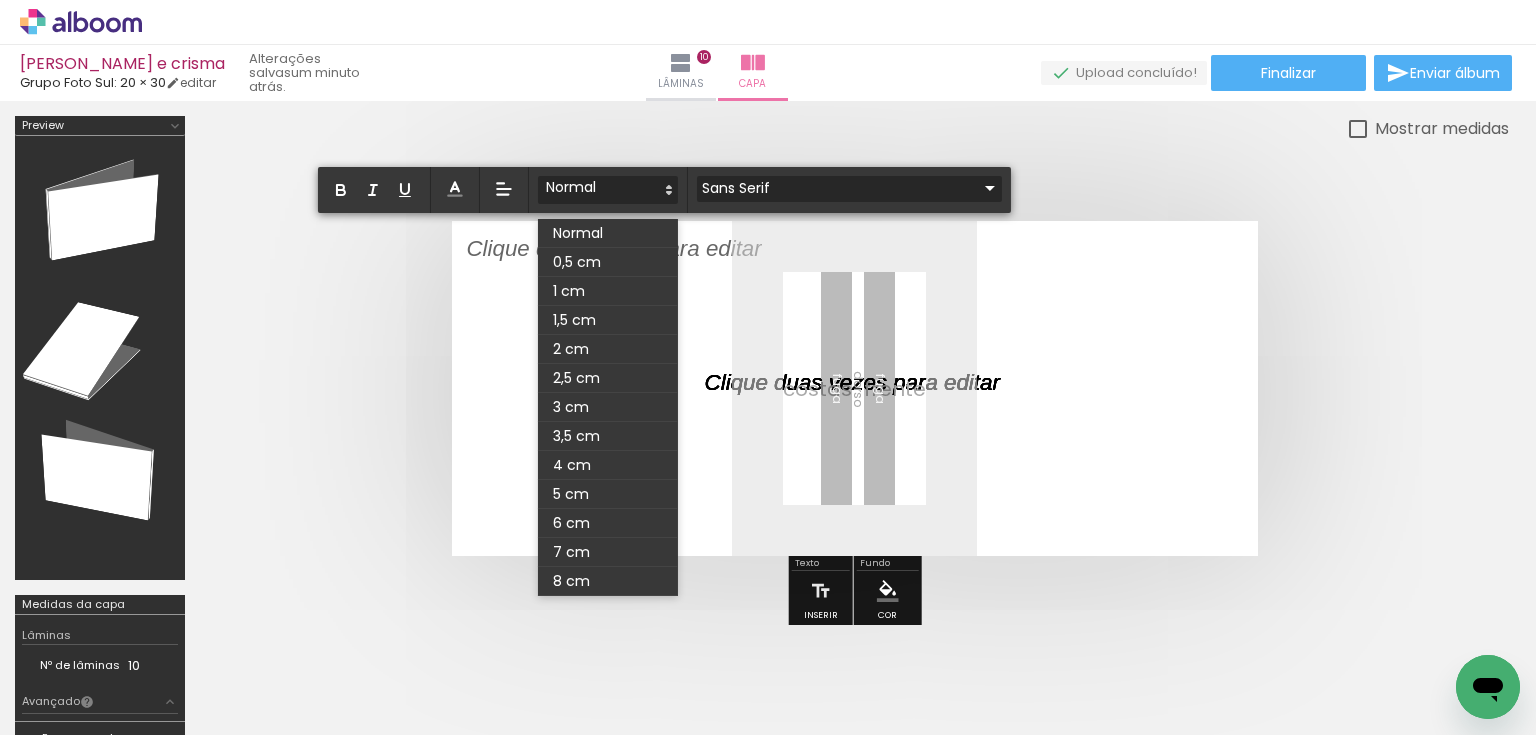 click 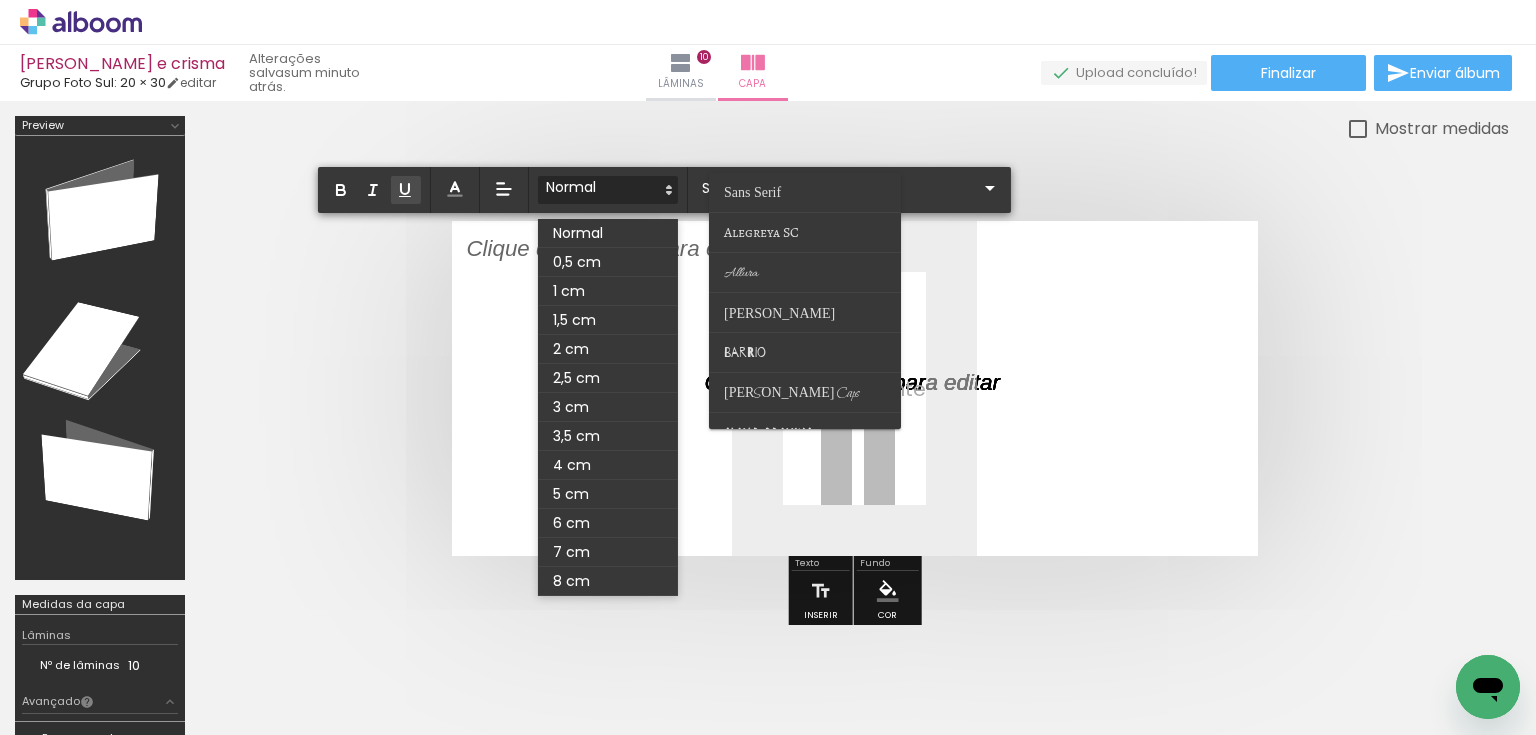 click 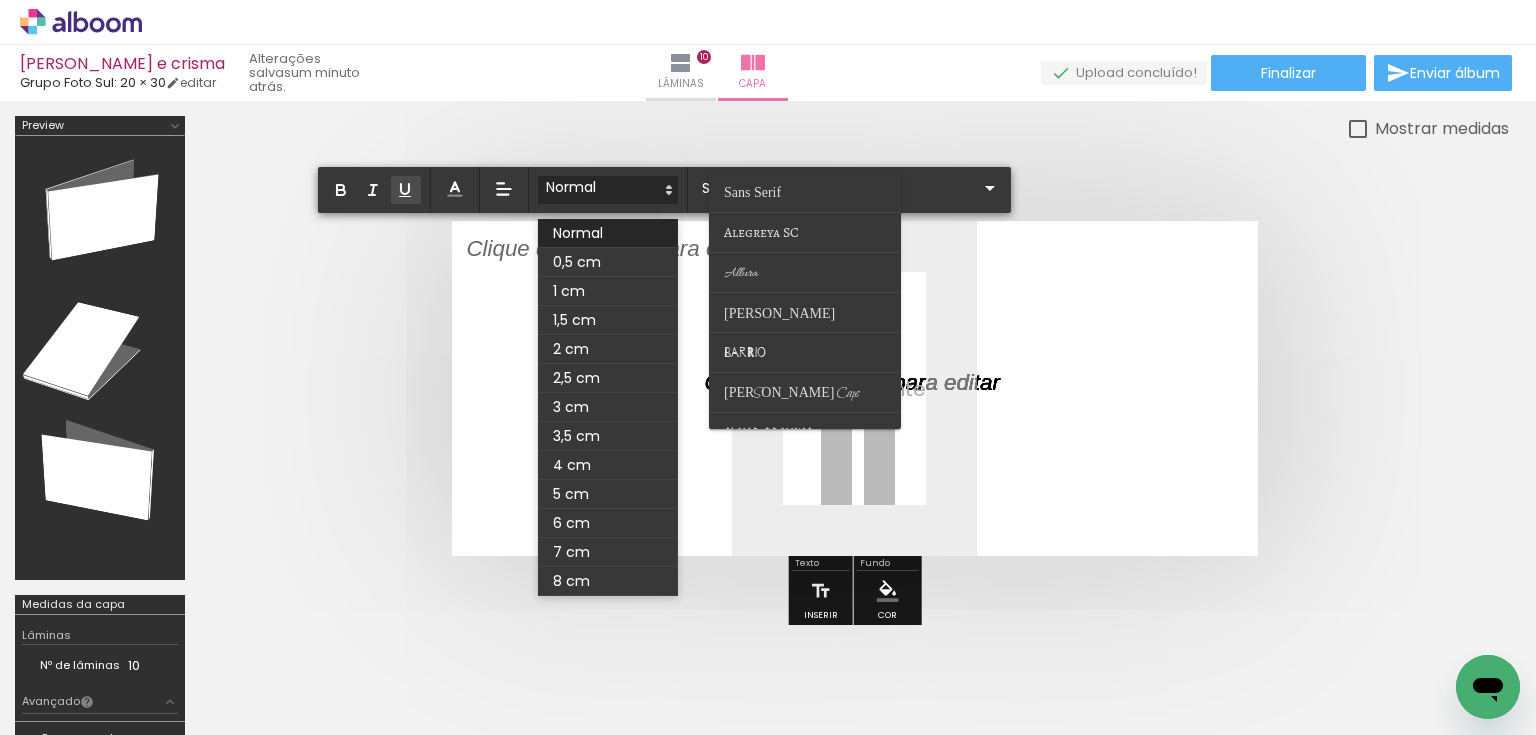 scroll, scrollTop: 8, scrollLeft: 0, axis: vertical 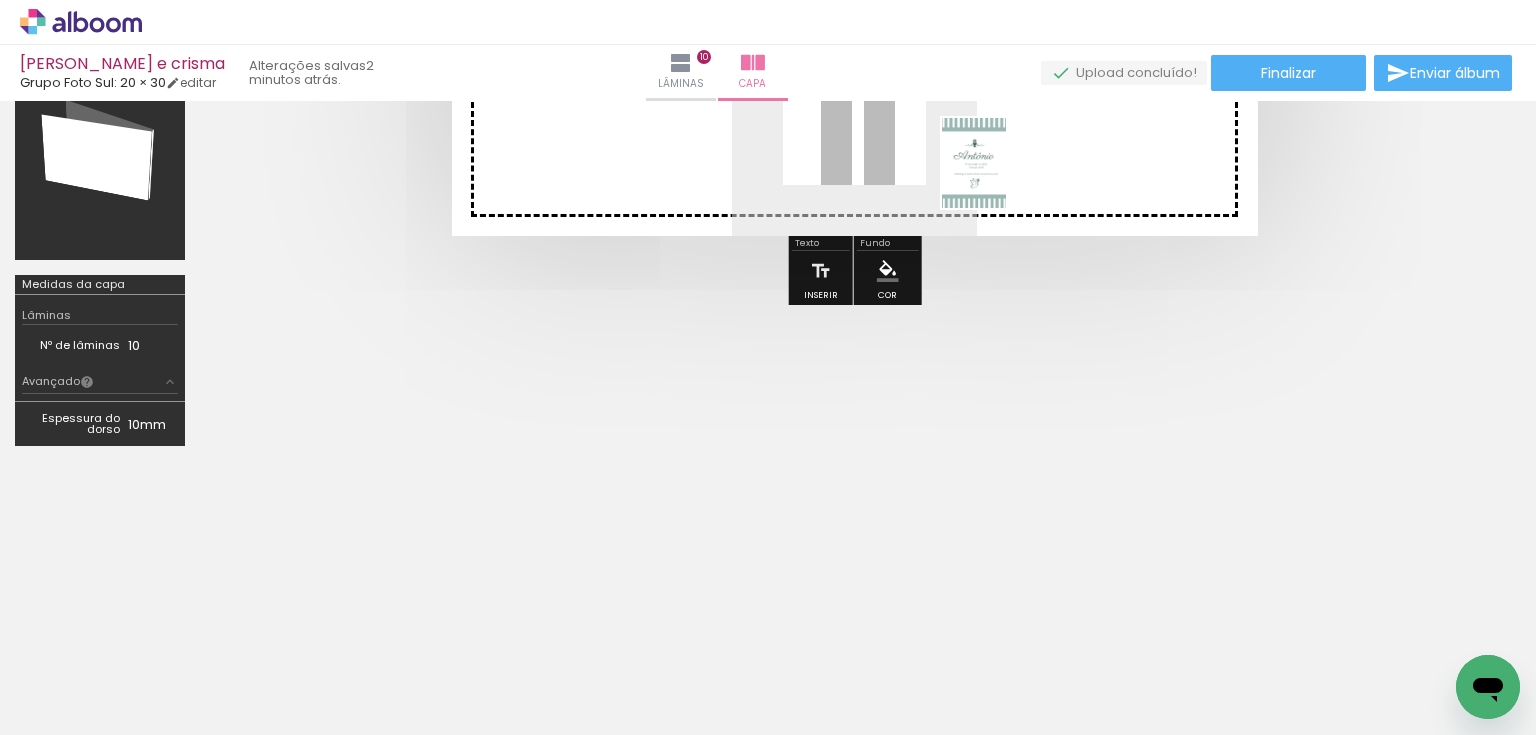 drag, startPoint x: 1461, startPoint y: 632, endPoint x: 1002, endPoint y: 176, distance: 647.00616 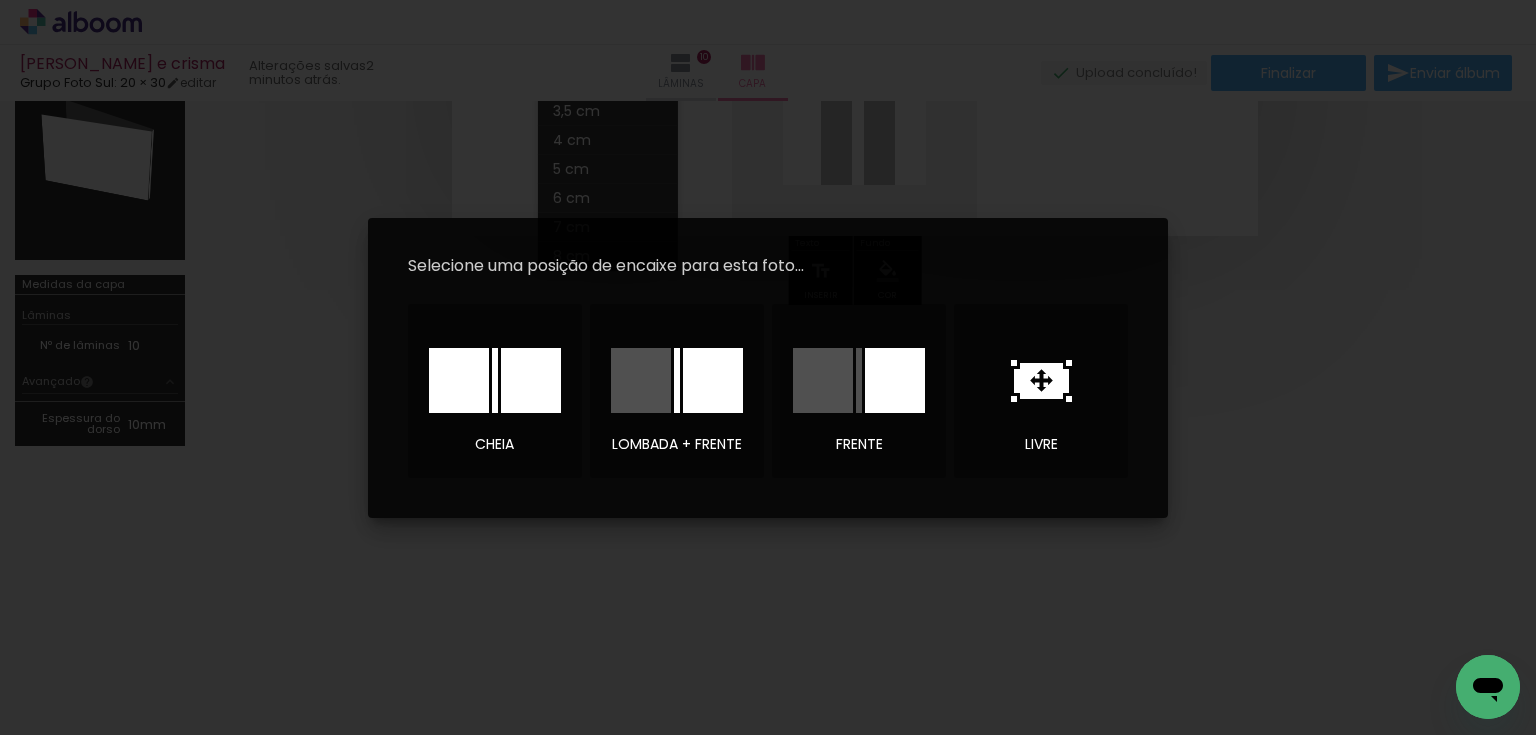 click at bounding box center [713, 380] 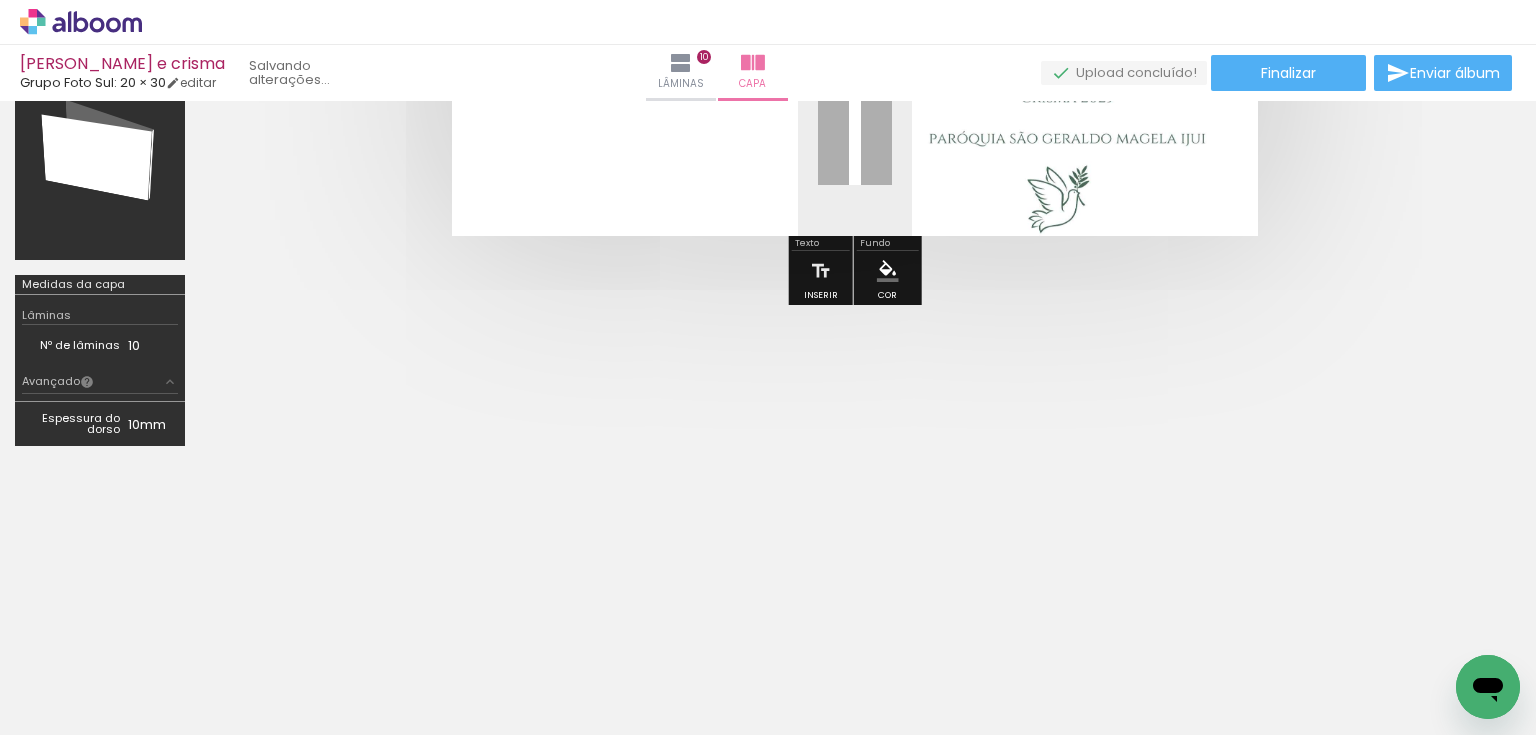 scroll, scrollTop: 0, scrollLeft: 0, axis: both 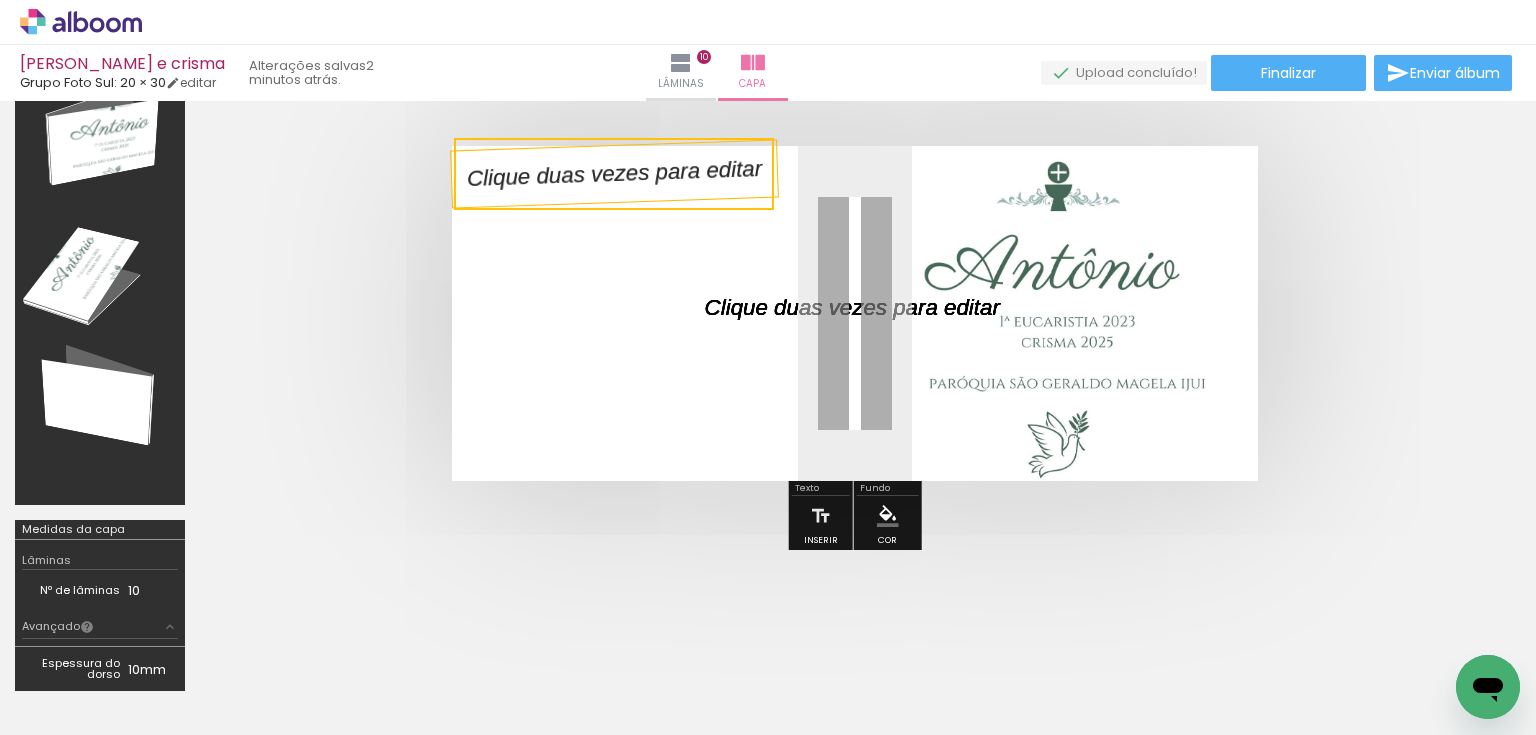 click at bounding box center (855, 313) 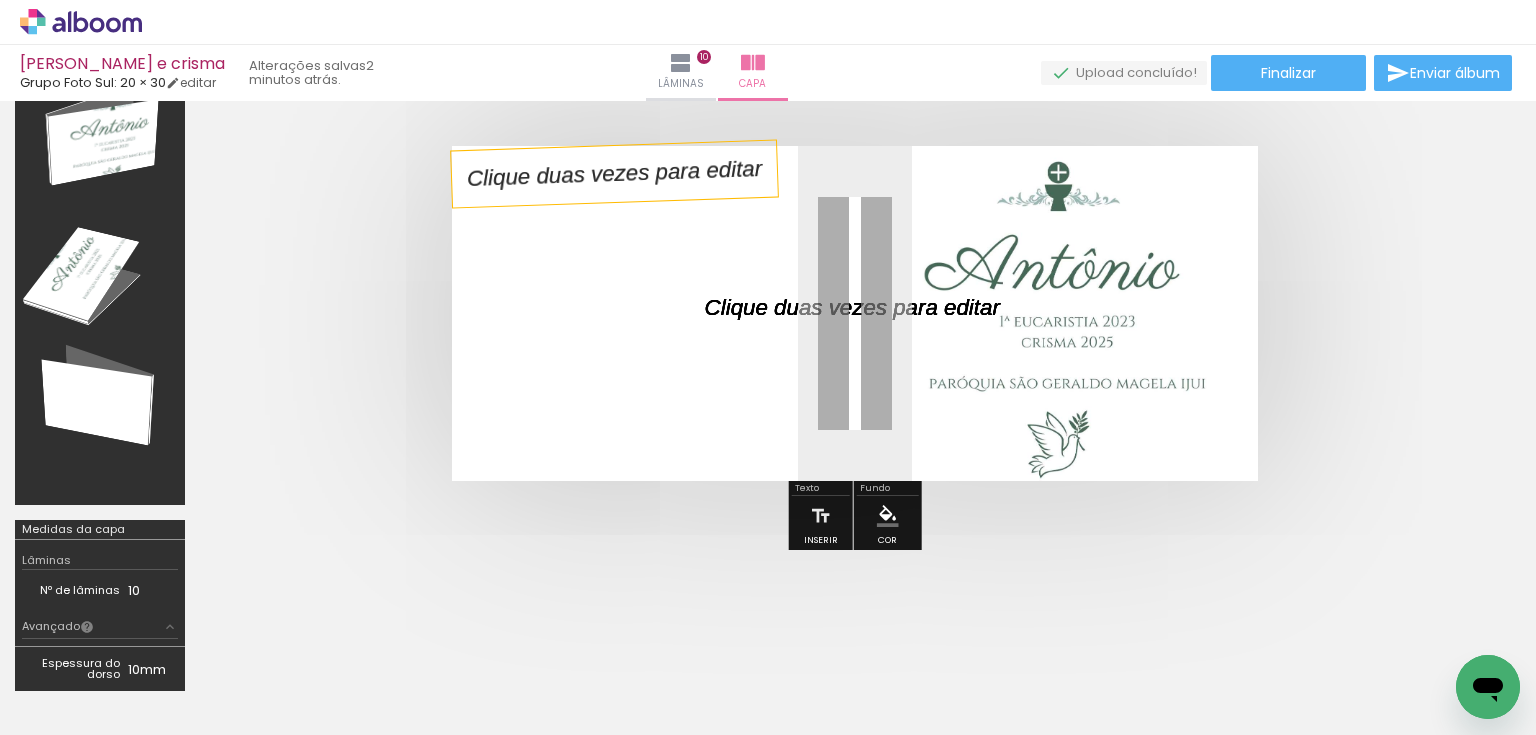 scroll, scrollTop: 80, scrollLeft: 0, axis: vertical 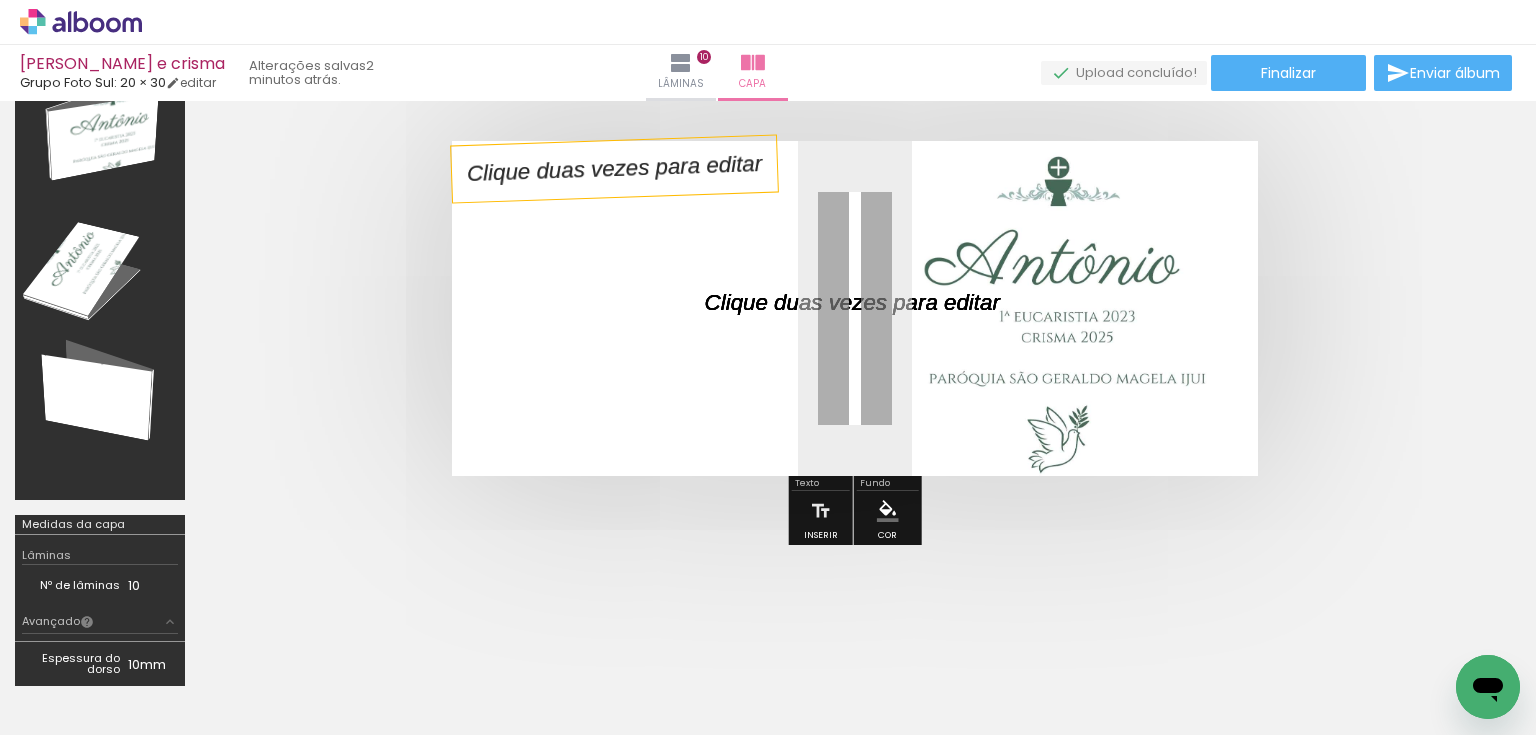 click at bounding box center [968, 192] 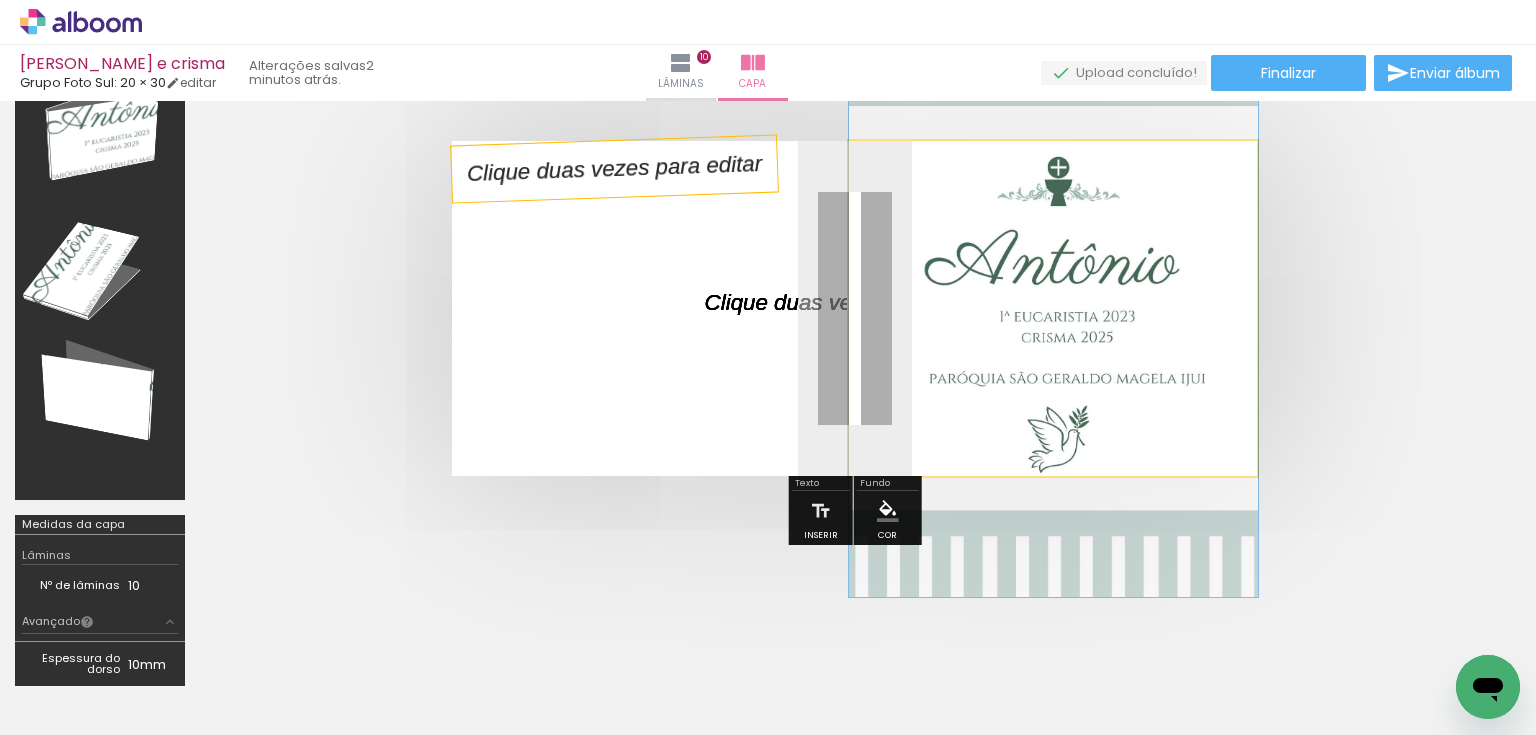 drag, startPoint x: 967, startPoint y: 188, endPoint x: 842, endPoint y: 231, distance: 132.18925 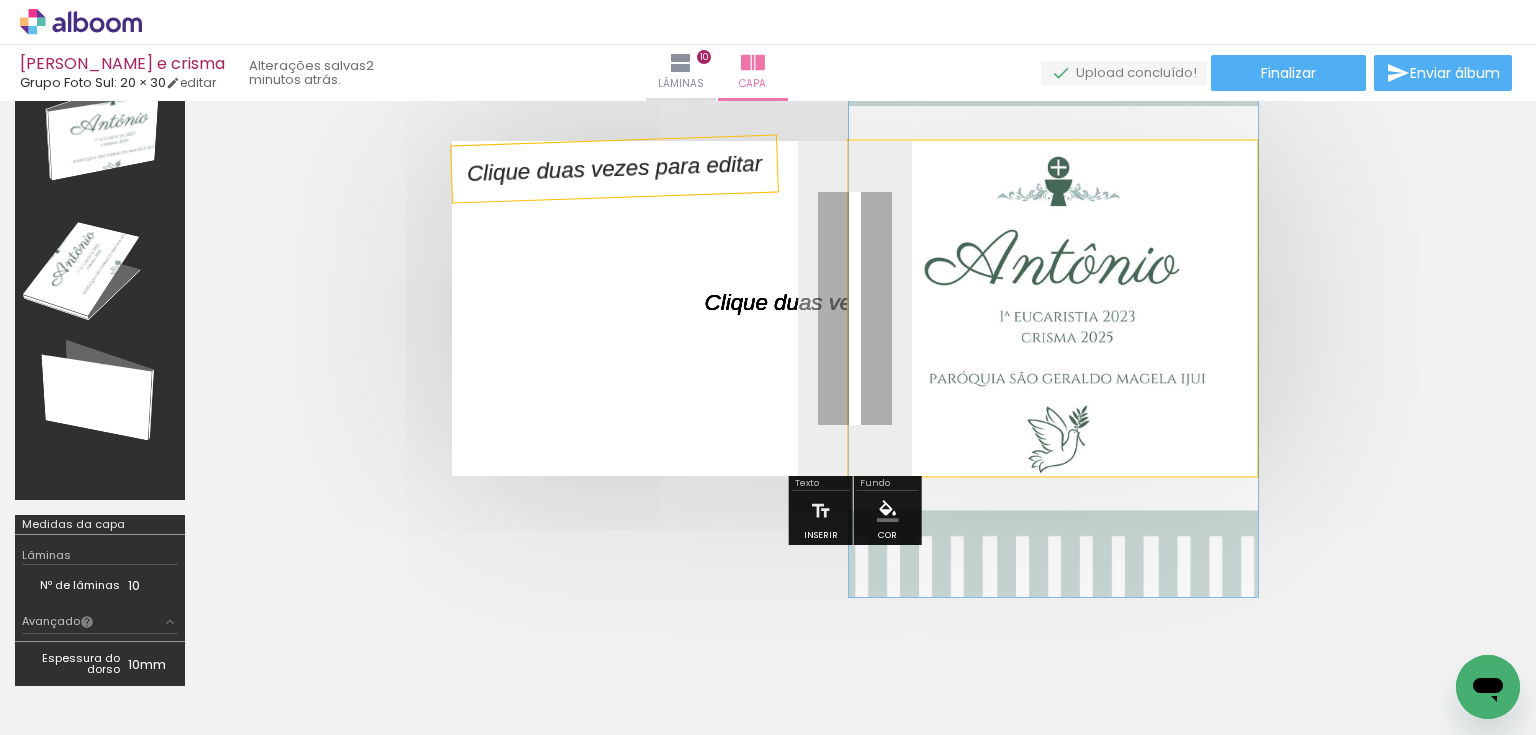 drag, startPoint x: 917, startPoint y: 190, endPoint x: 860, endPoint y: 206, distance: 59.20304 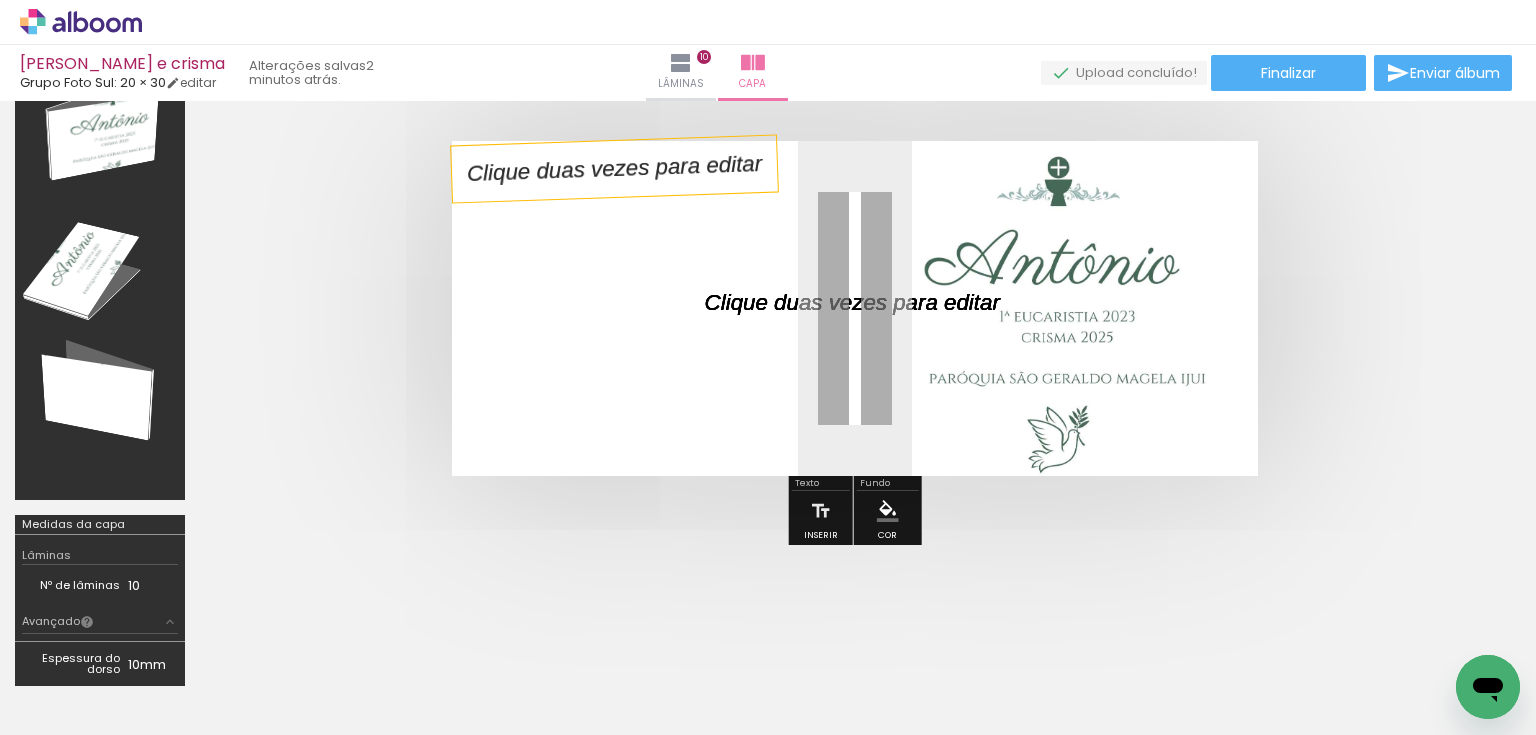 click at bounding box center [1053, 308] 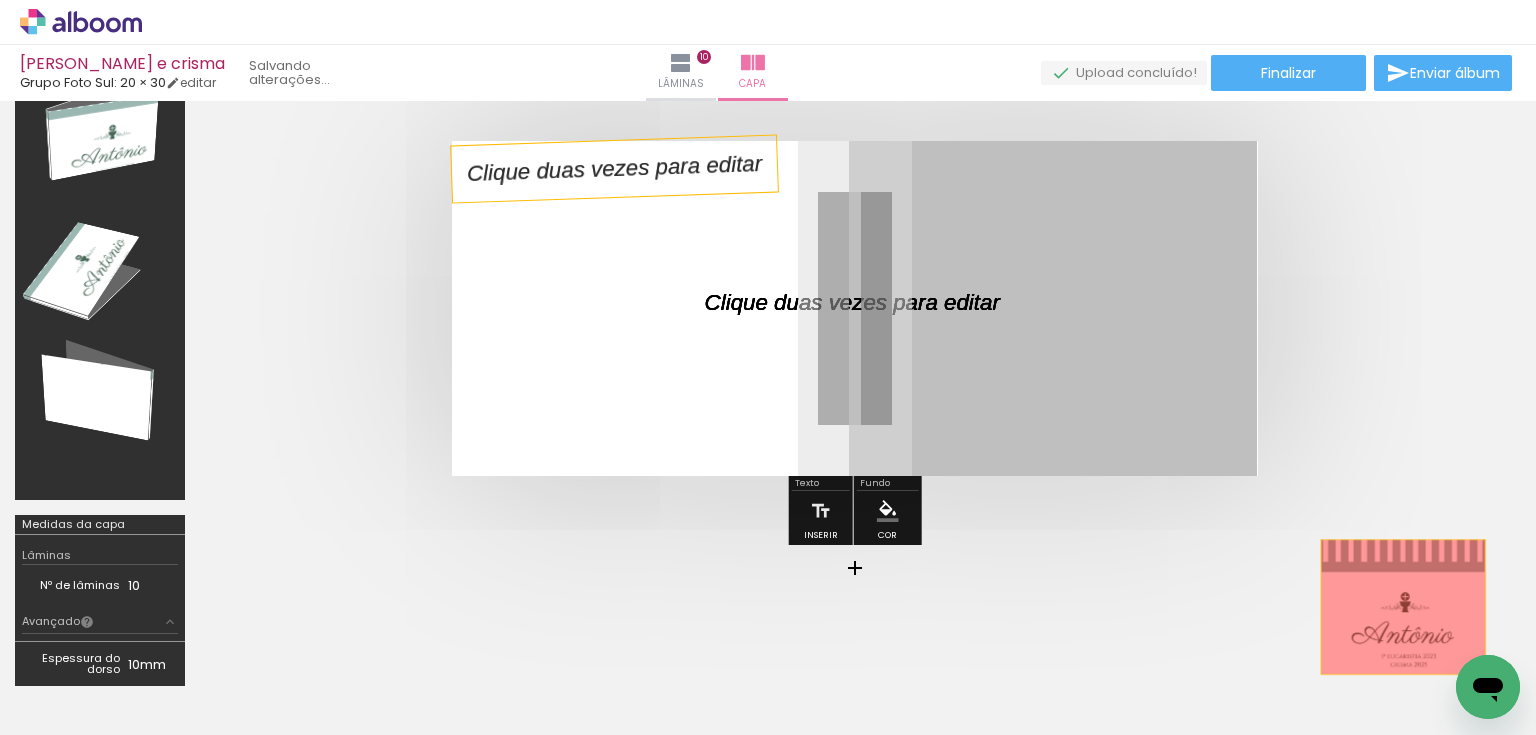 drag, startPoint x: 1083, startPoint y: 366, endPoint x: 1403, endPoint y: 606, distance: 400 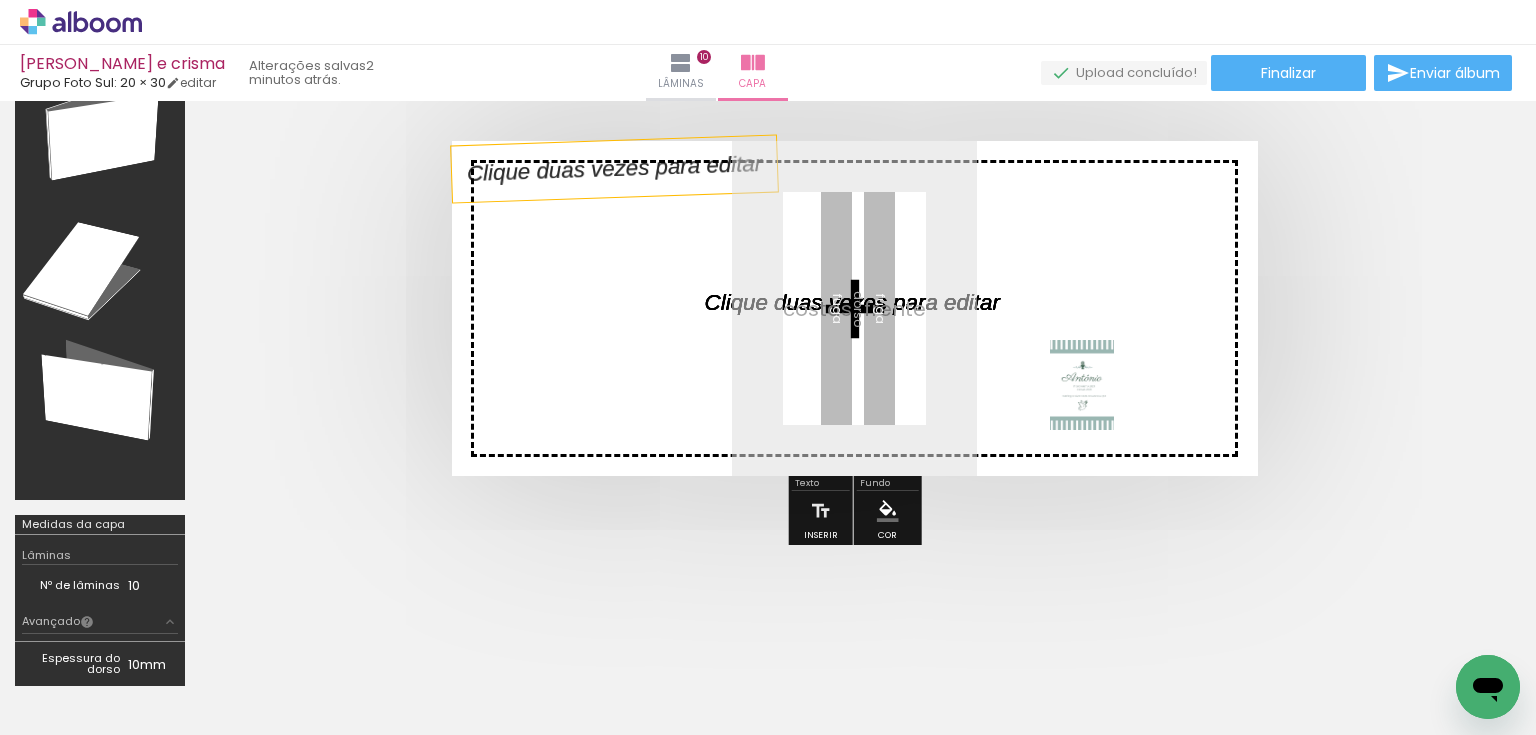 drag, startPoint x: 1452, startPoint y: 656, endPoint x: 1108, endPoint y: 392, distance: 433.62656 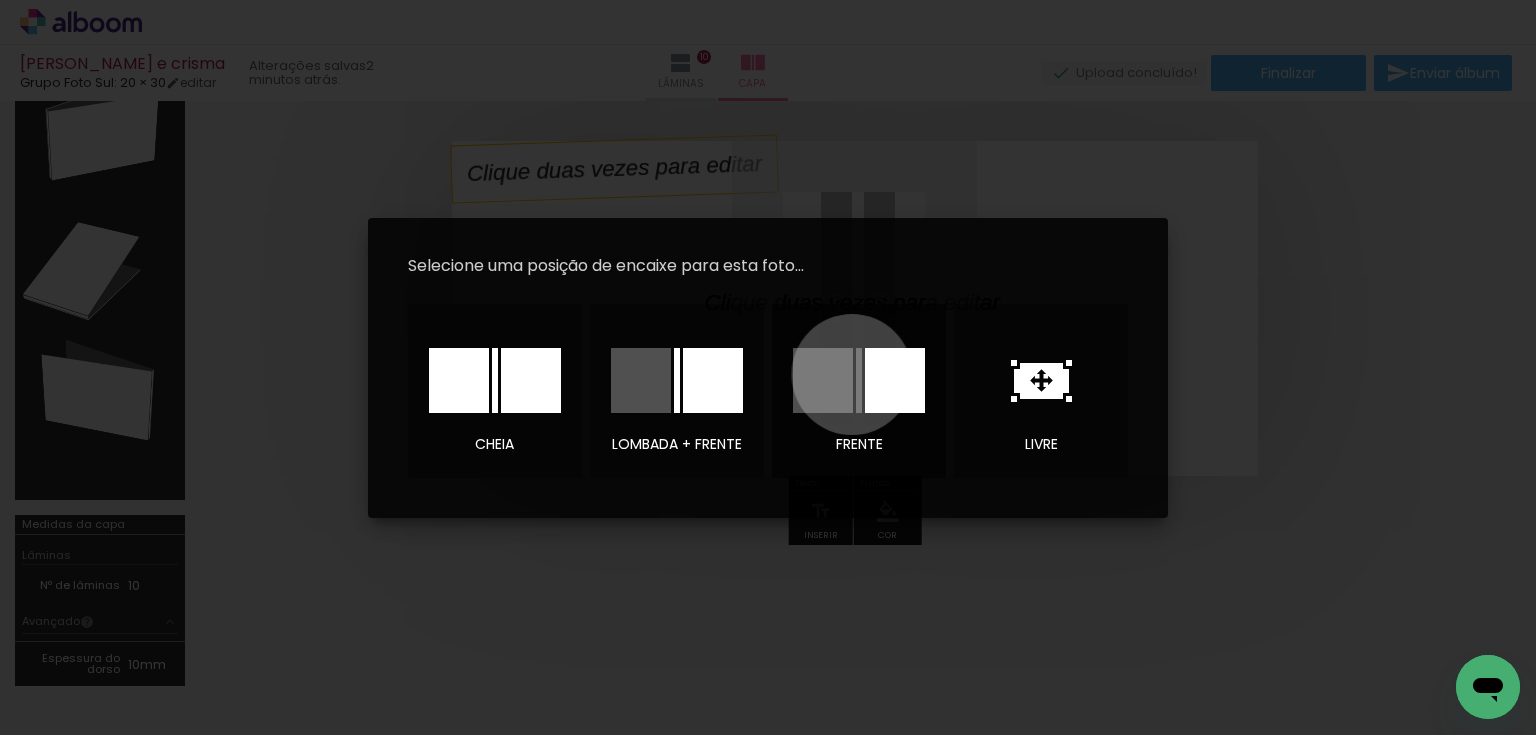 click at bounding box center (823, 380) 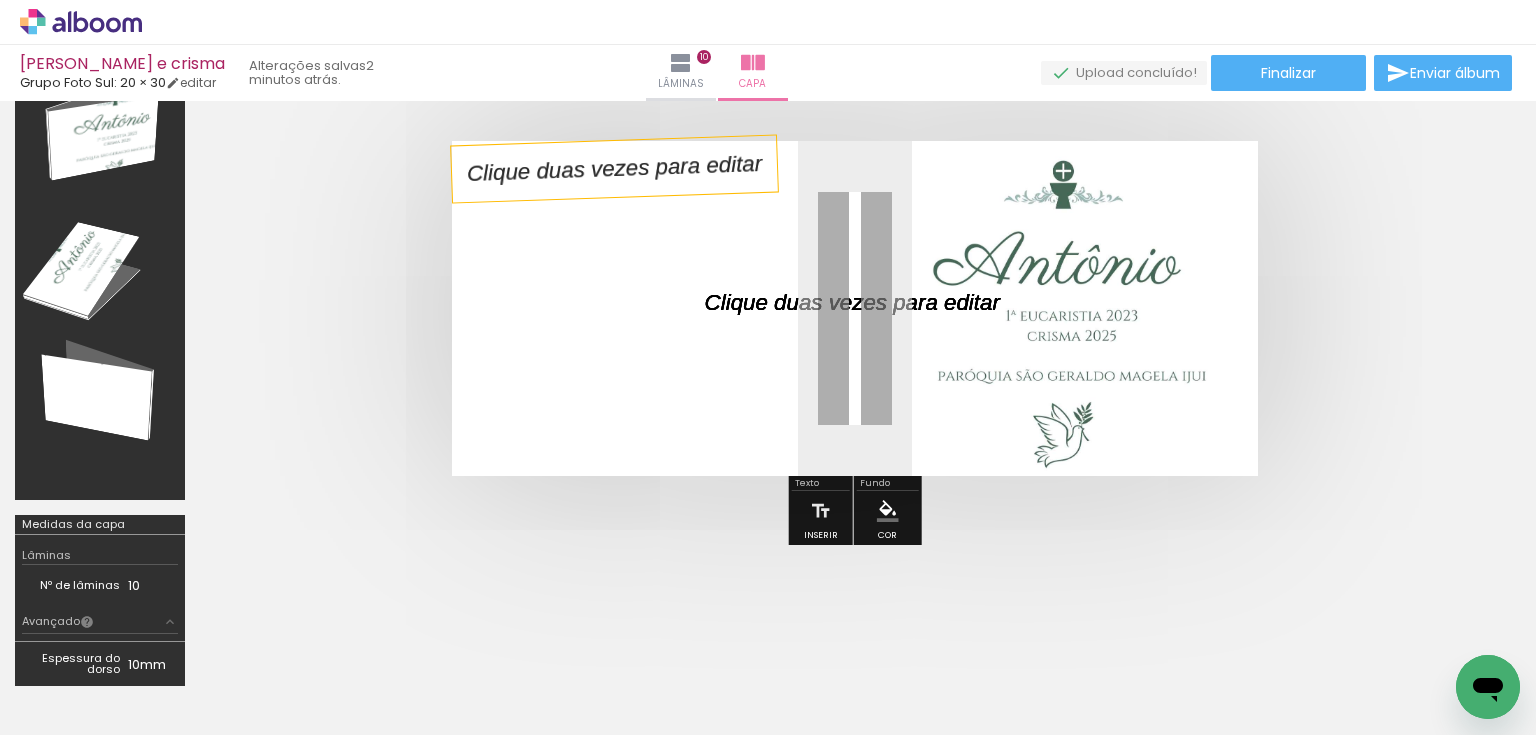 click at bounding box center (1058, 308) 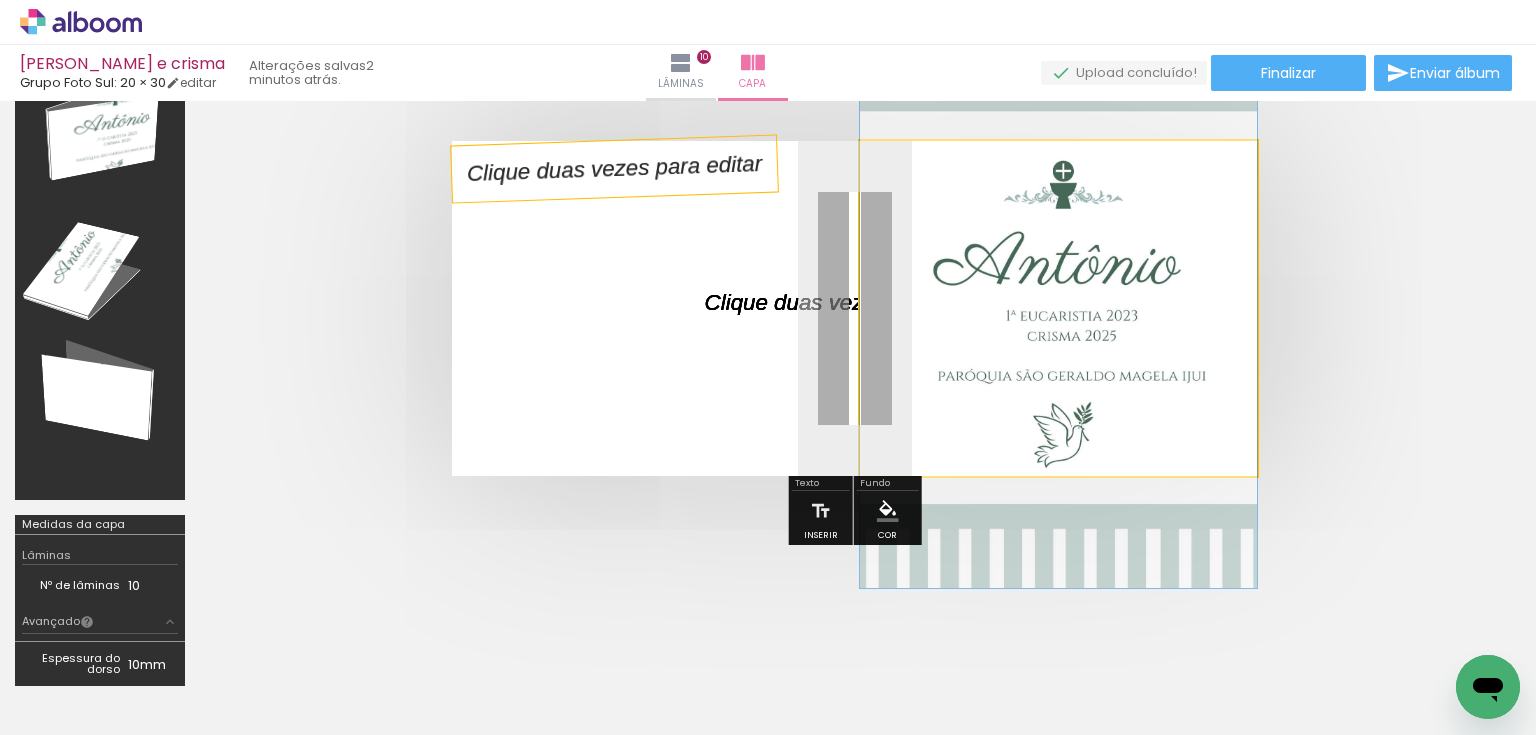 drag, startPoint x: 944, startPoint y: 192, endPoint x: 756, endPoint y: 212, distance: 189.06084 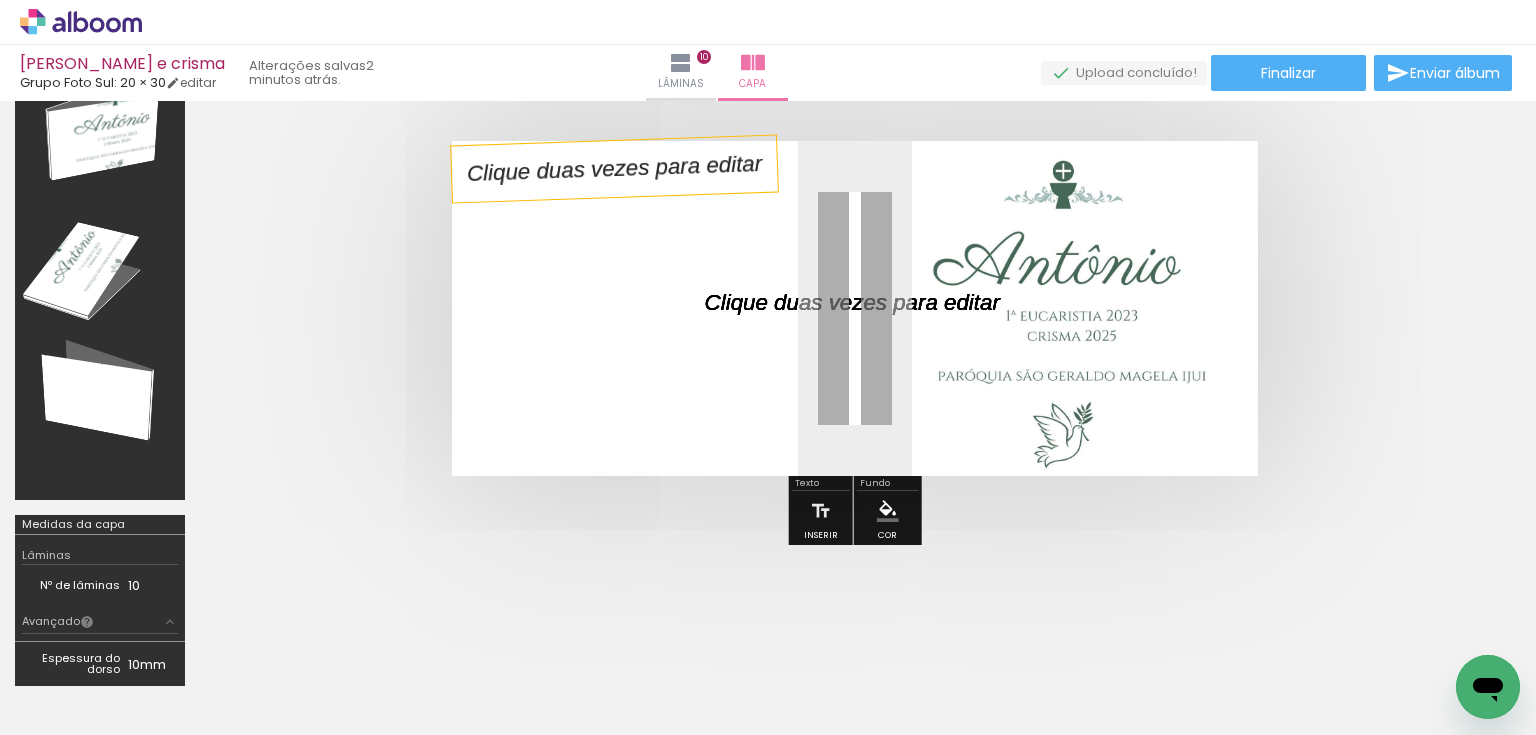 click at bounding box center (1058, 308) 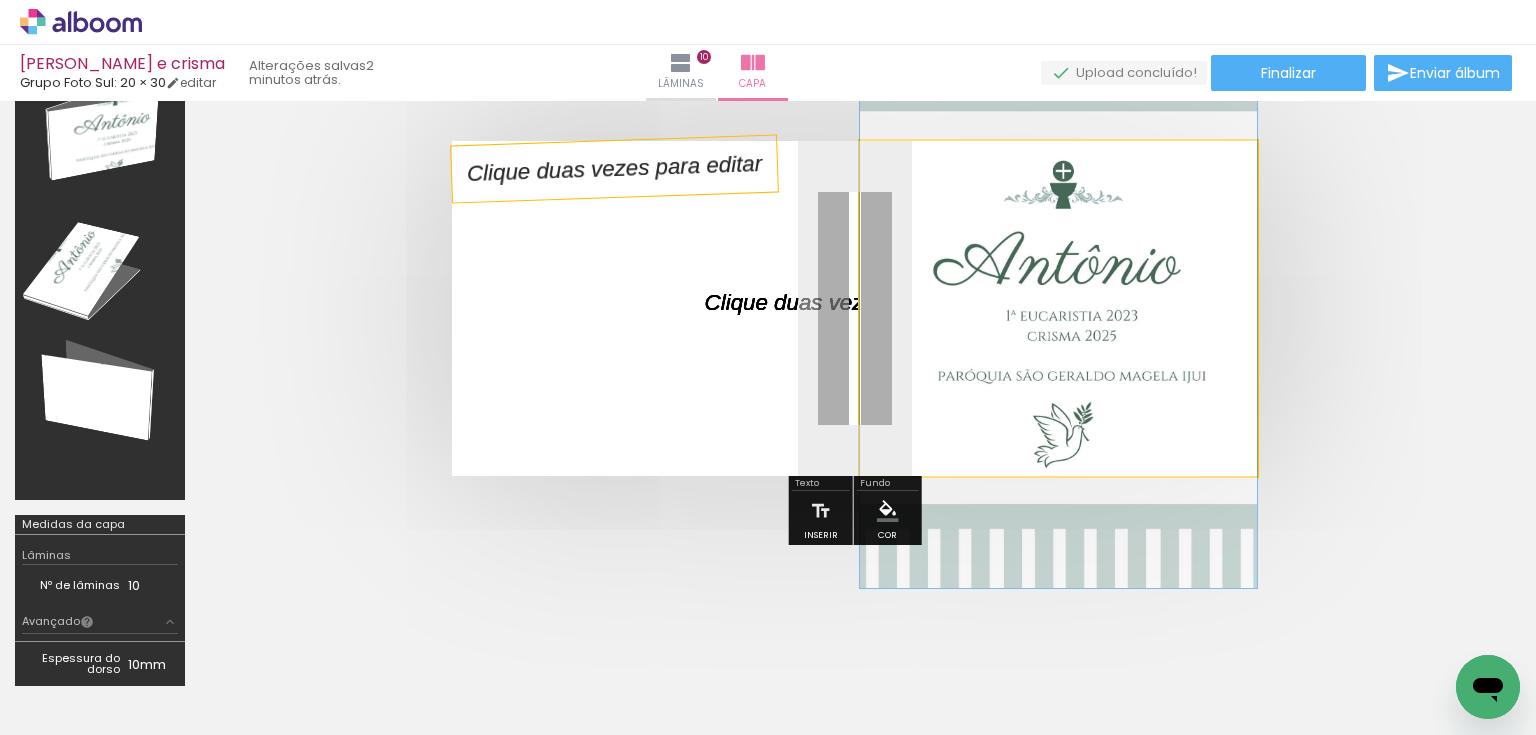 click at bounding box center [1058, 308] 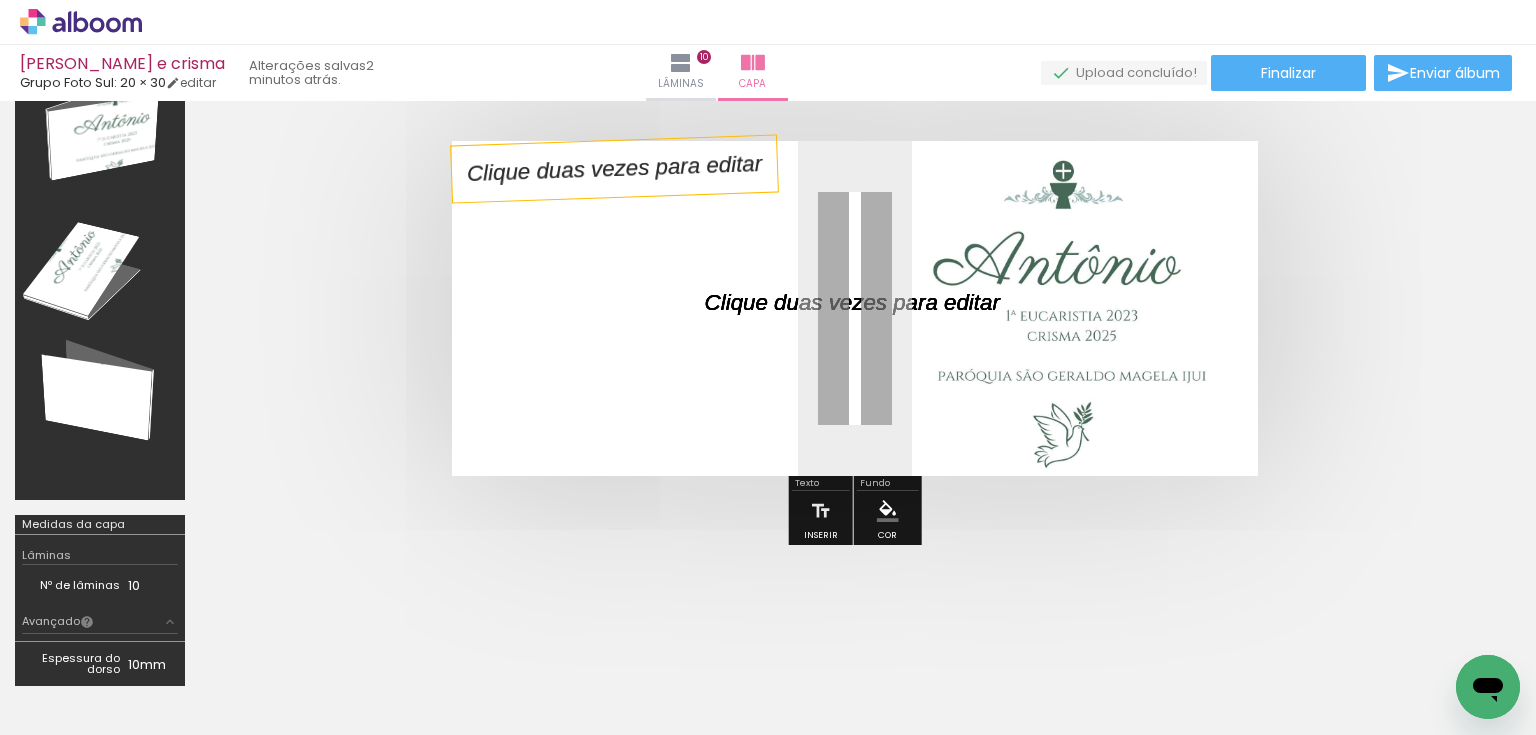 click at bounding box center [1058, 308] 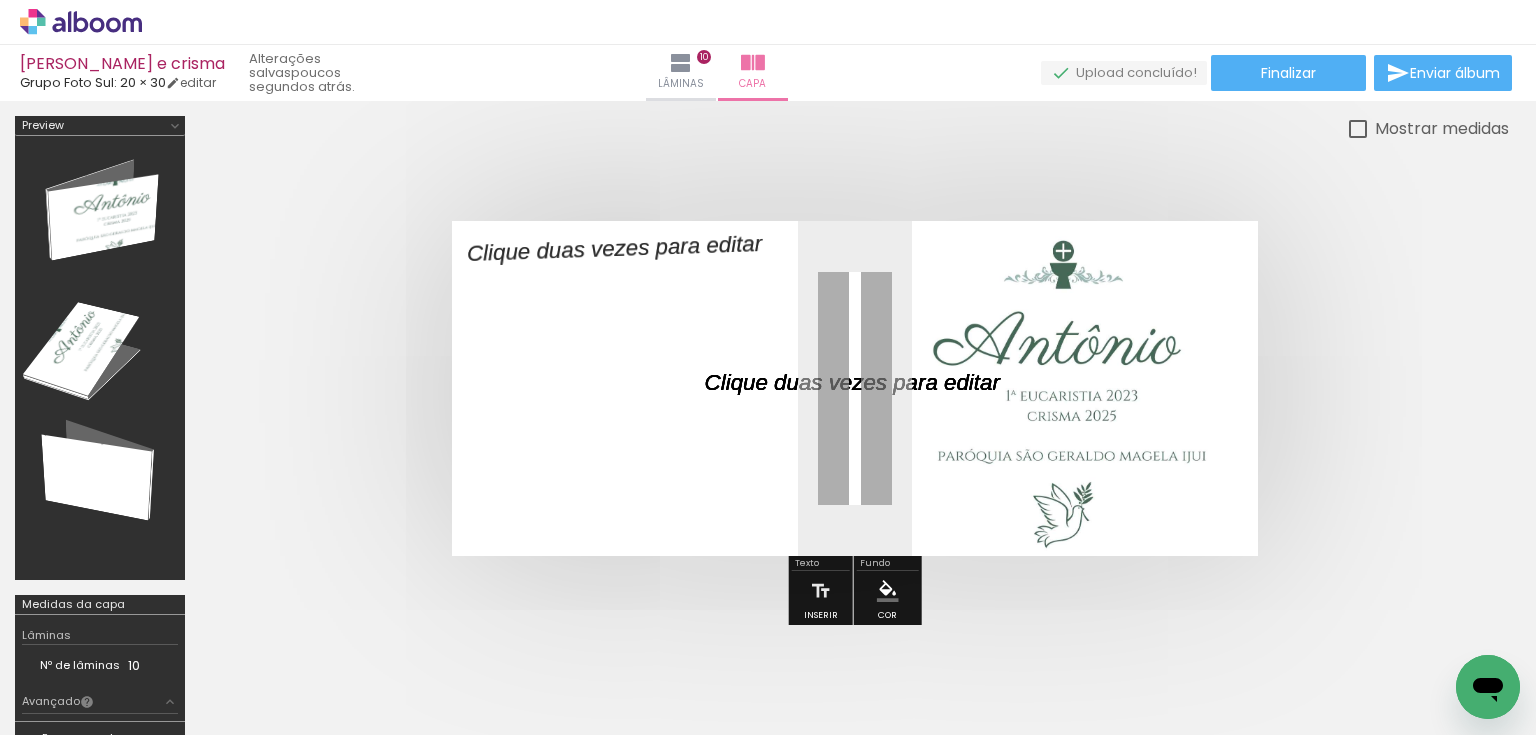 scroll, scrollTop: 0, scrollLeft: 0, axis: both 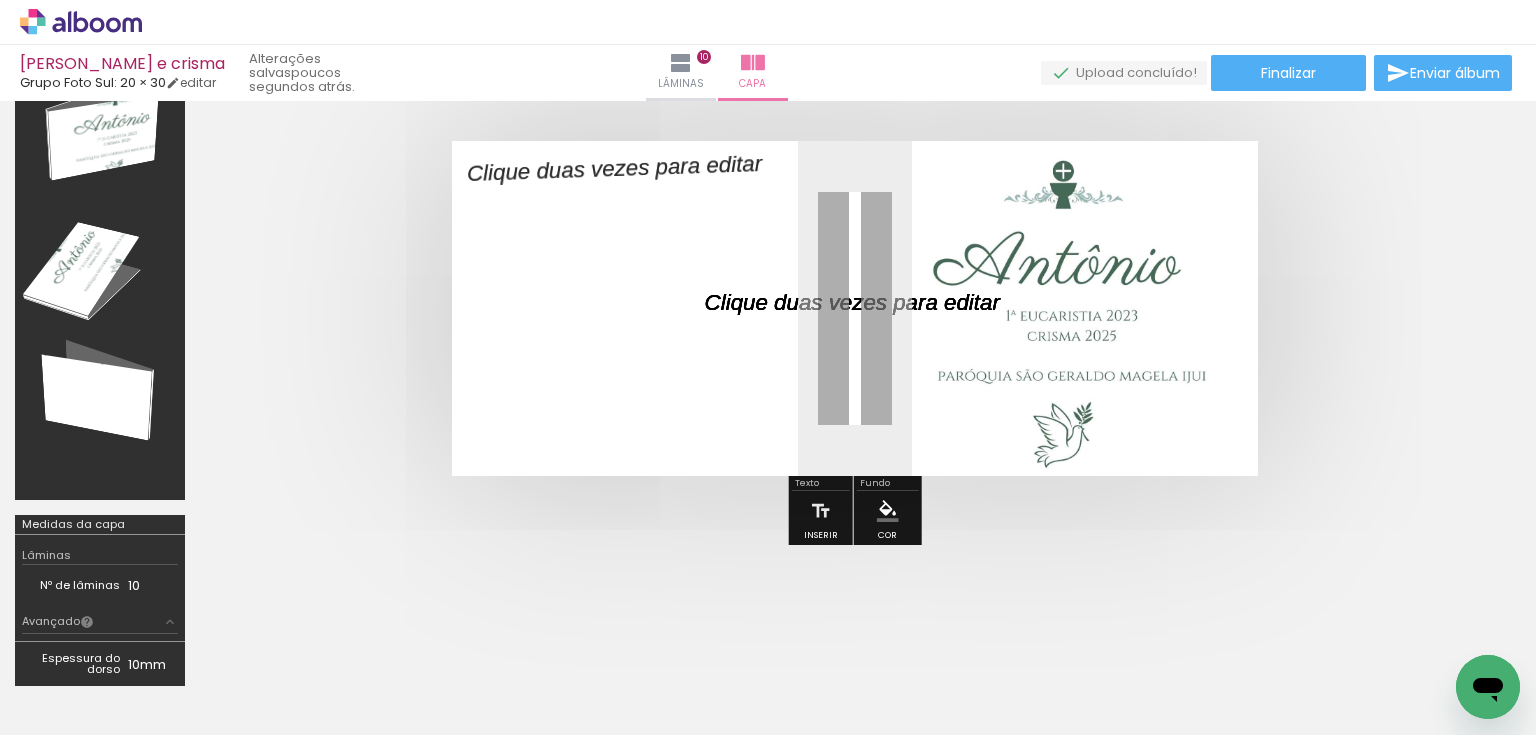 click on "Grupo Foto Sul: 20 × 30" at bounding box center (93, 82) 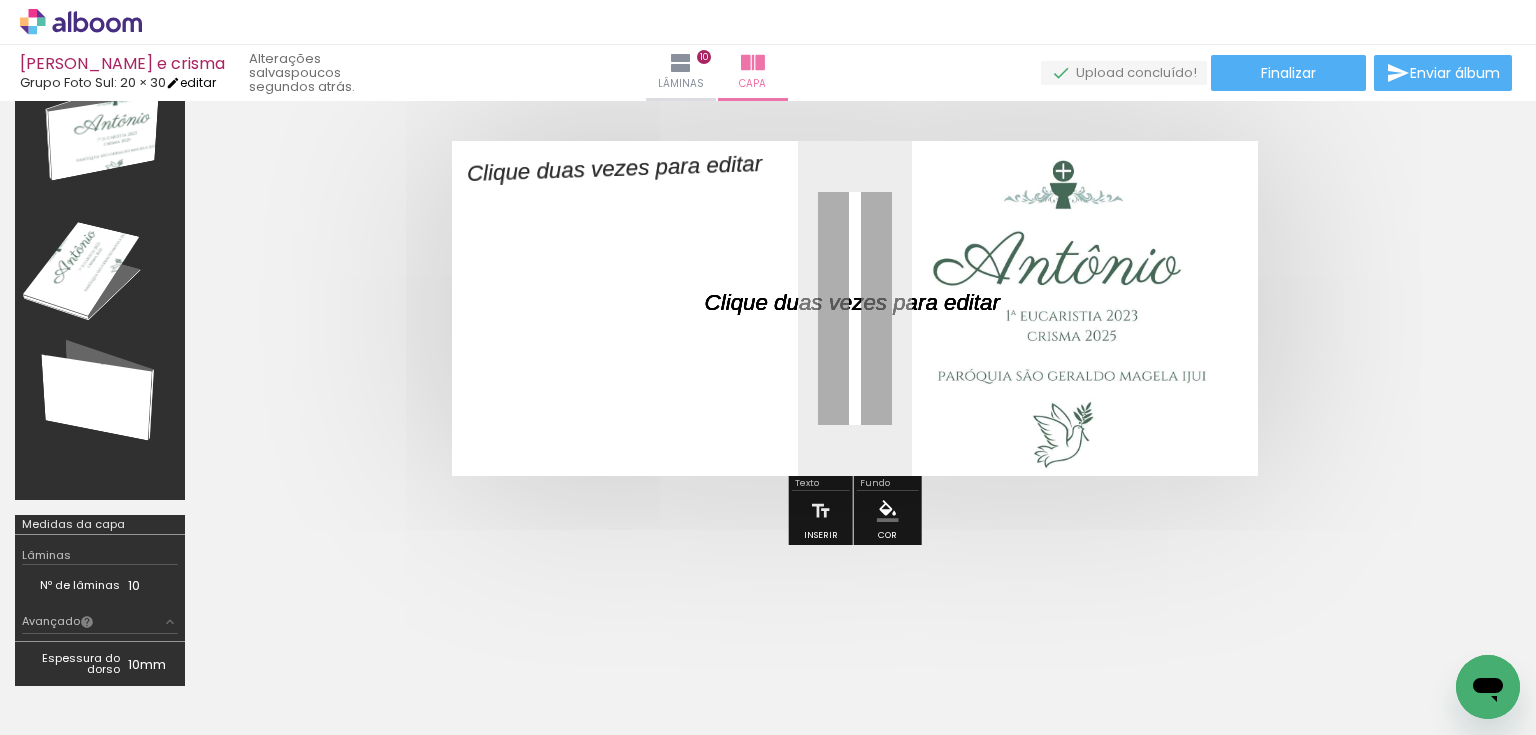 click on "editar" at bounding box center (191, 82) 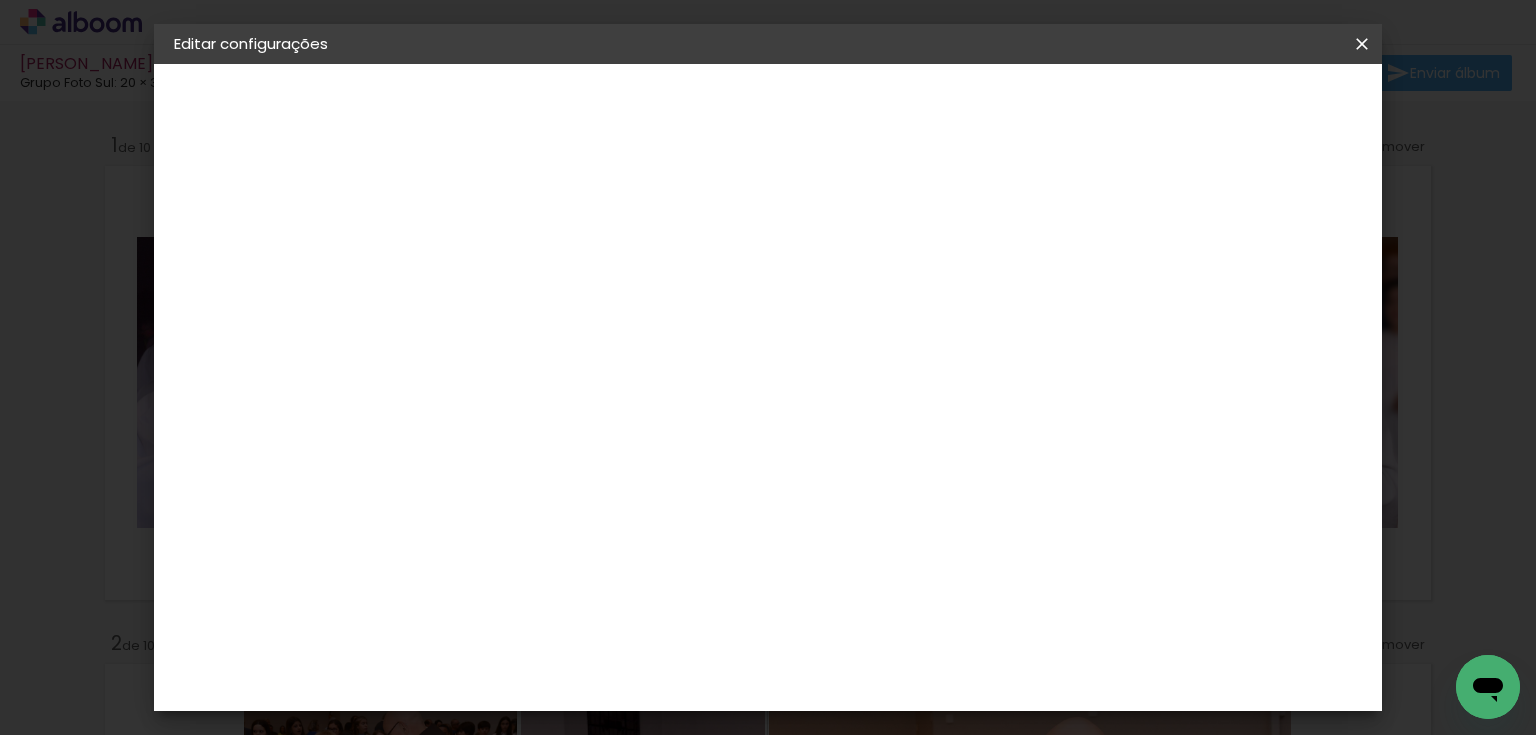 scroll, scrollTop: 0, scrollLeft: 0, axis: both 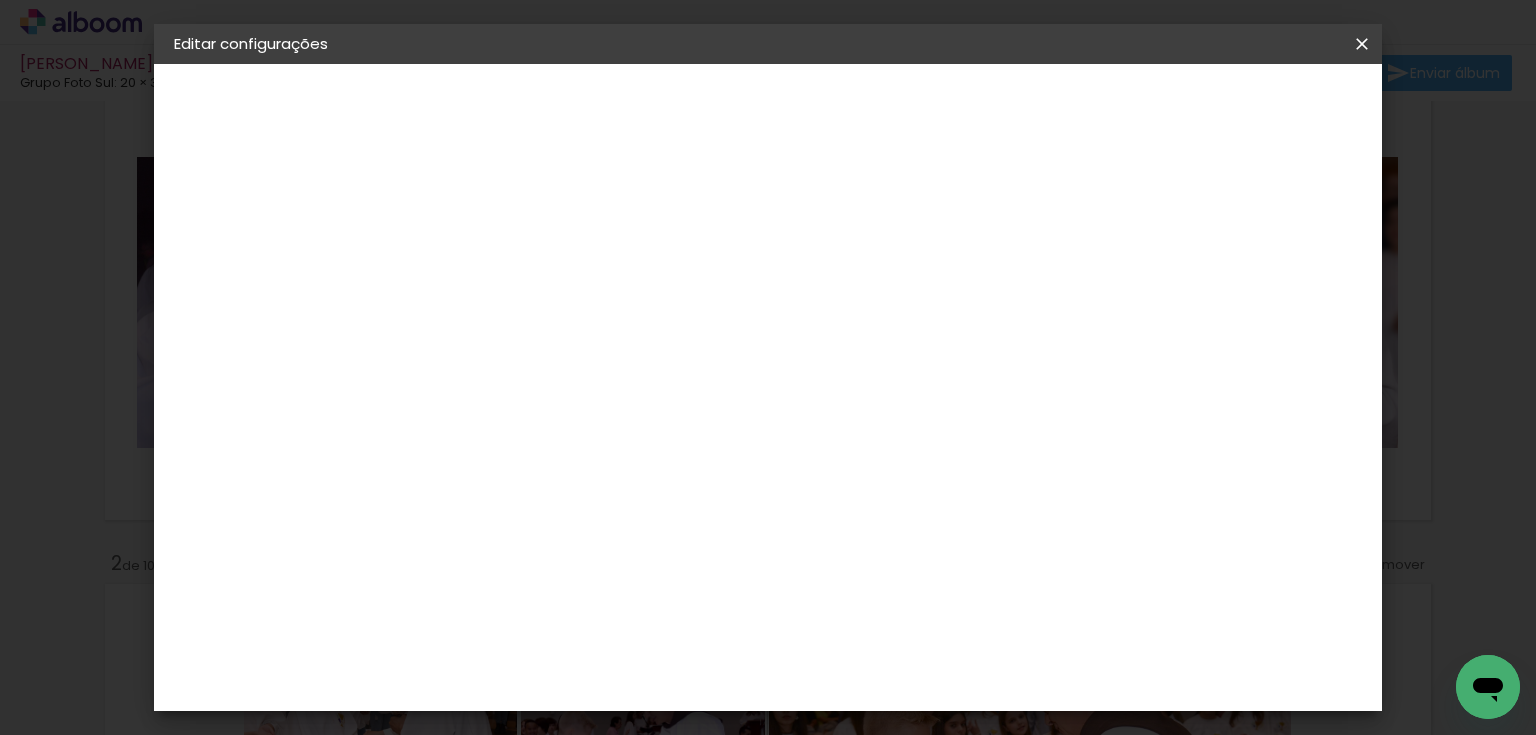 click at bounding box center [1362, 44] 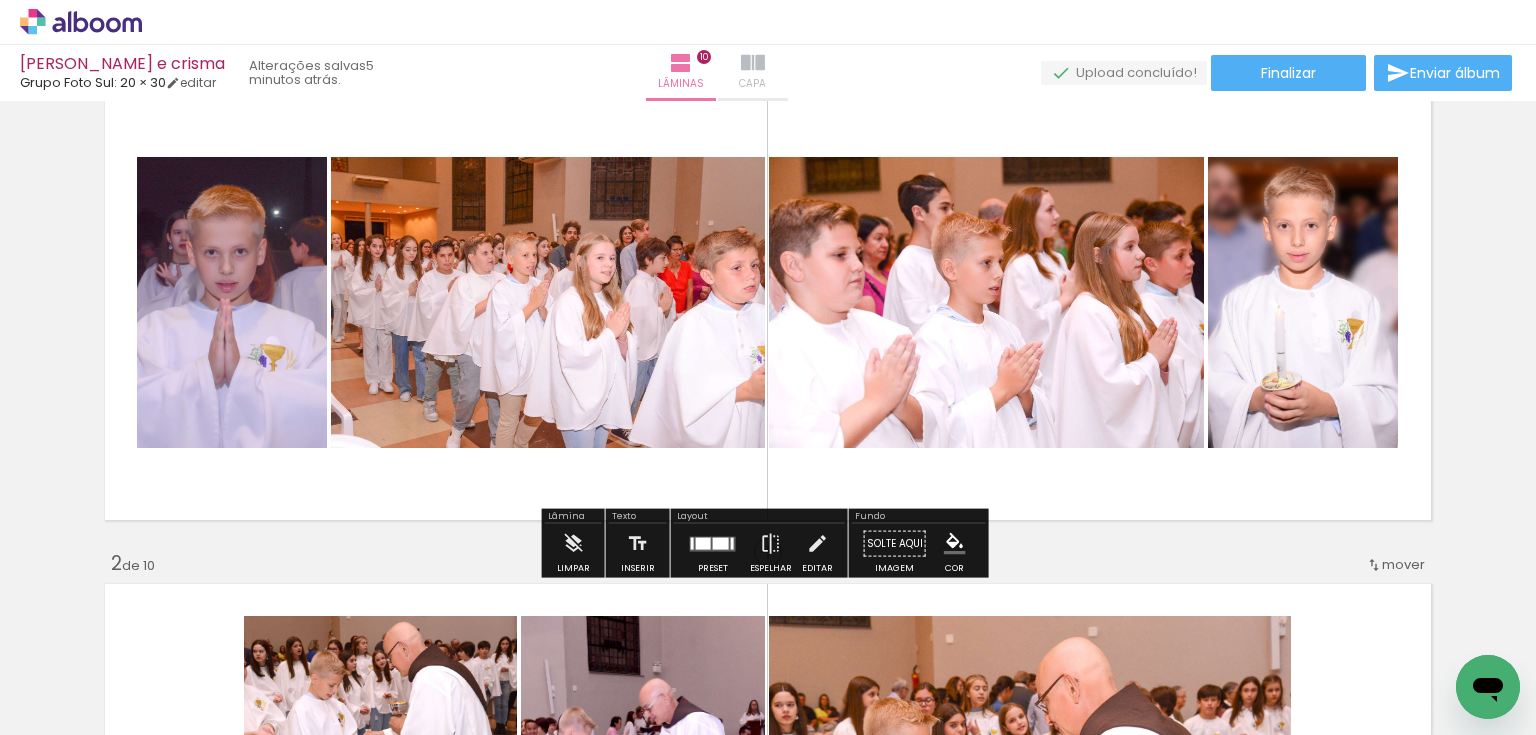click at bounding box center (753, 63) 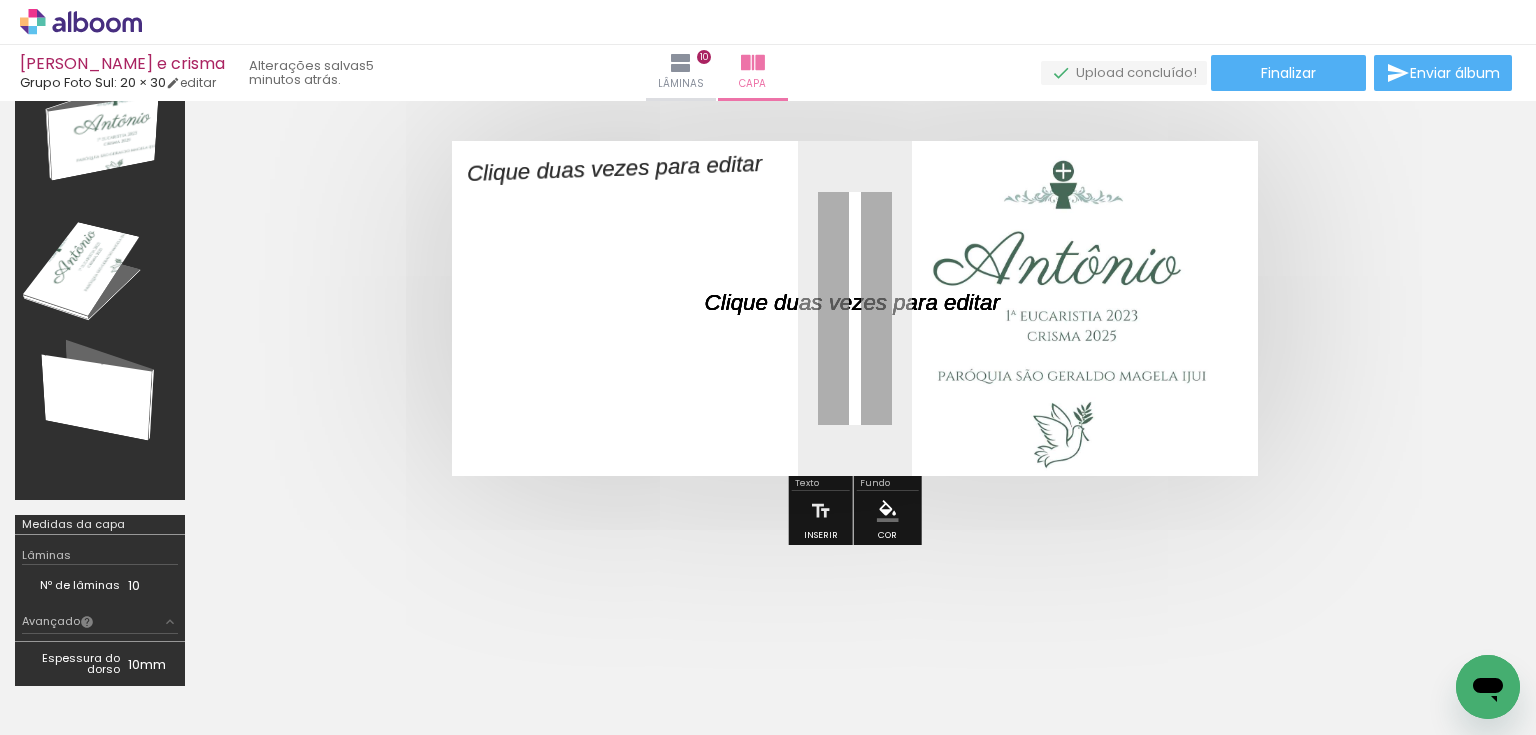 drag, startPoint x: 1056, startPoint y: 360, endPoint x: 1089, endPoint y: 392, distance: 45.96738 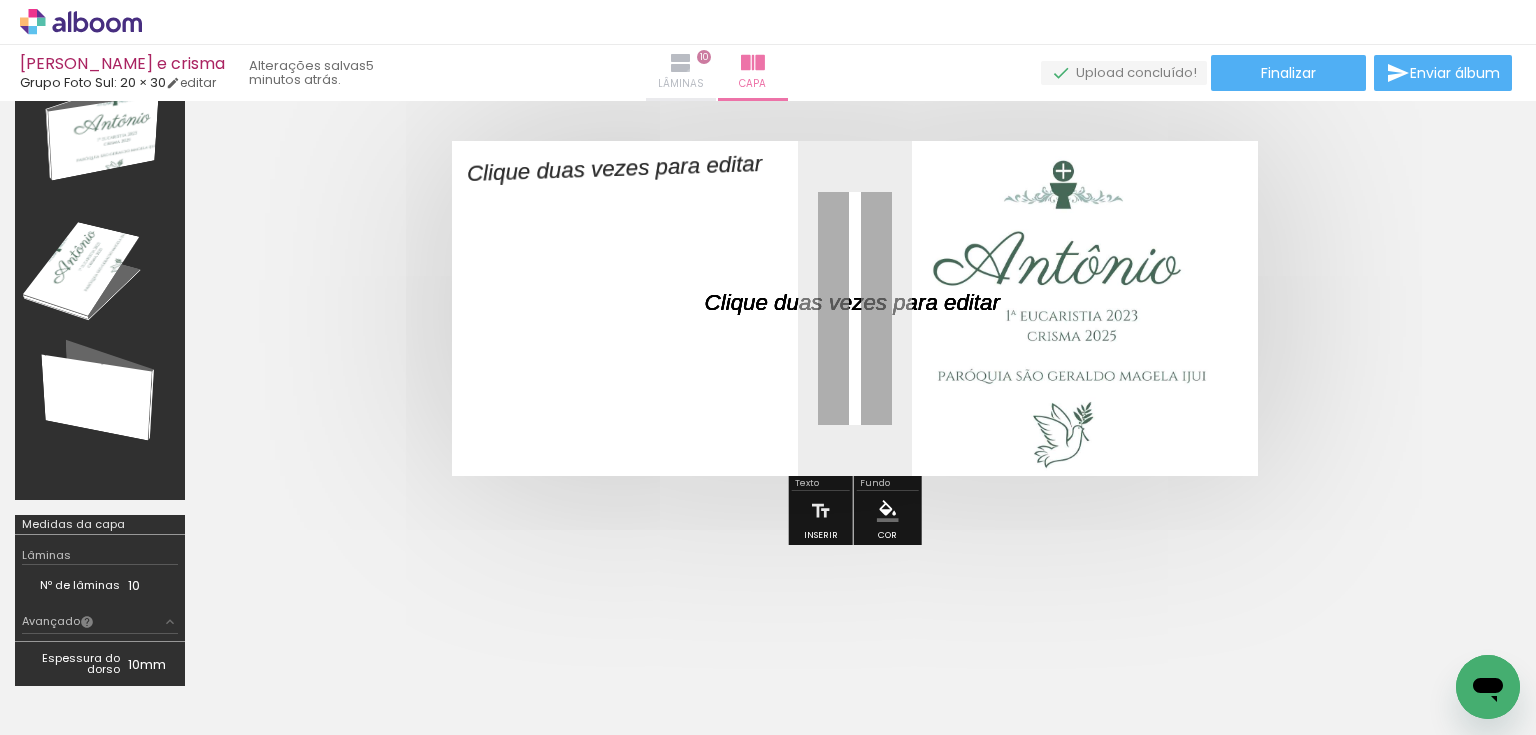 click on "Lâminas" at bounding box center (681, 84) 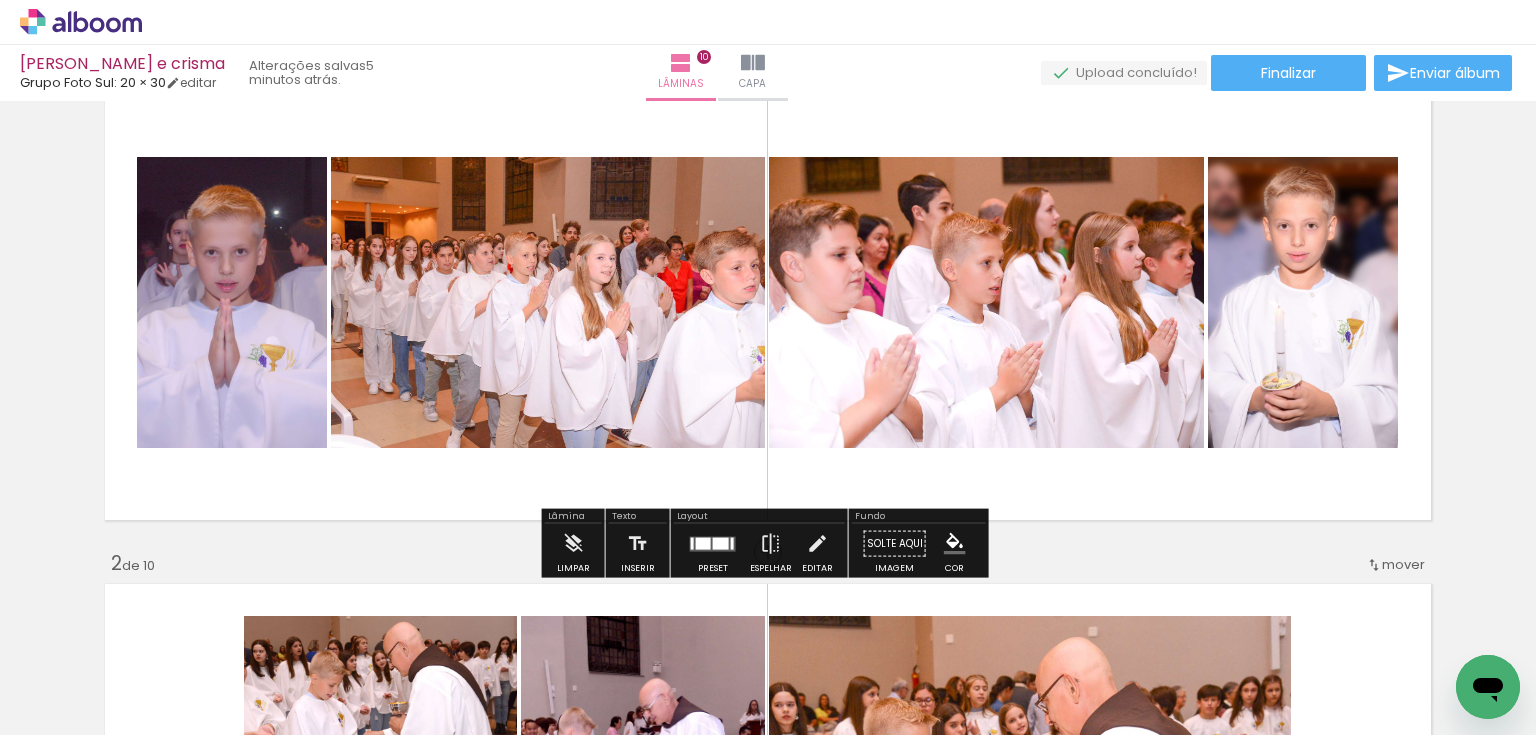 click on "Adicionar
Fotos" at bounding box center [71, 708] 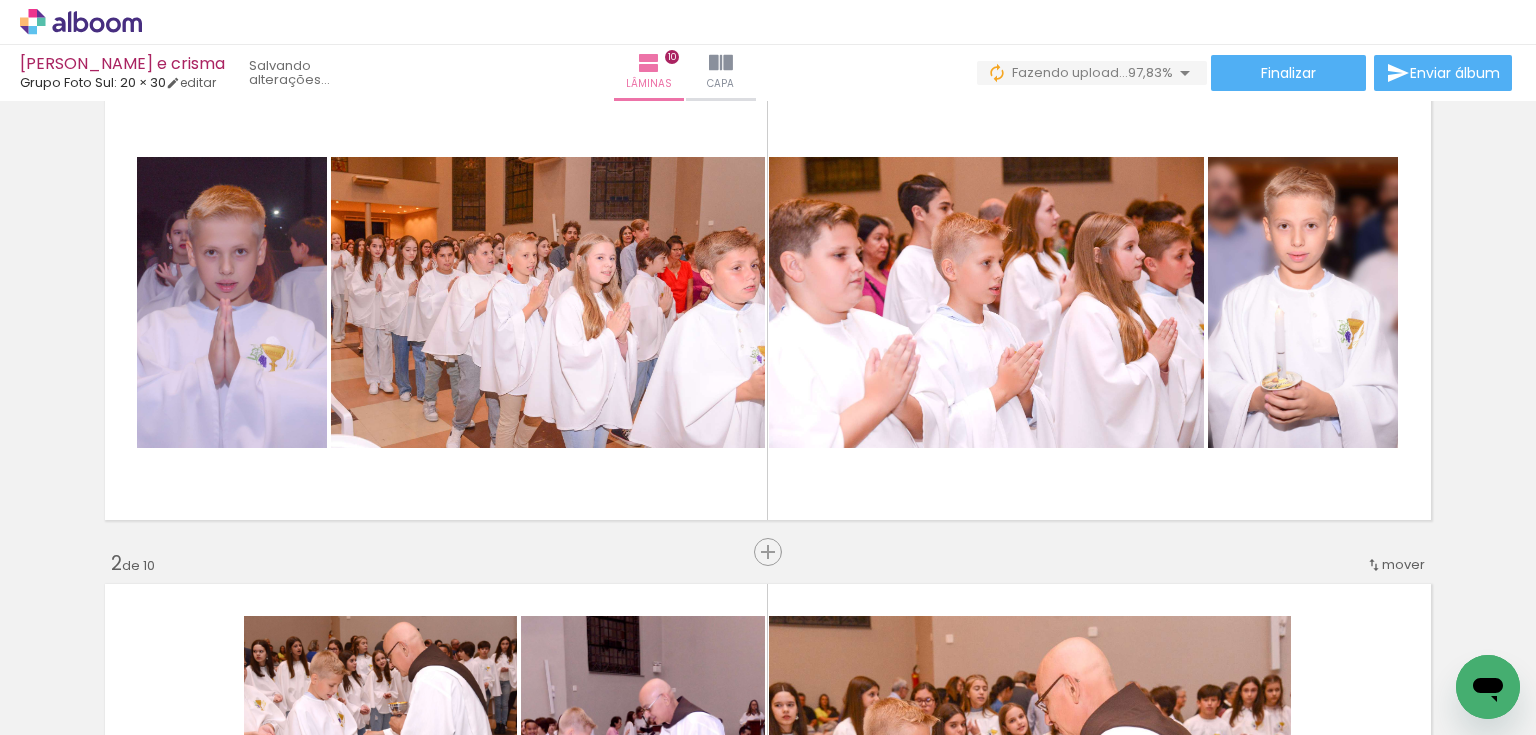 scroll, scrollTop: 0, scrollLeft: 3785, axis: horizontal 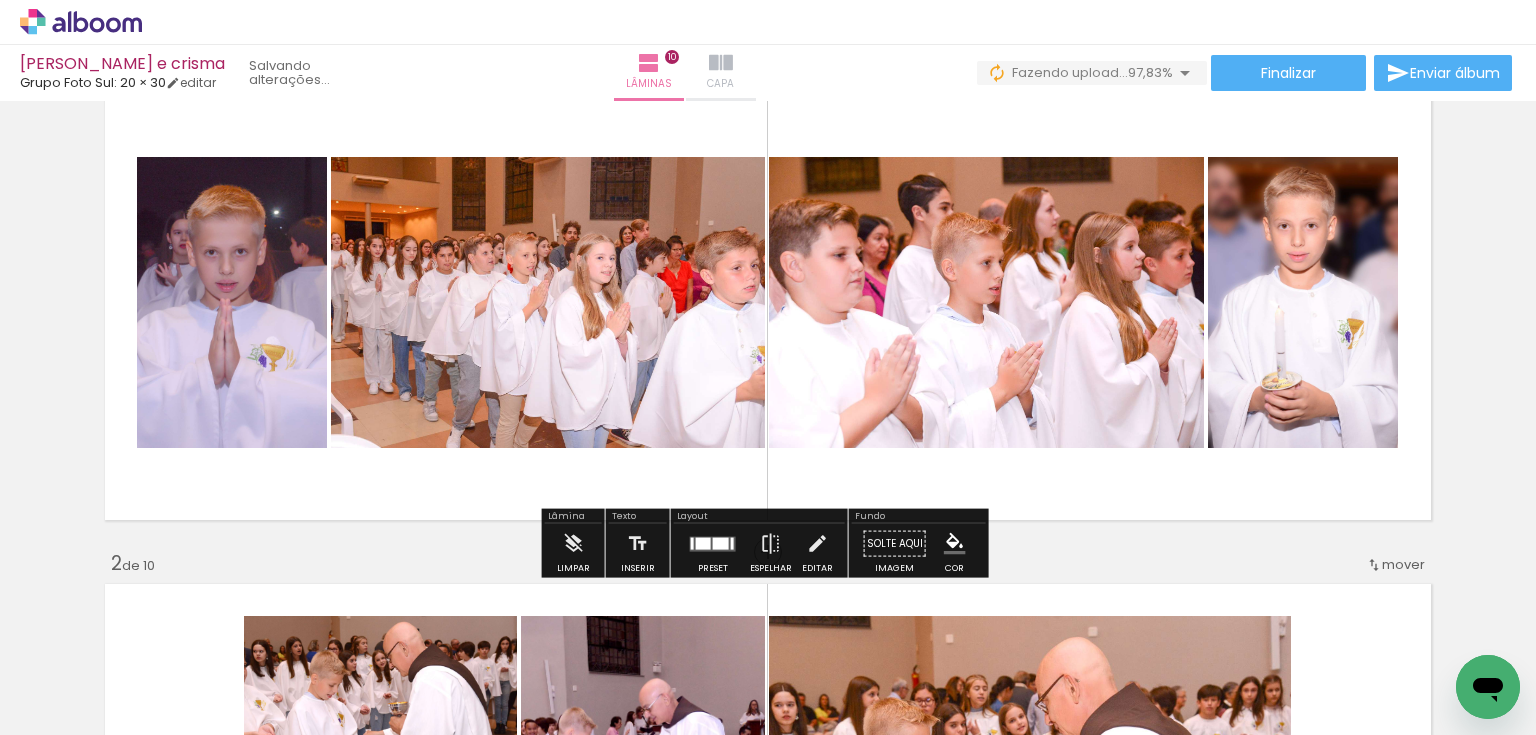 click on "Capa" at bounding box center [721, 73] 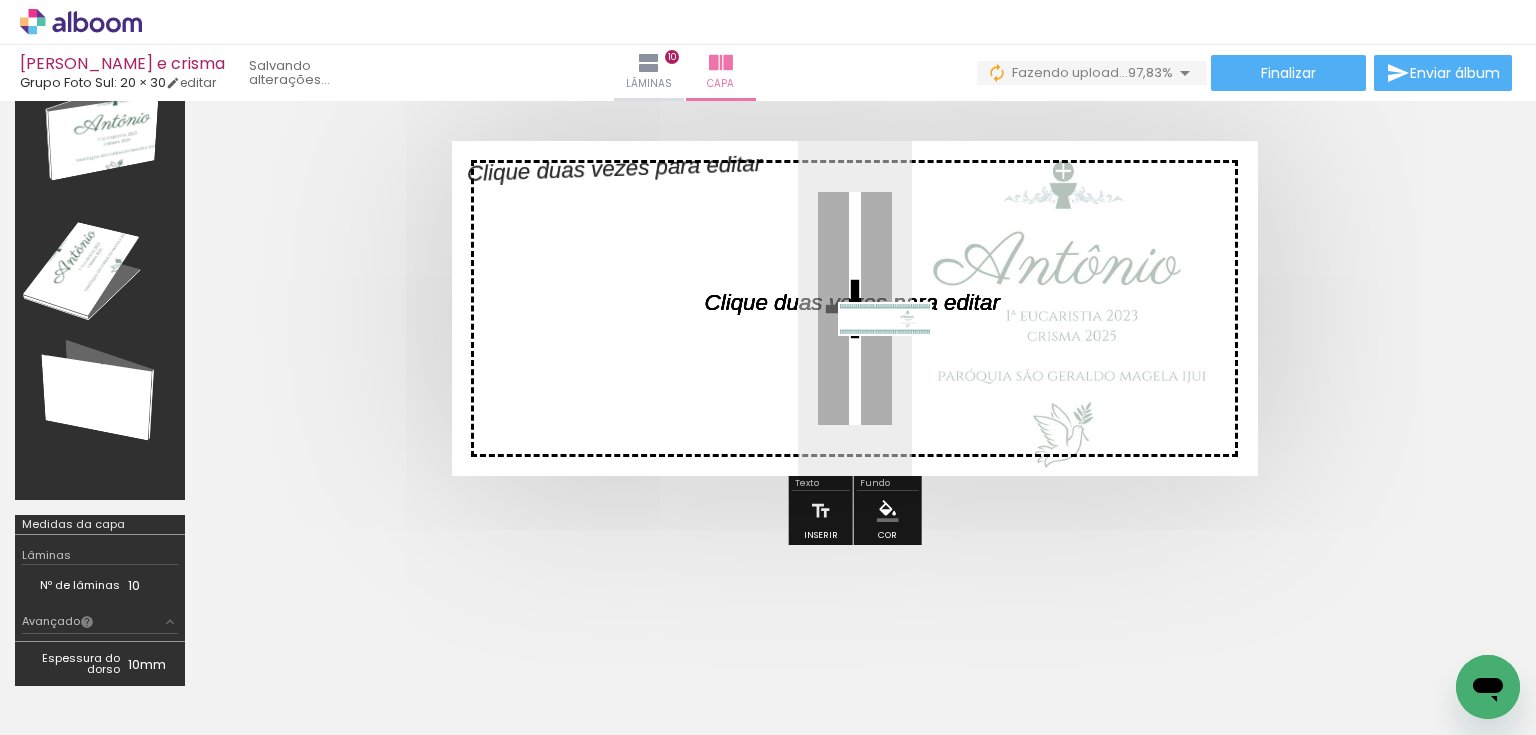 drag, startPoint x: 1439, startPoint y: 668, endPoint x: 900, endPoint y: 364, distance: 618.81903 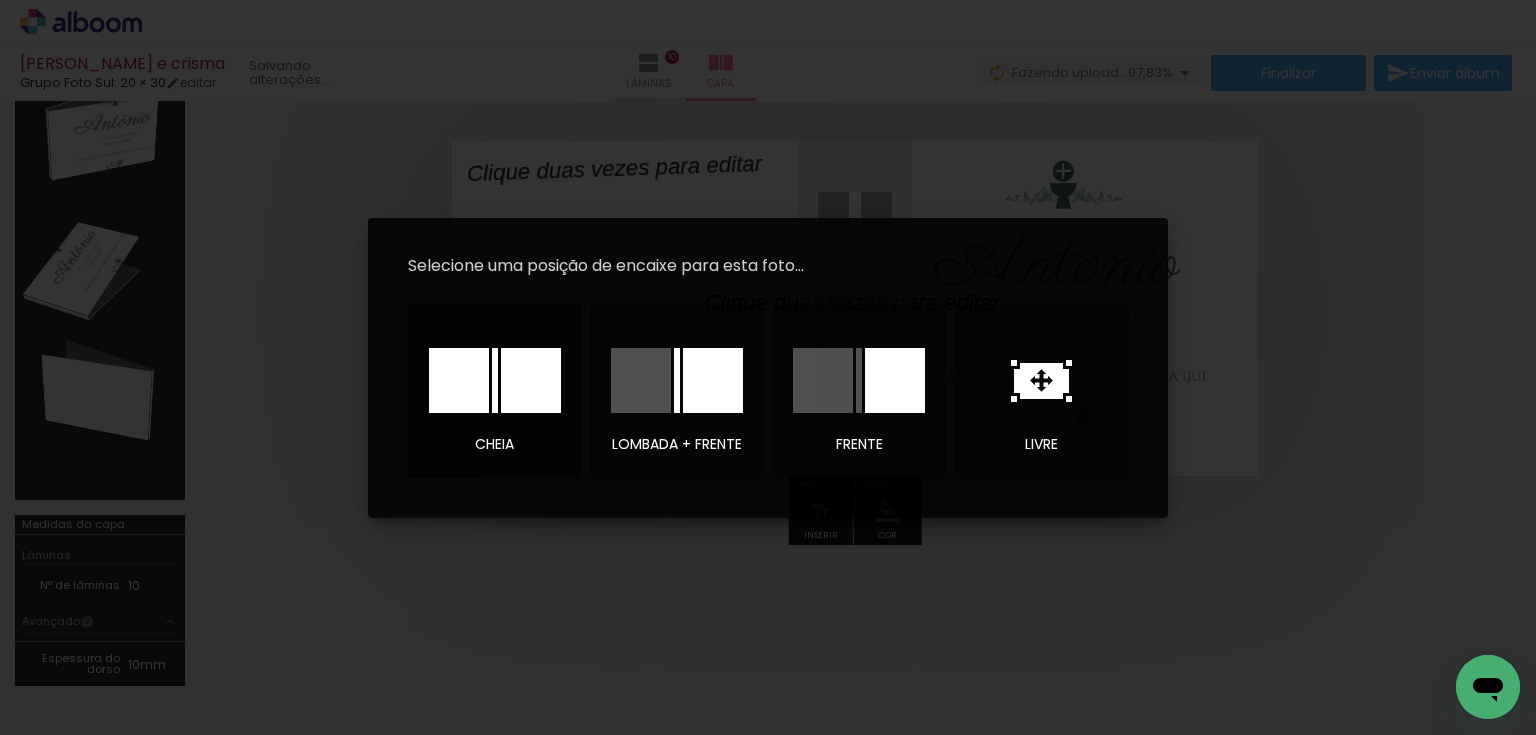 click at bounding box center [531, 380] 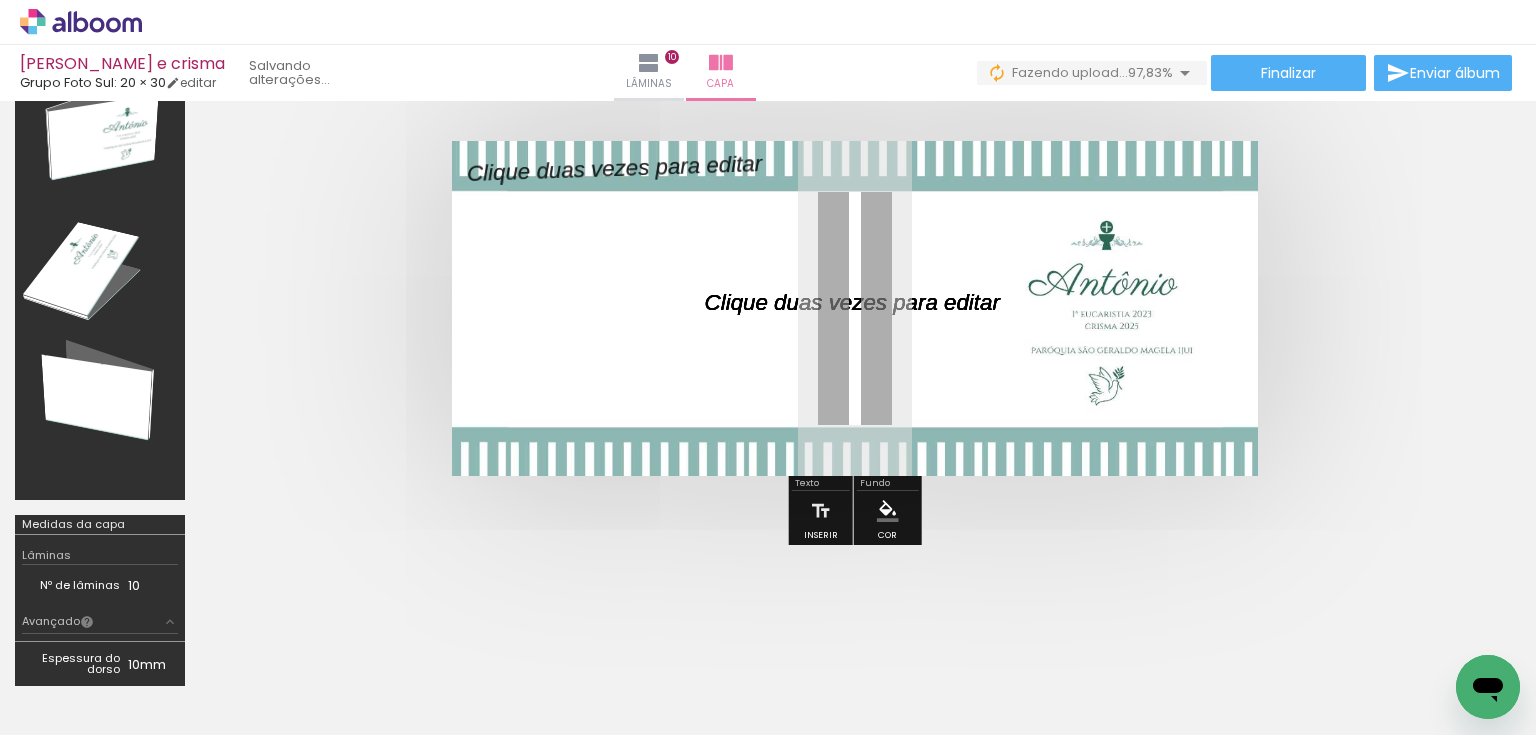 click at bounding box center (855, 308) 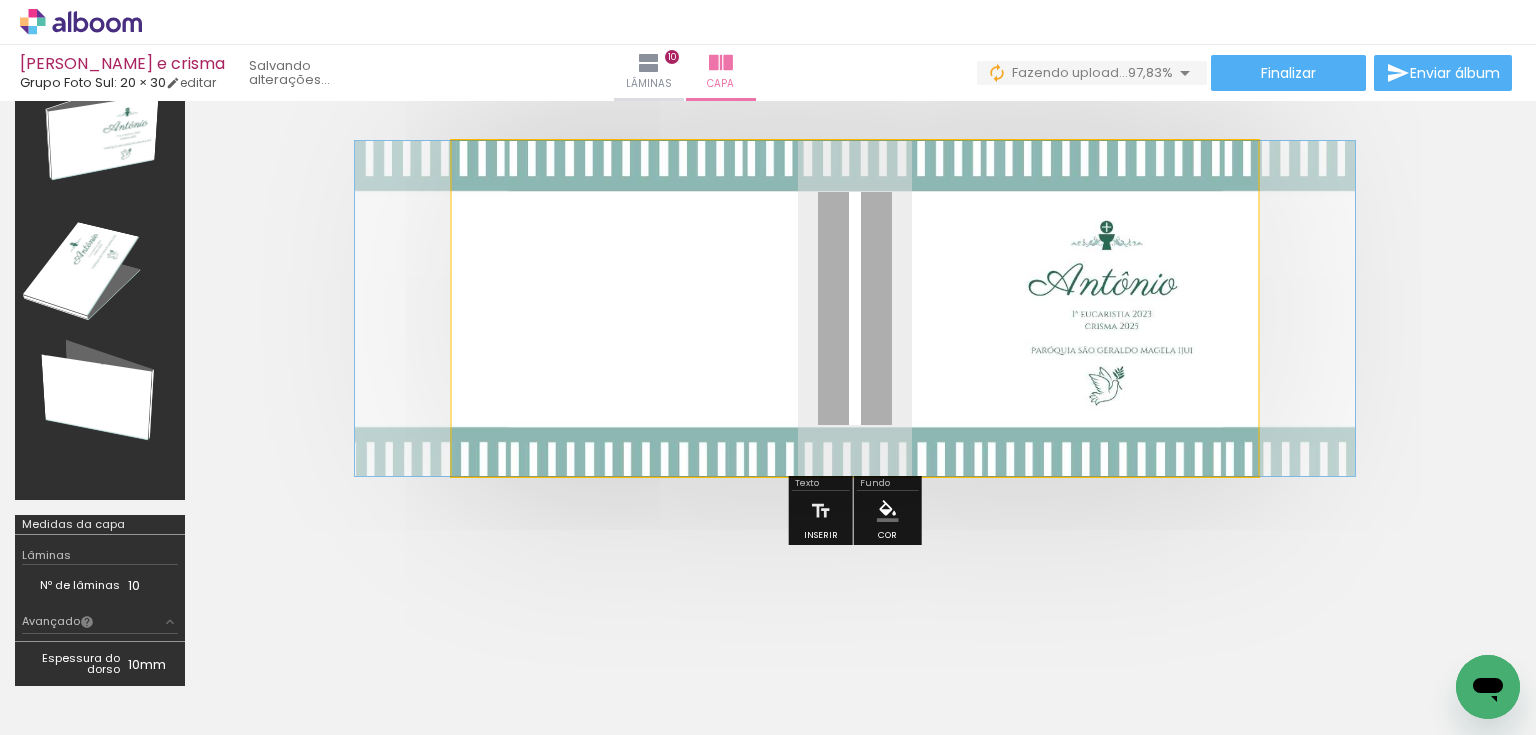 click at bounding box center (855, 308) 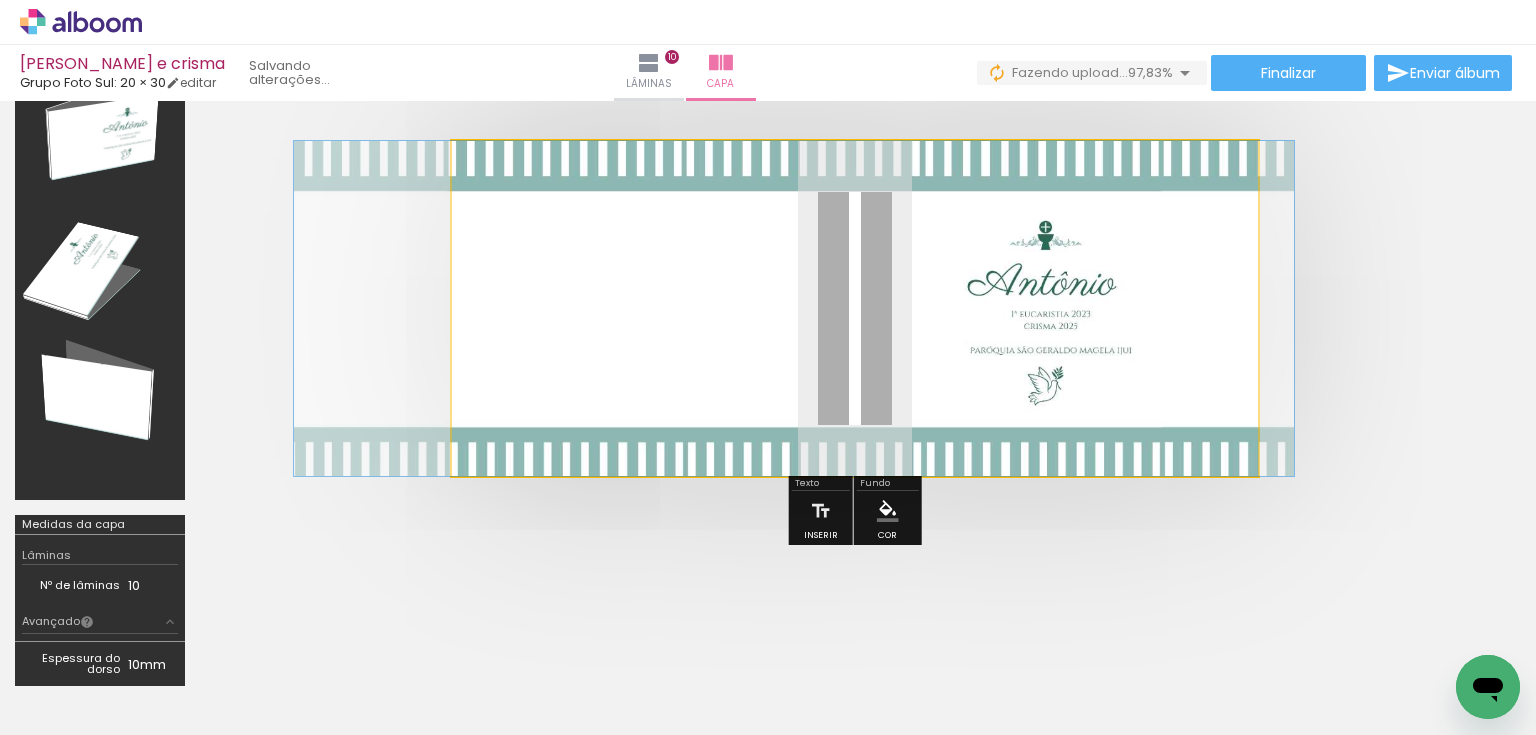 drag, startPoint x: 1081, startPoint y: 308, endPoint x: 1020, endPoint y: 317, distance: 61.66036 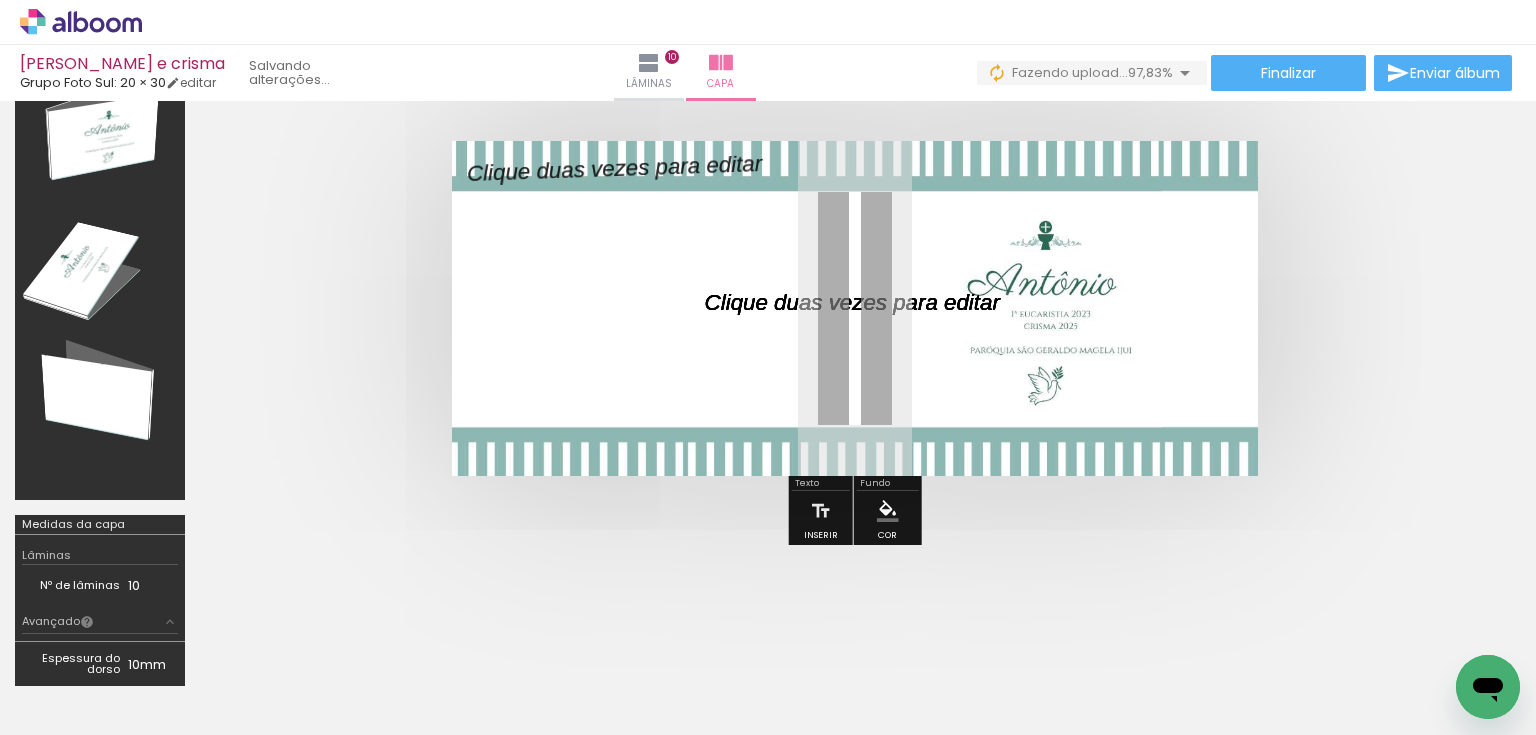 click at bounding box center [854, 308] 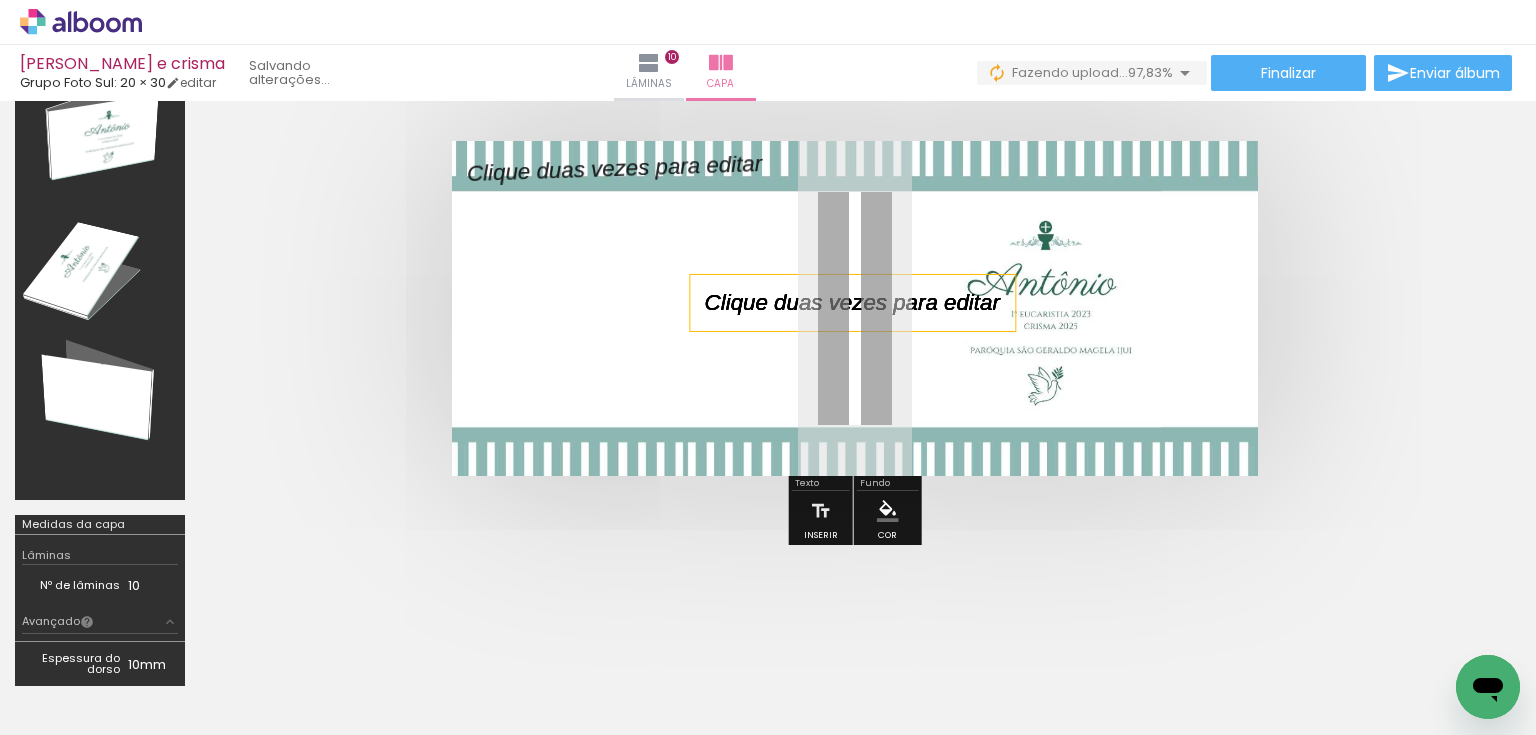 click at bounding box center (629, 168) 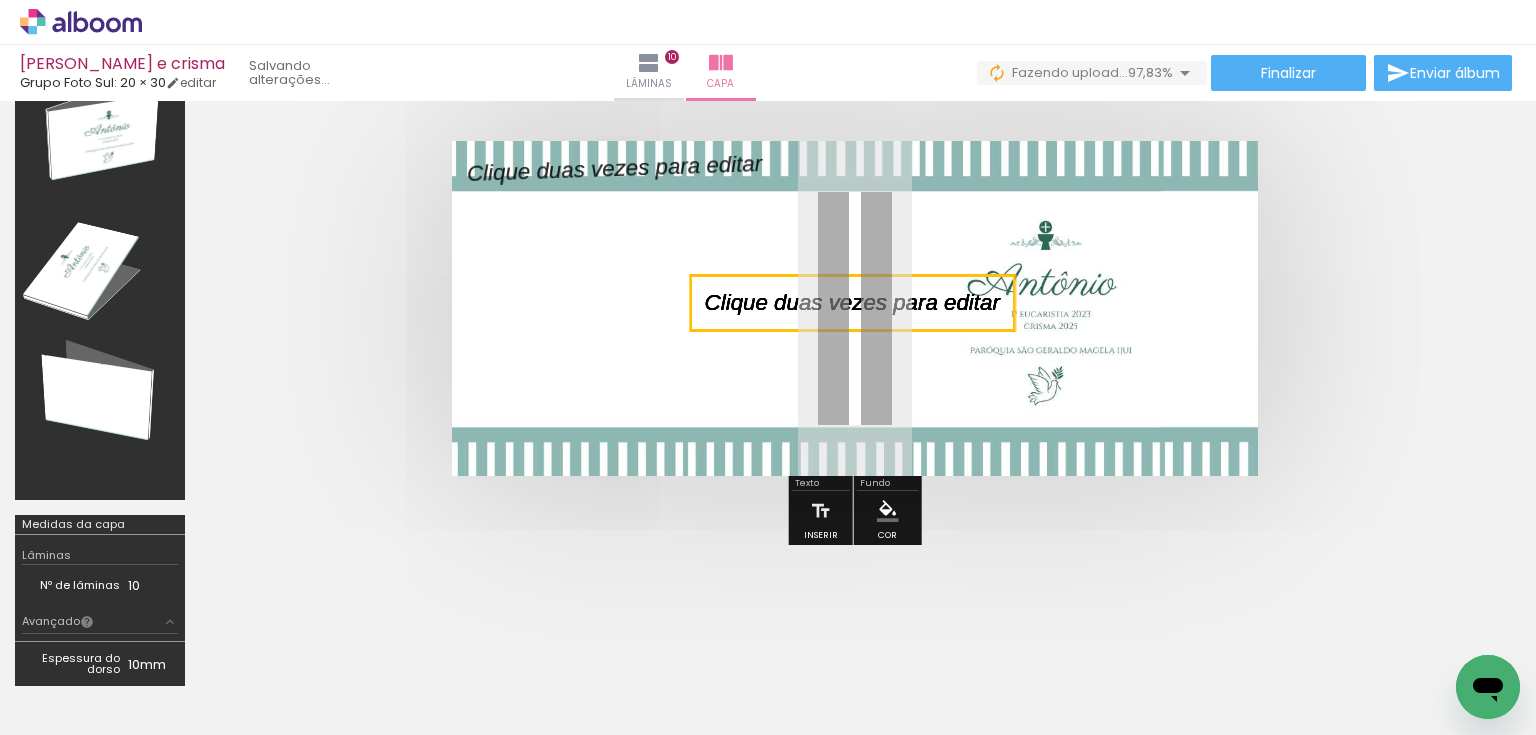 click at bounding box center [854, 368] 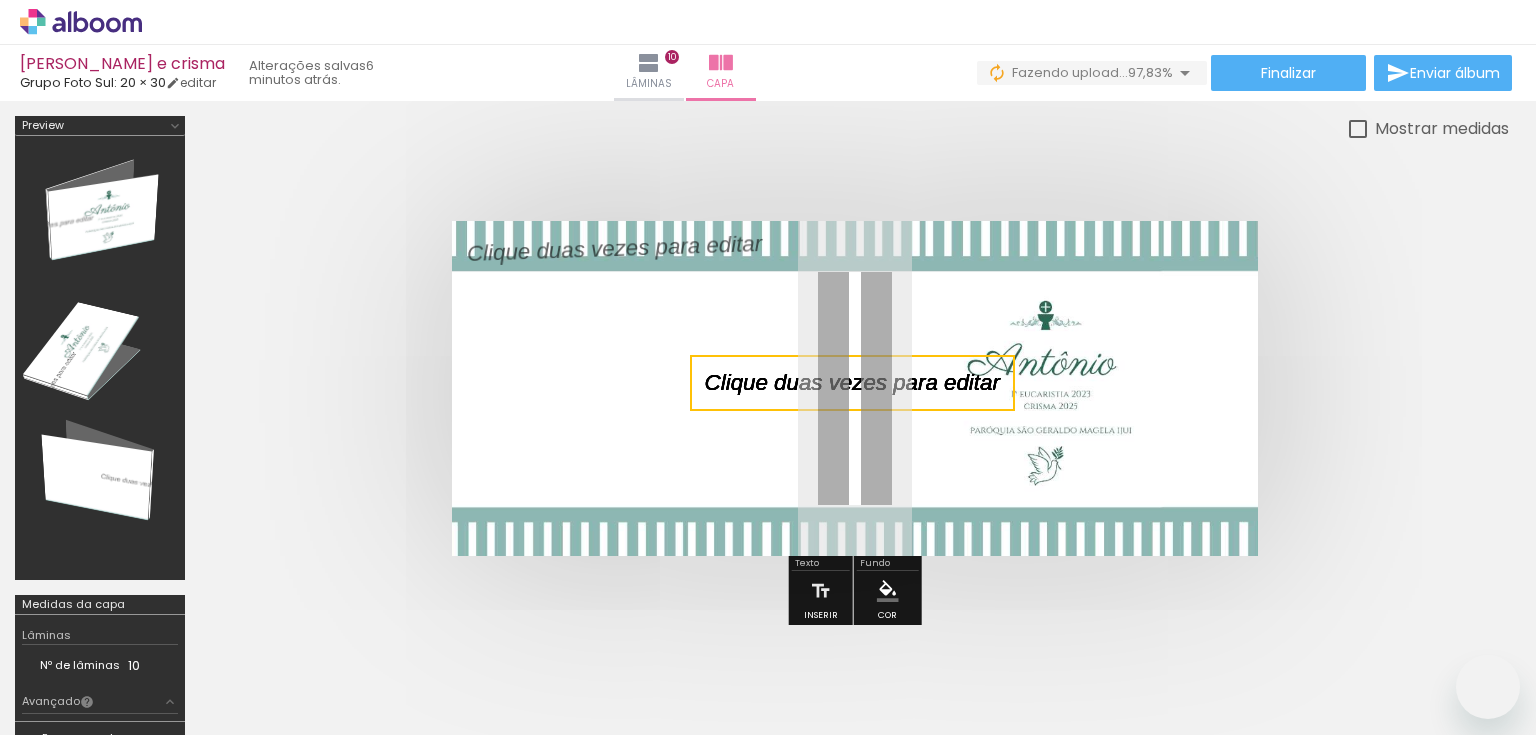 scroll, scrollTop: 0, scrollLeft: 0, axis: both 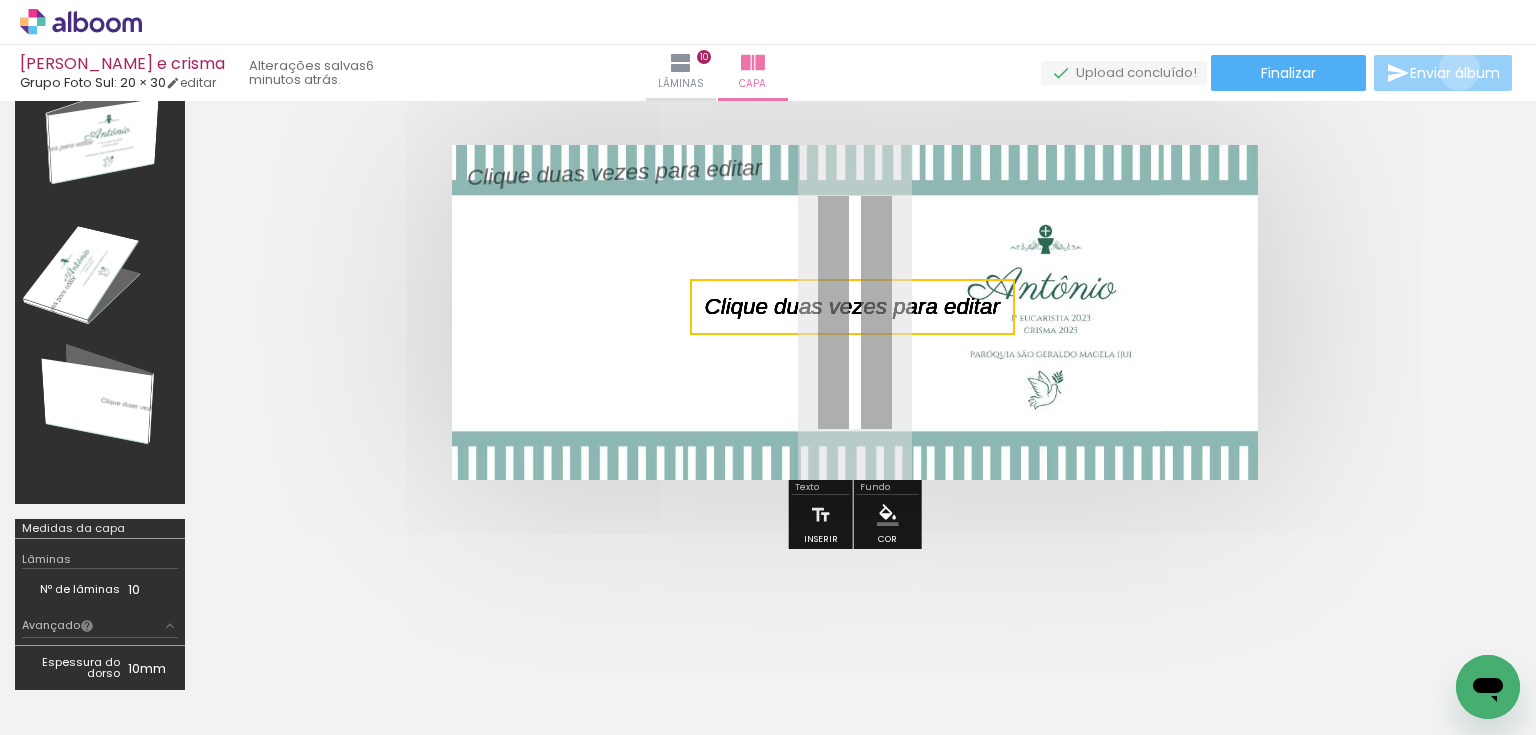 click on "Enviar álbum" at bounding box center (1455, 73) 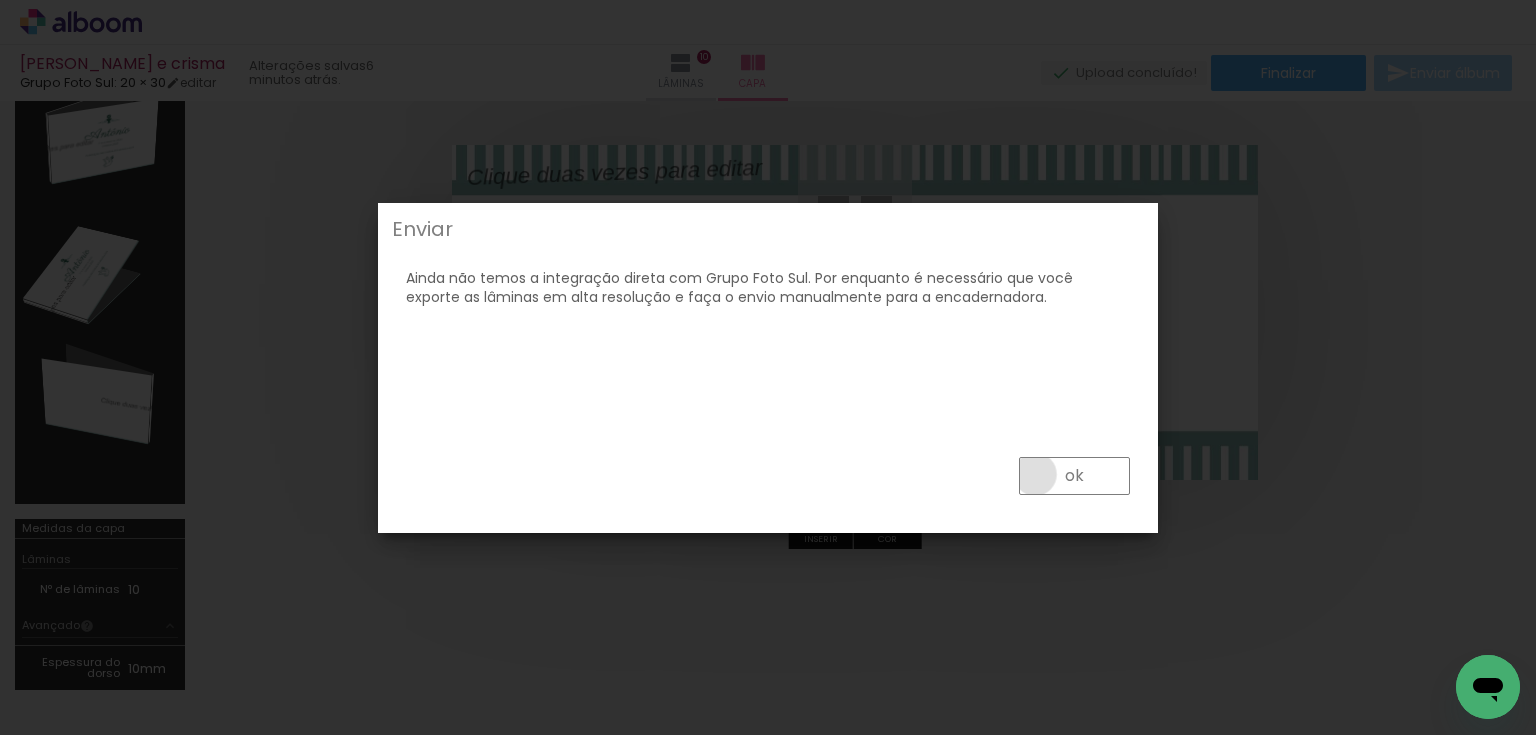 click on "ok" at bounding box center [1074, 476] 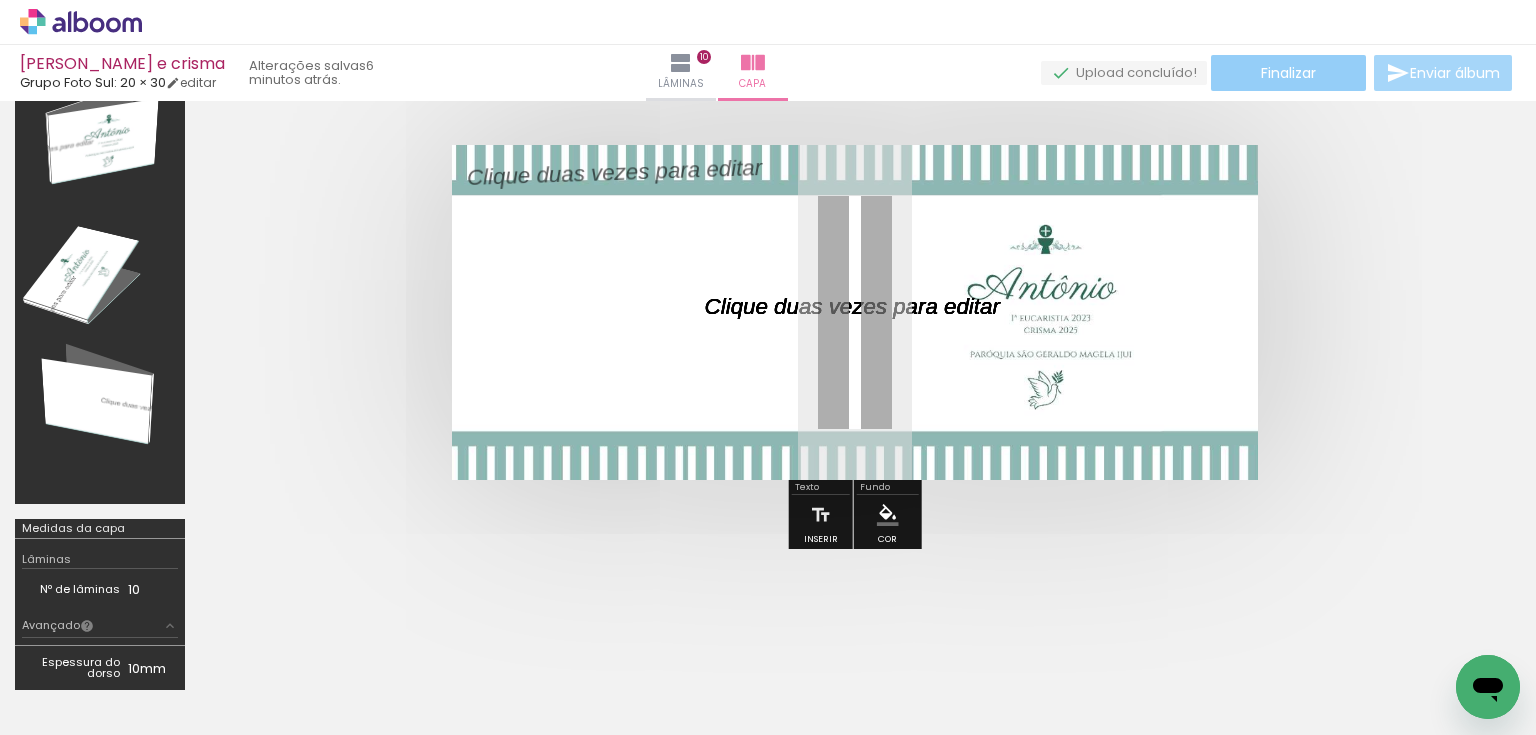 click on "Finalizar" 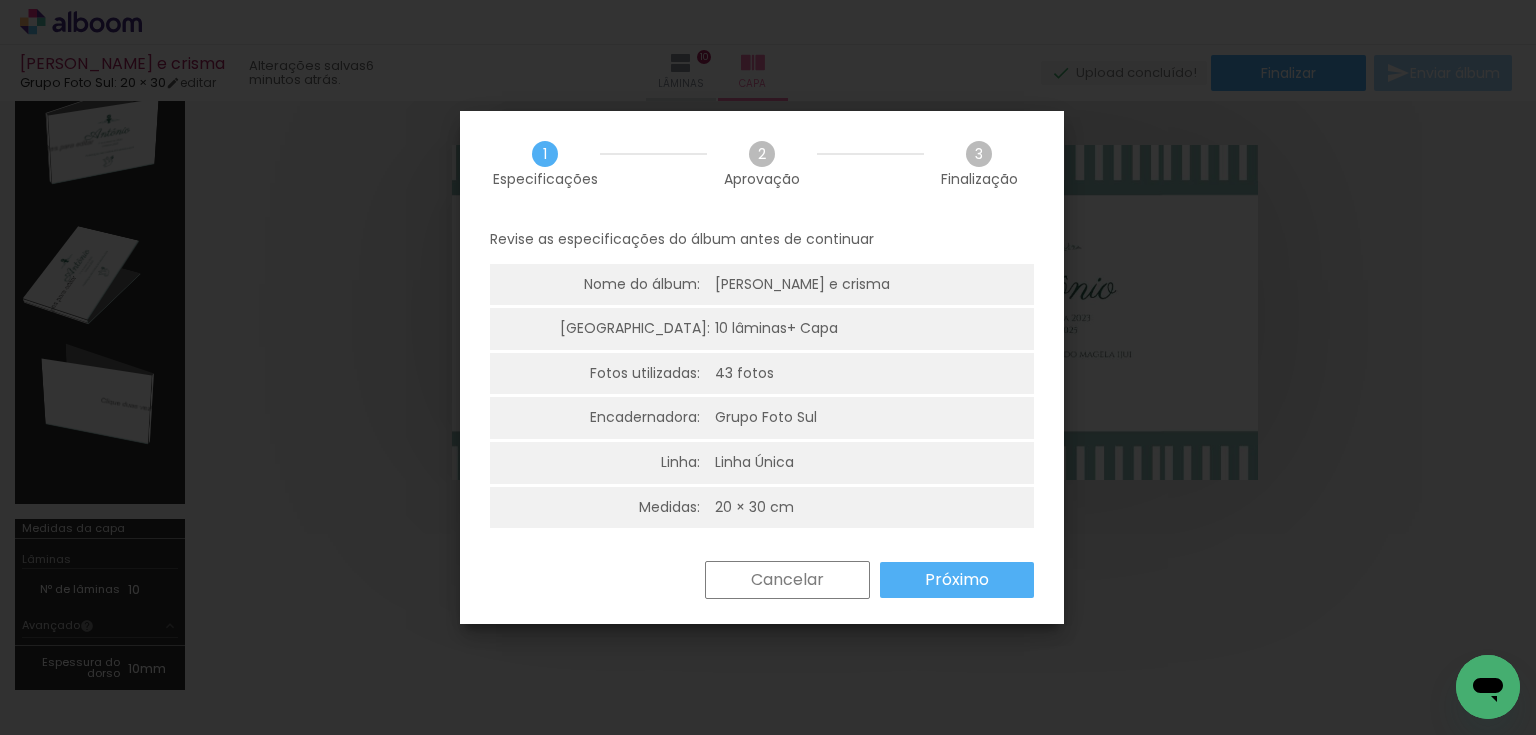click on "Próximo" at bounding box center [0, 0] 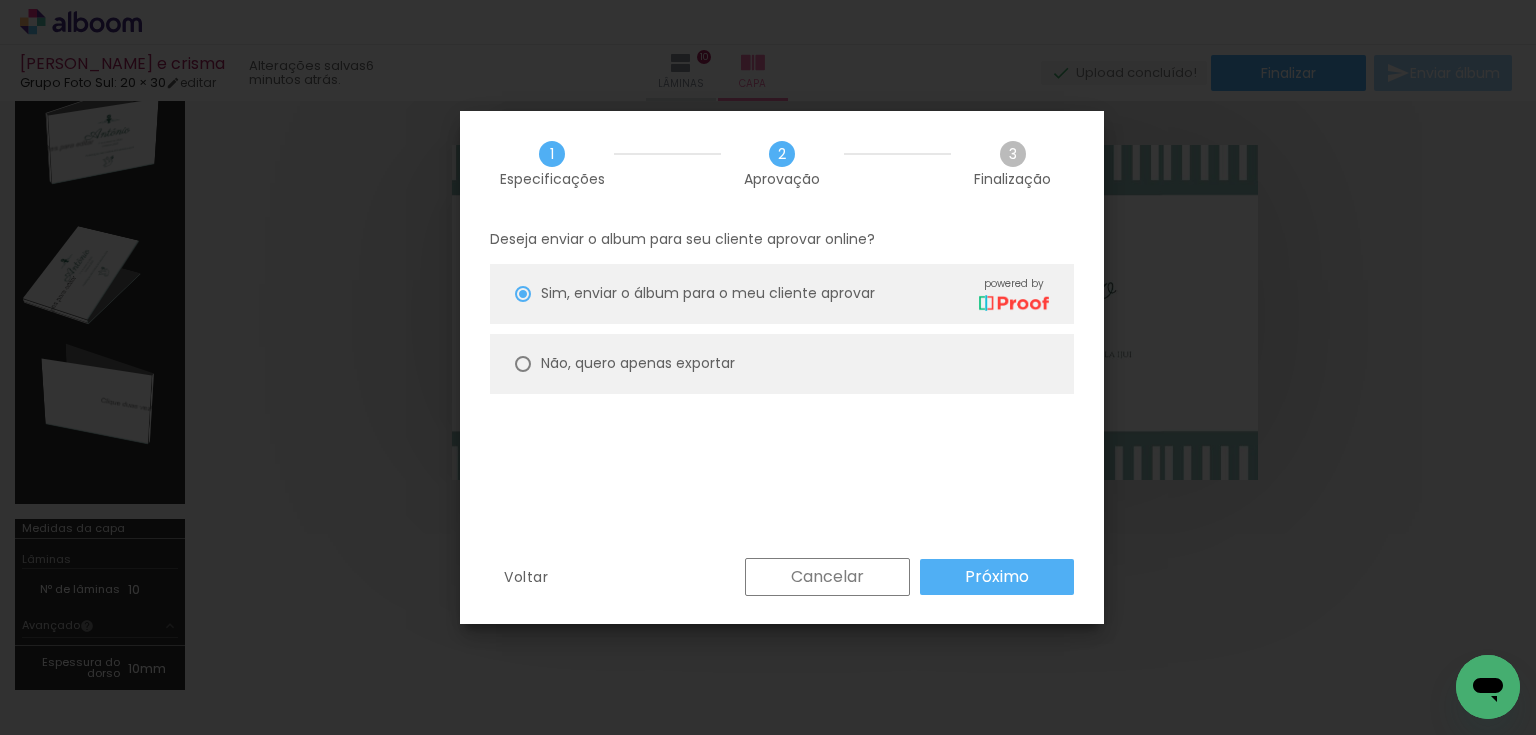 click on "Não, quero apenas exportar" at bounding box center [0, 0] 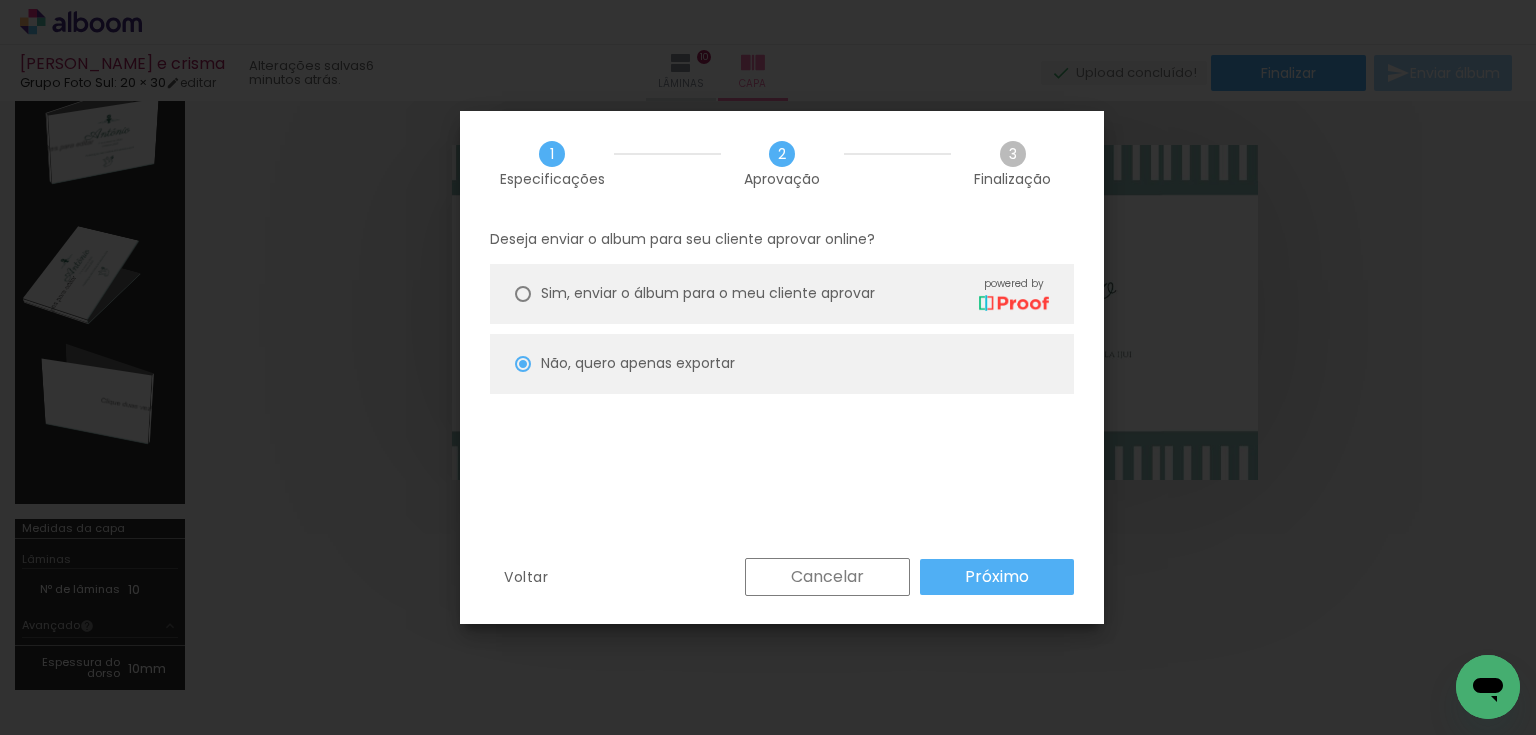 click on "Próximo" at bounding box center (0, 0) 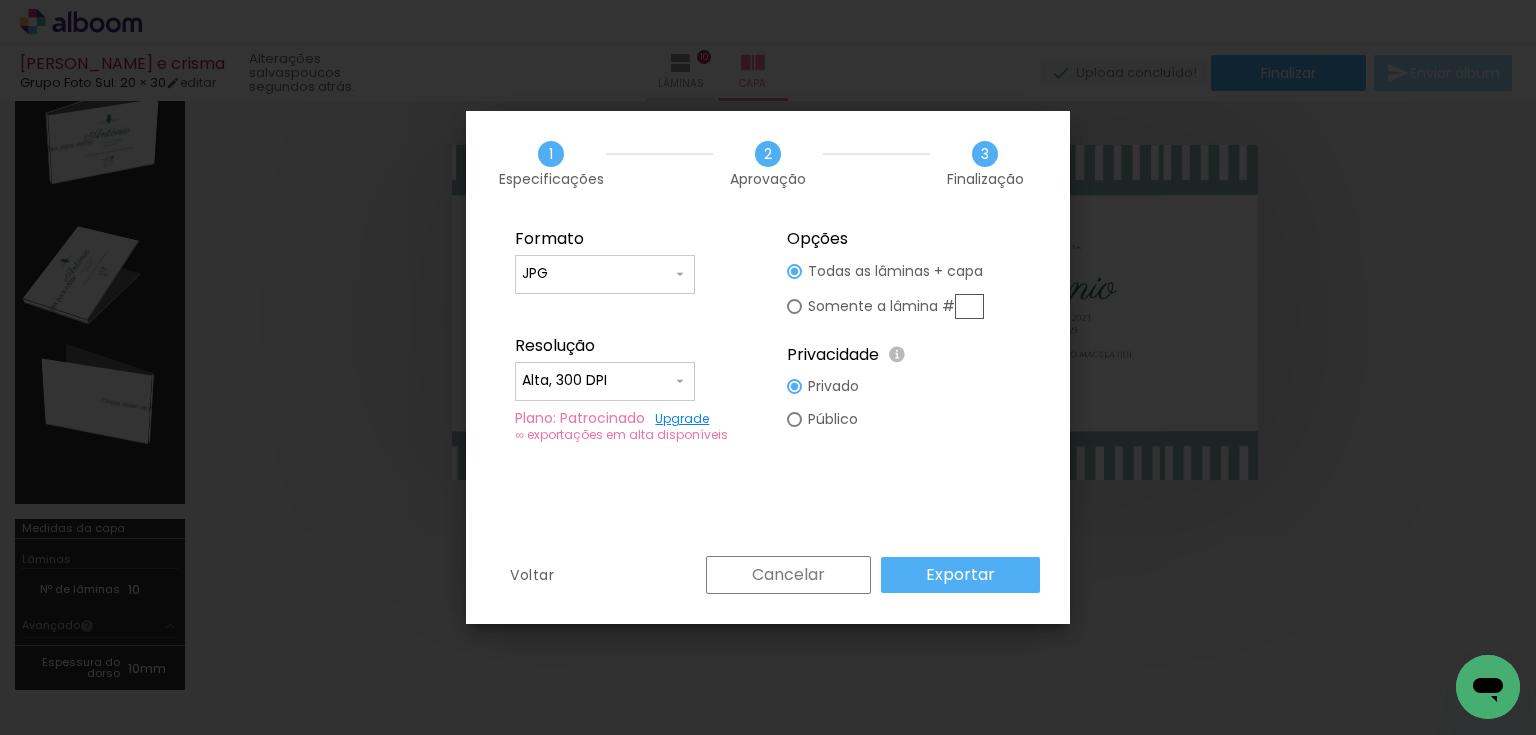 click on "Exportar" at bounding box center (0, 0) 